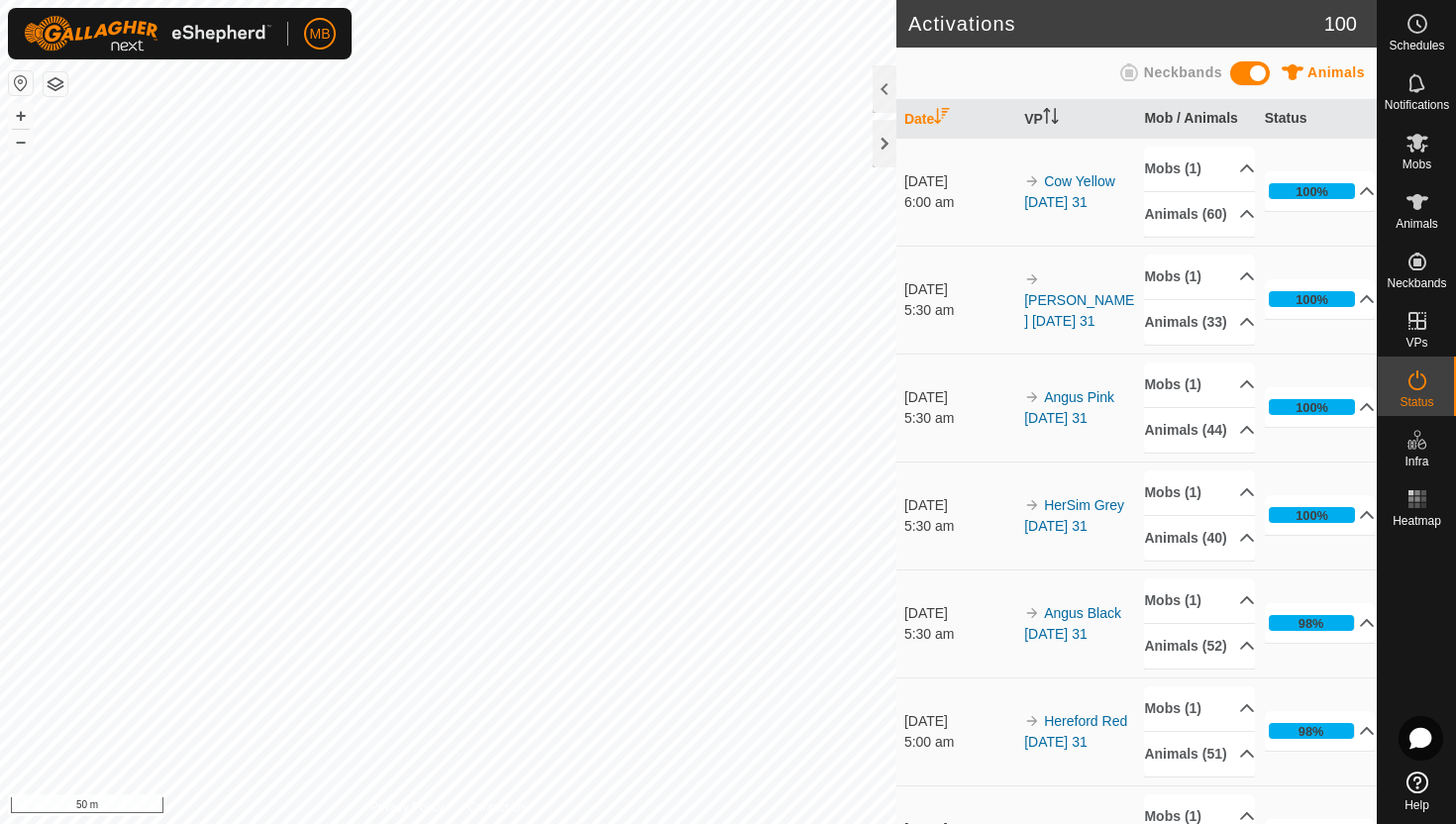 scroll, scrollTop: 0, scrollLeft: 0, axis: both 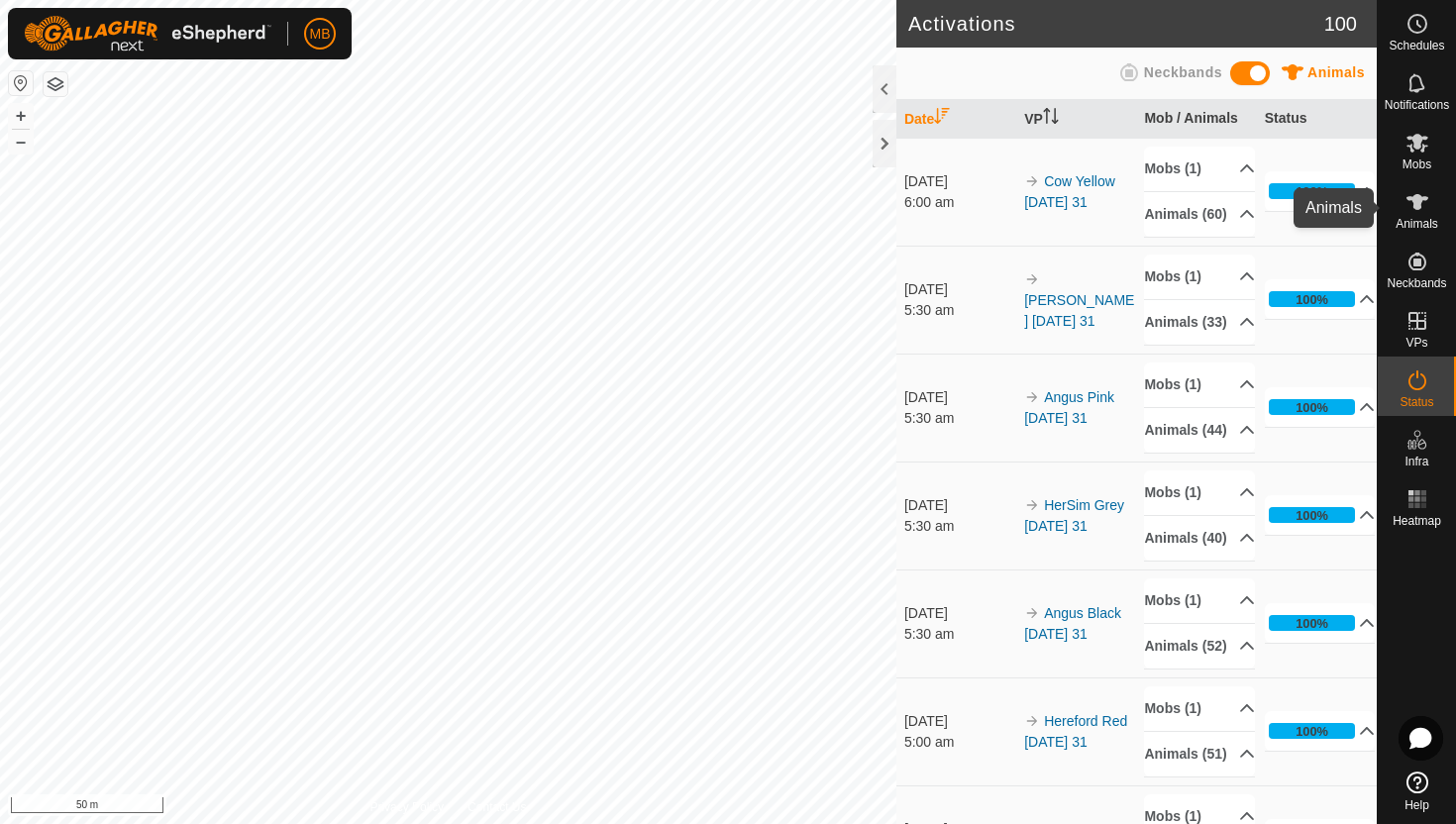 click 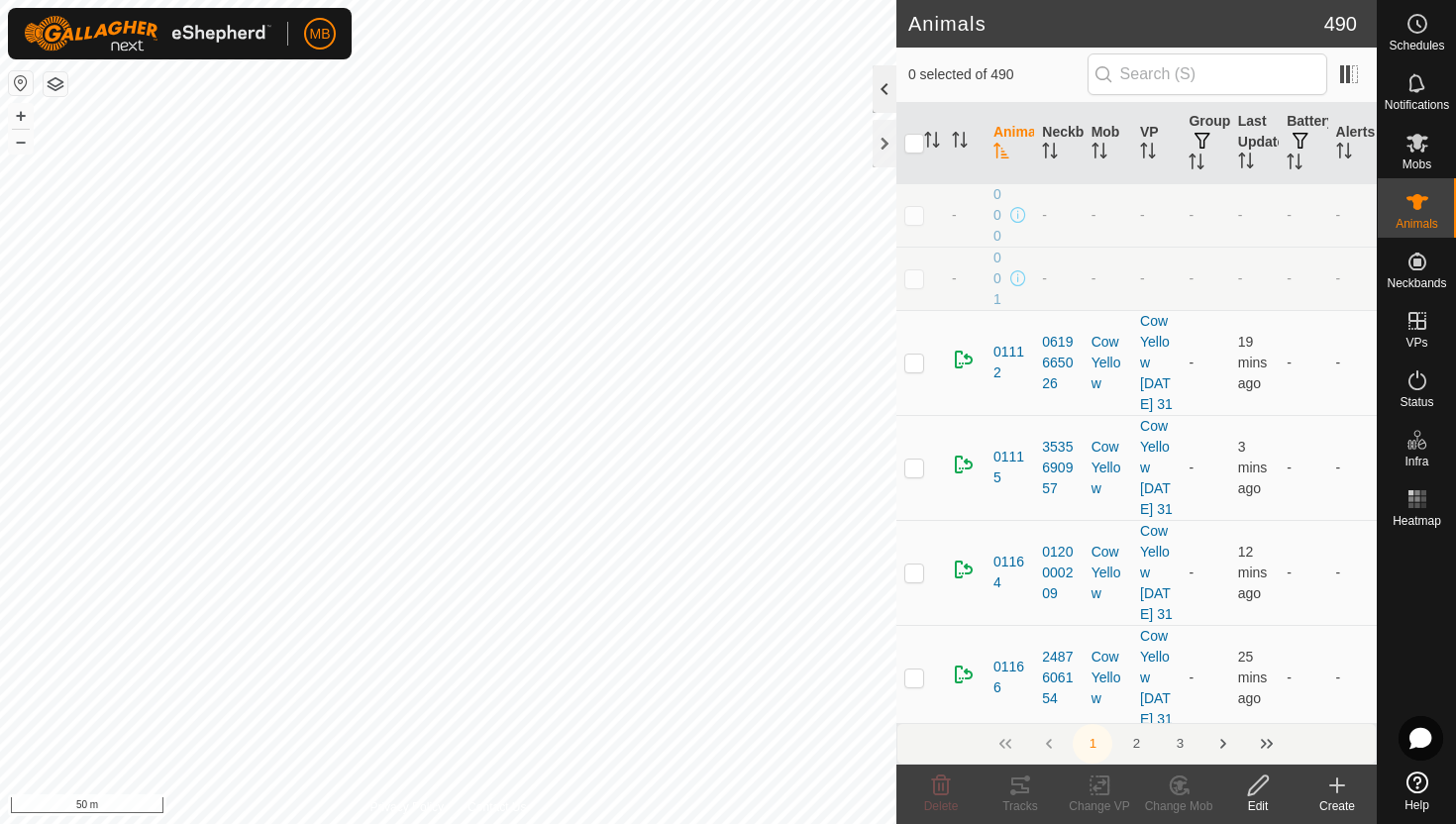 click 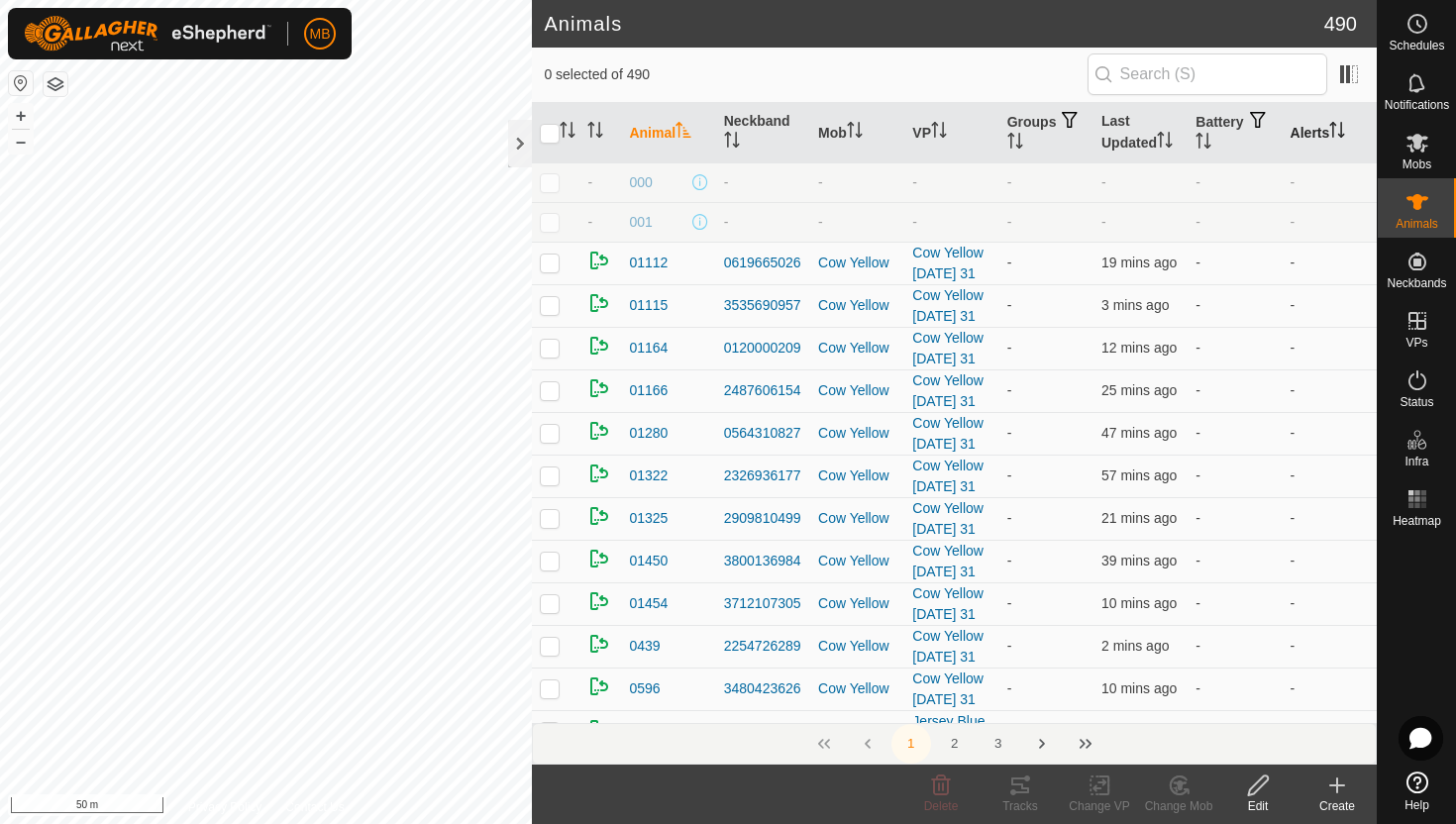 click 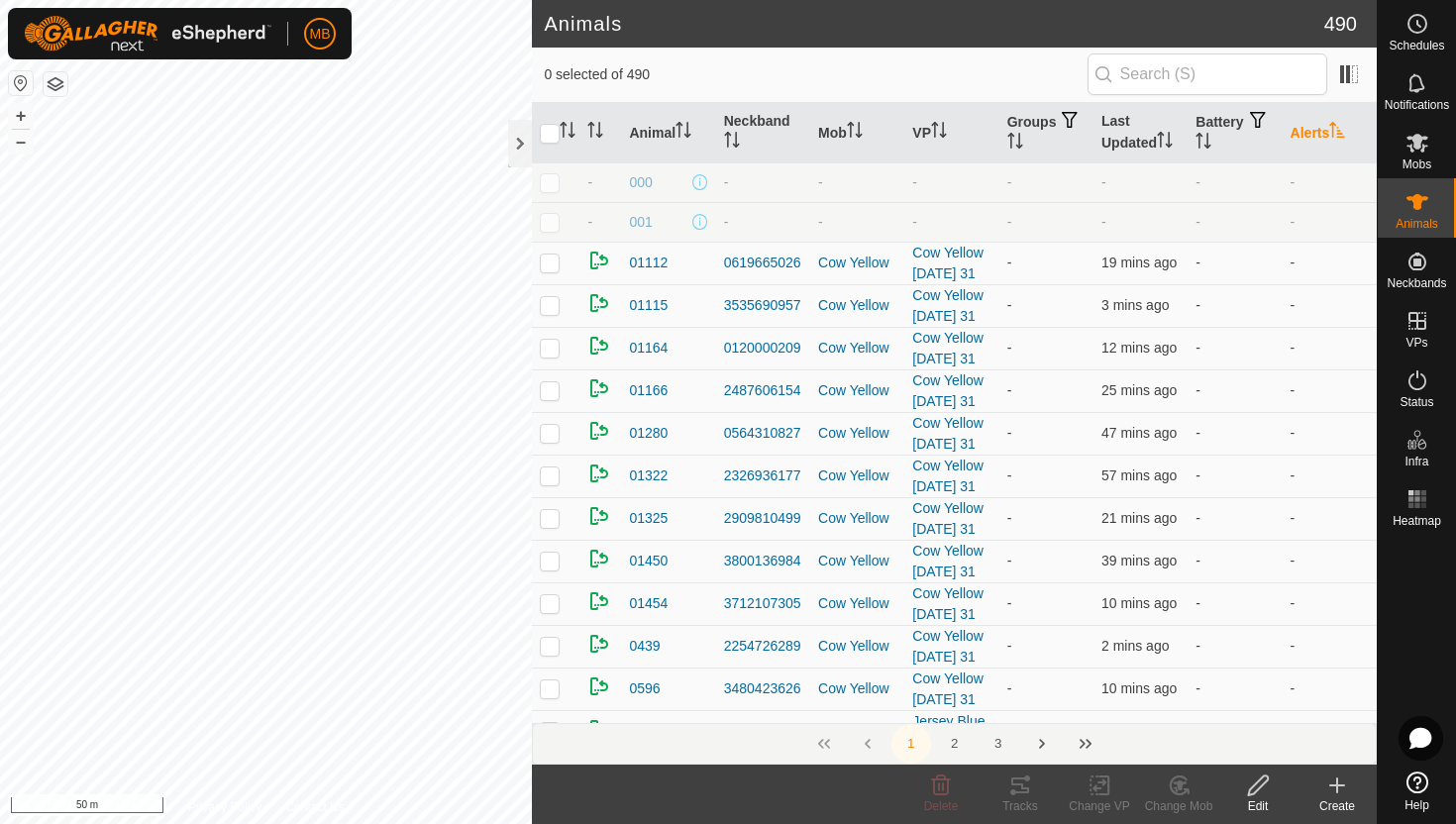 click 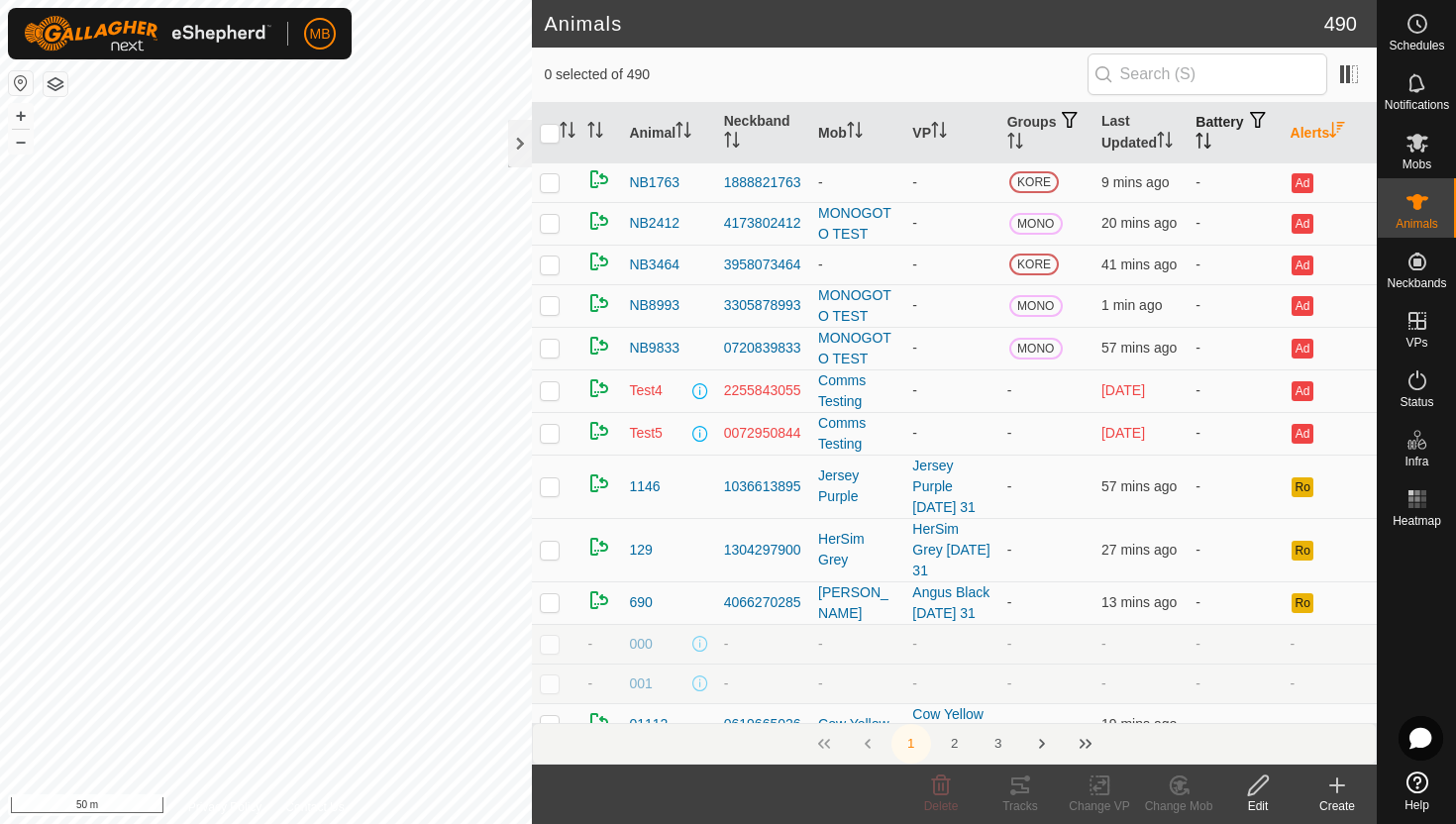 click 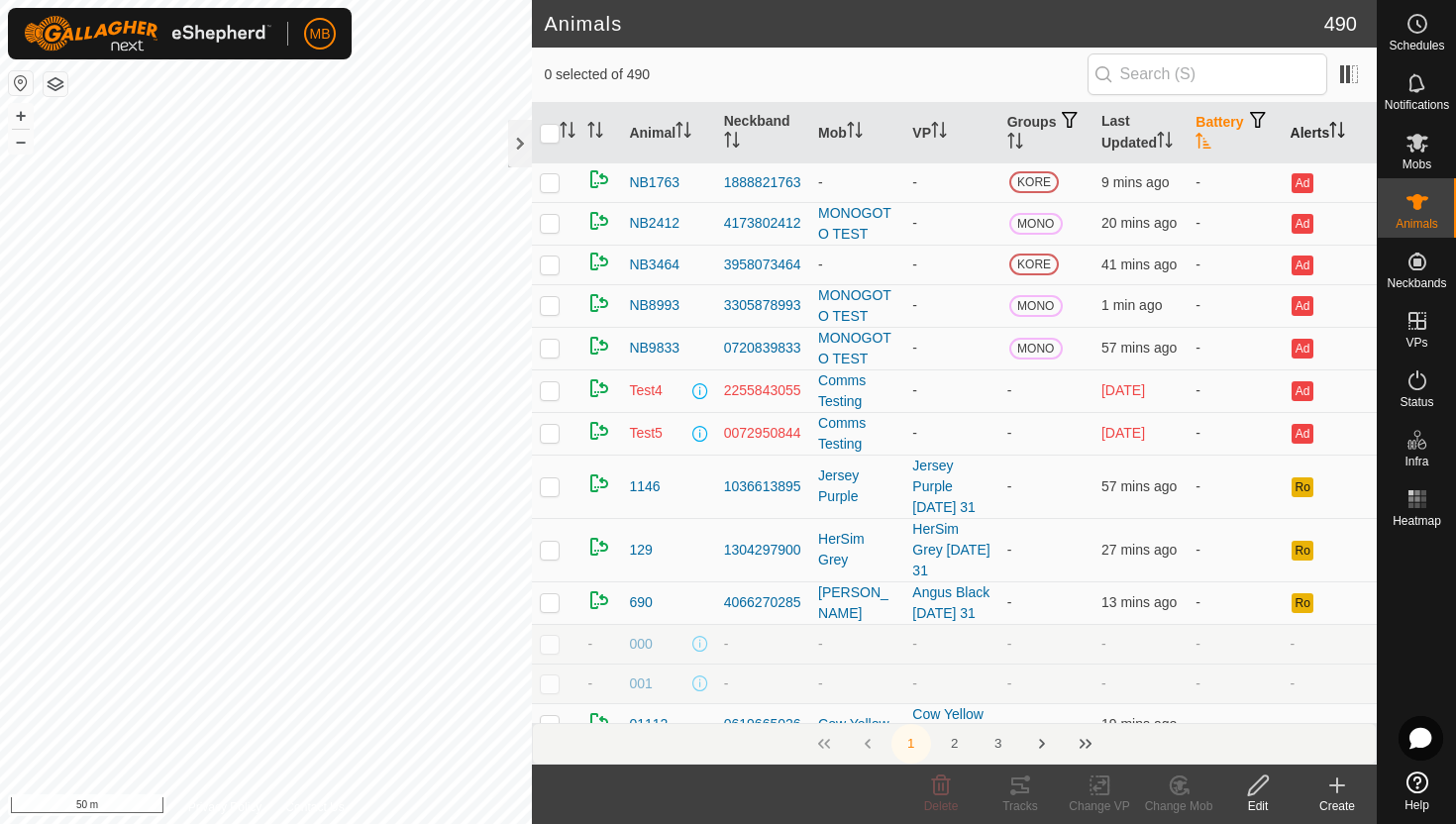 click 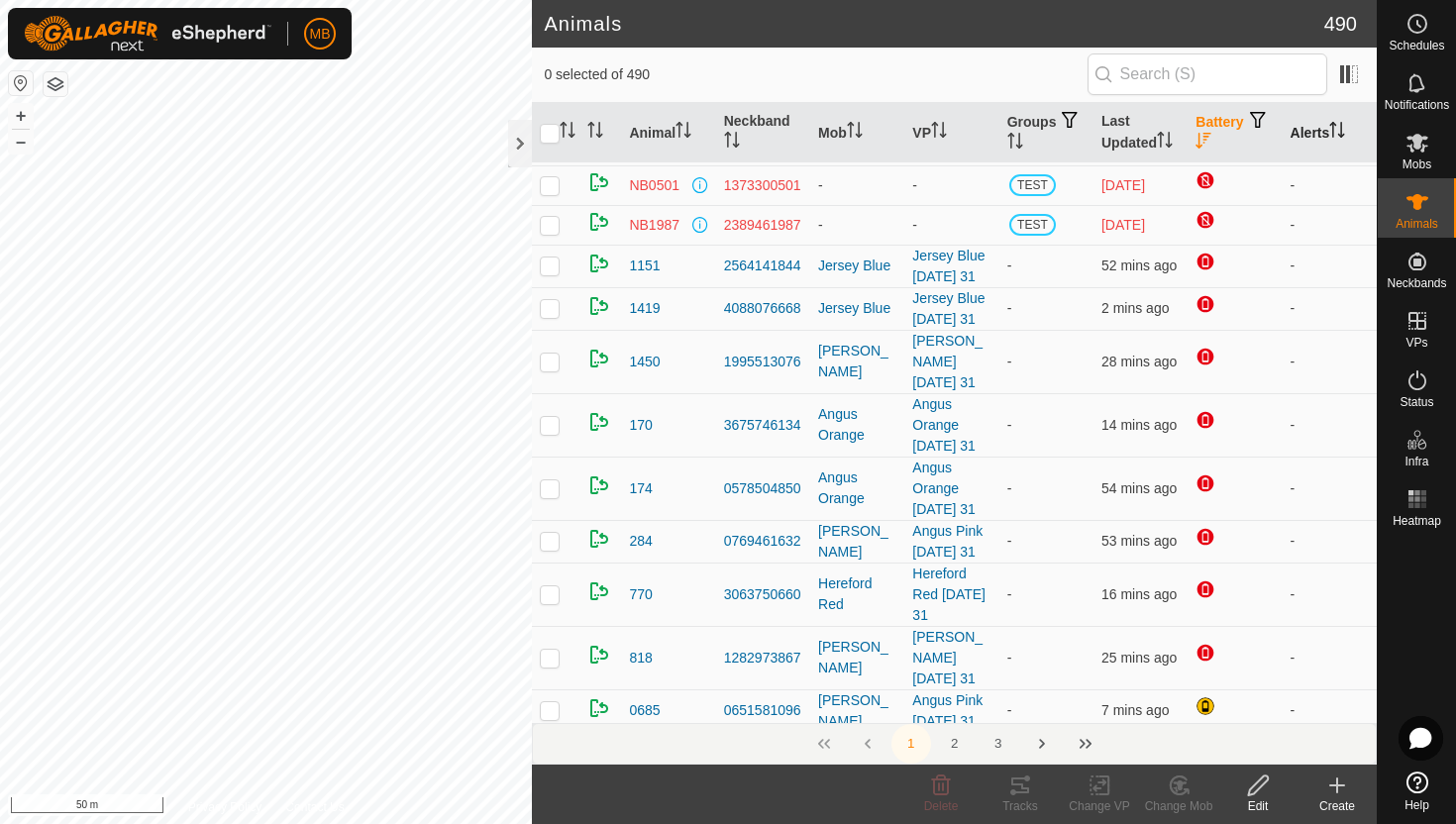 scroll, scrollTop: 80, scrollLeft: 0, axis: vertical 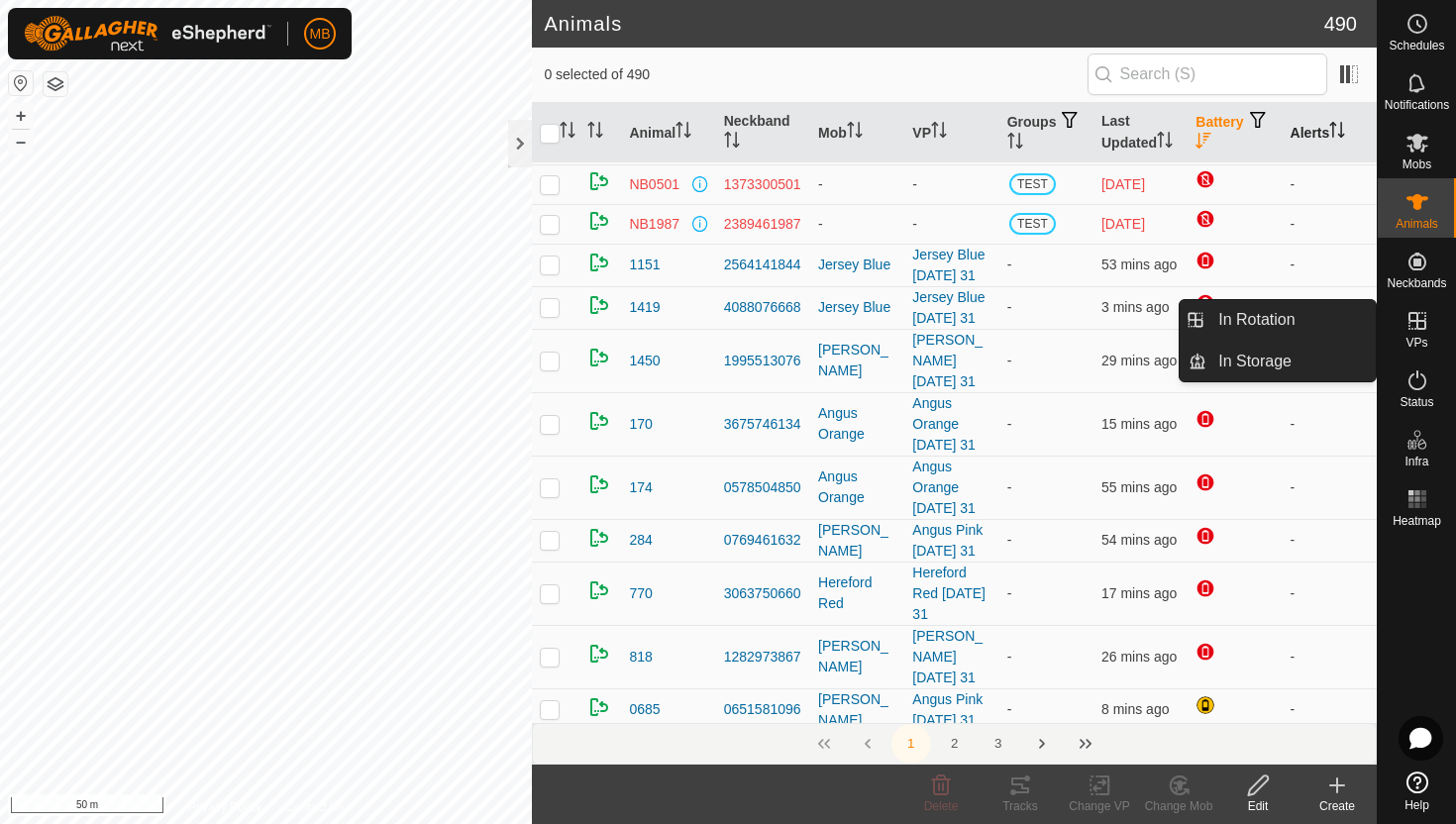 click 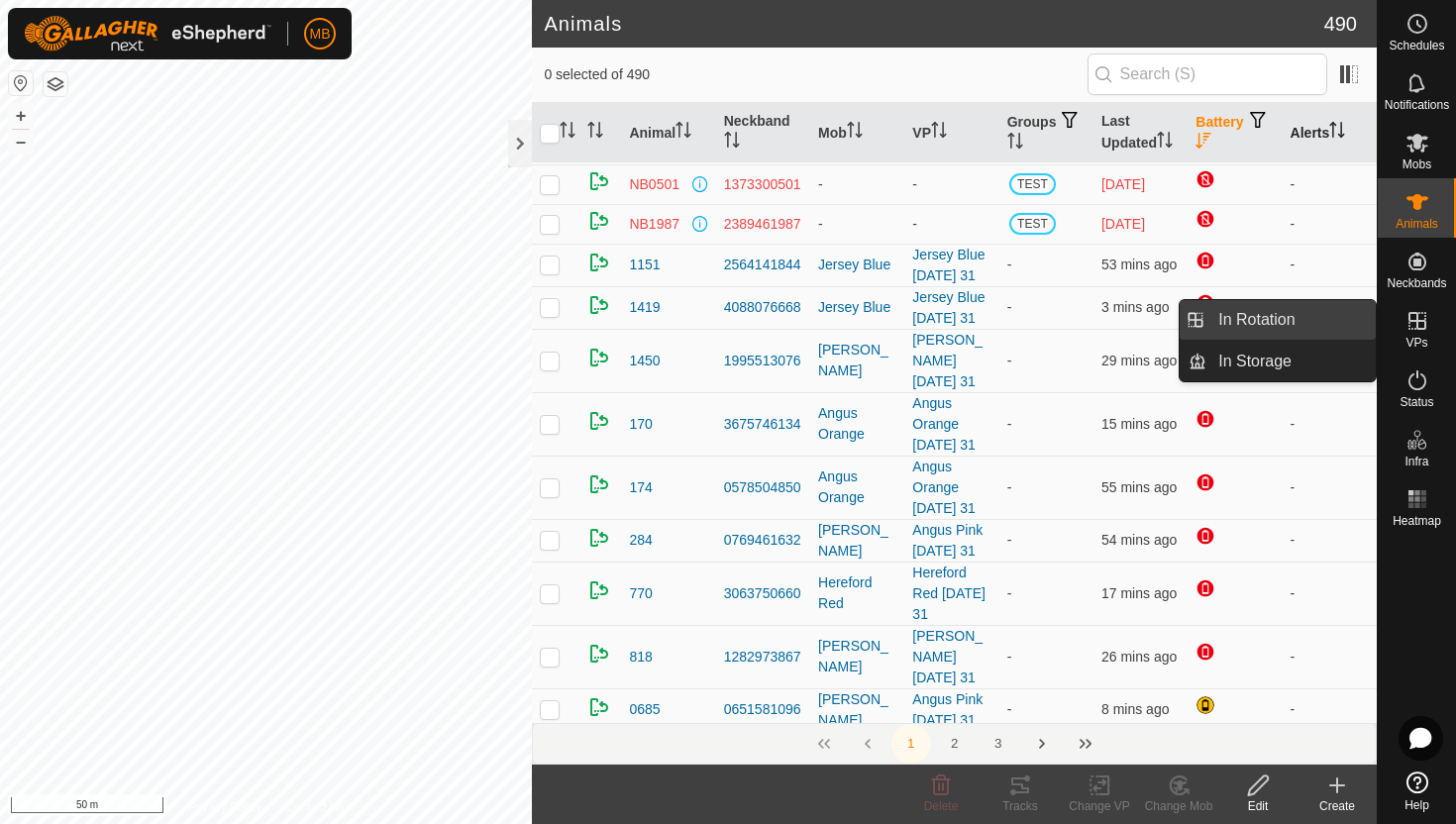 click on "In Rotation" at bounding box center (1291, 320) 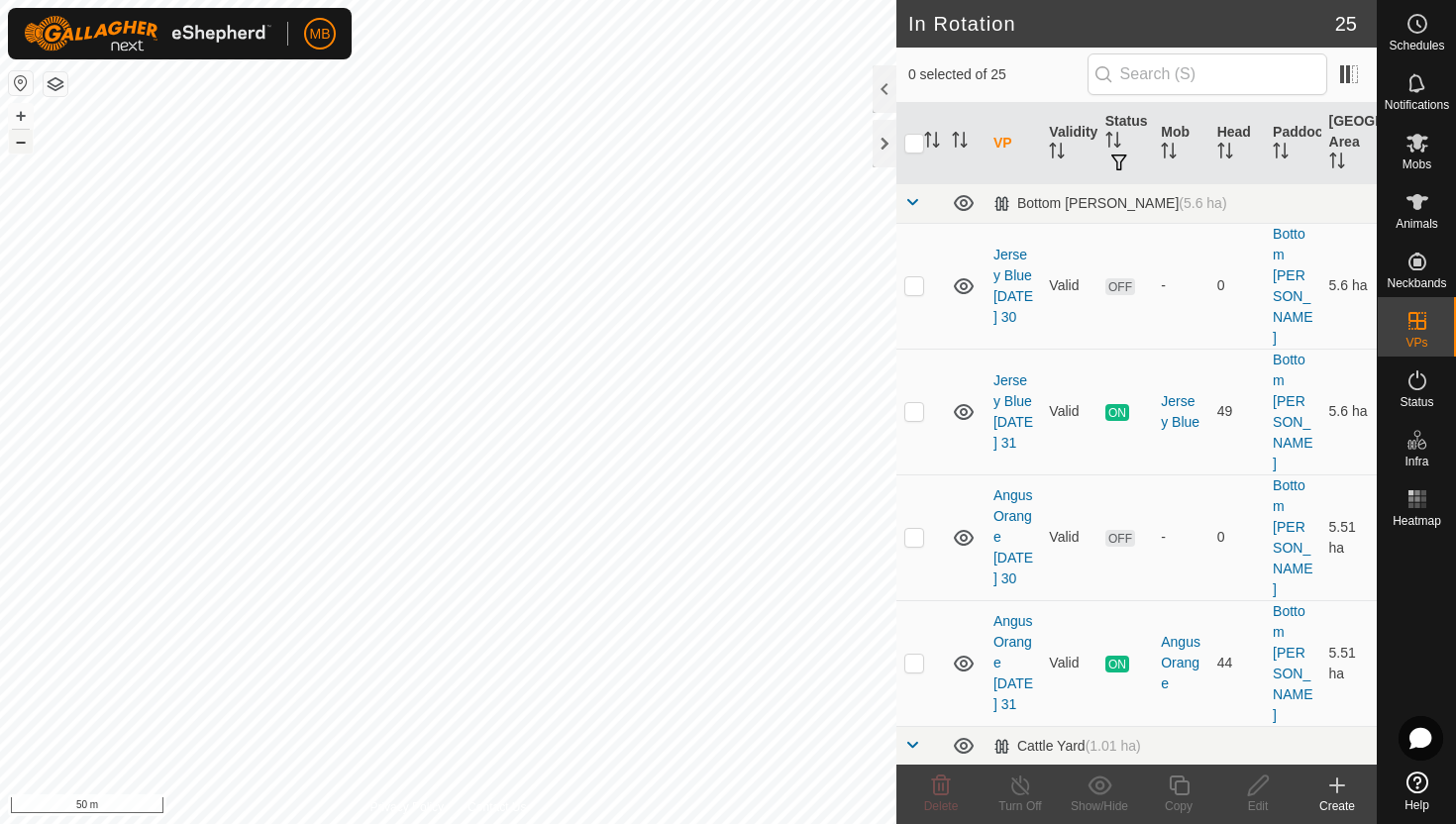 click on "–" at bounding box center (21, 142) 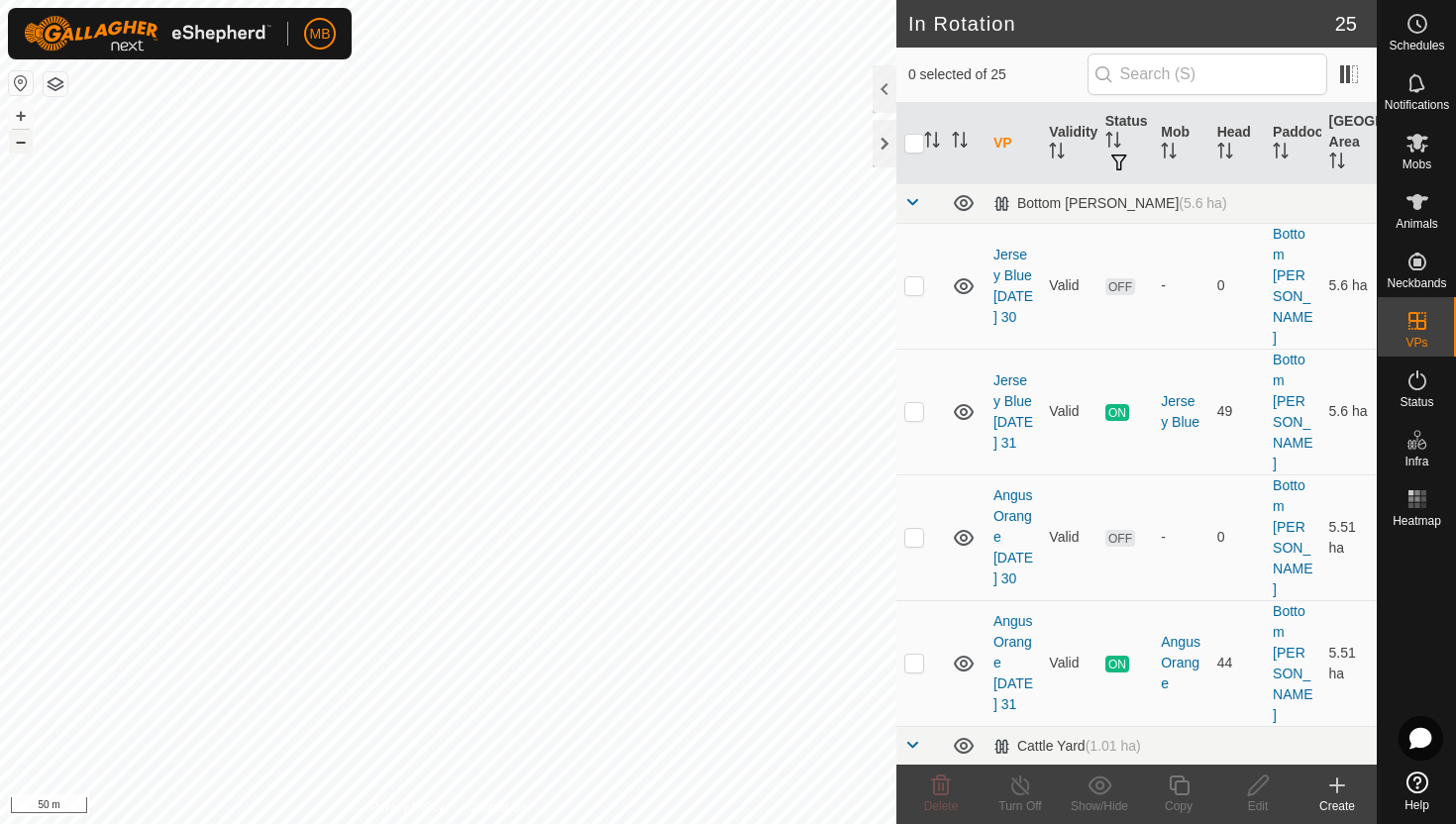 click on "–" at bounding box center [21, 142] 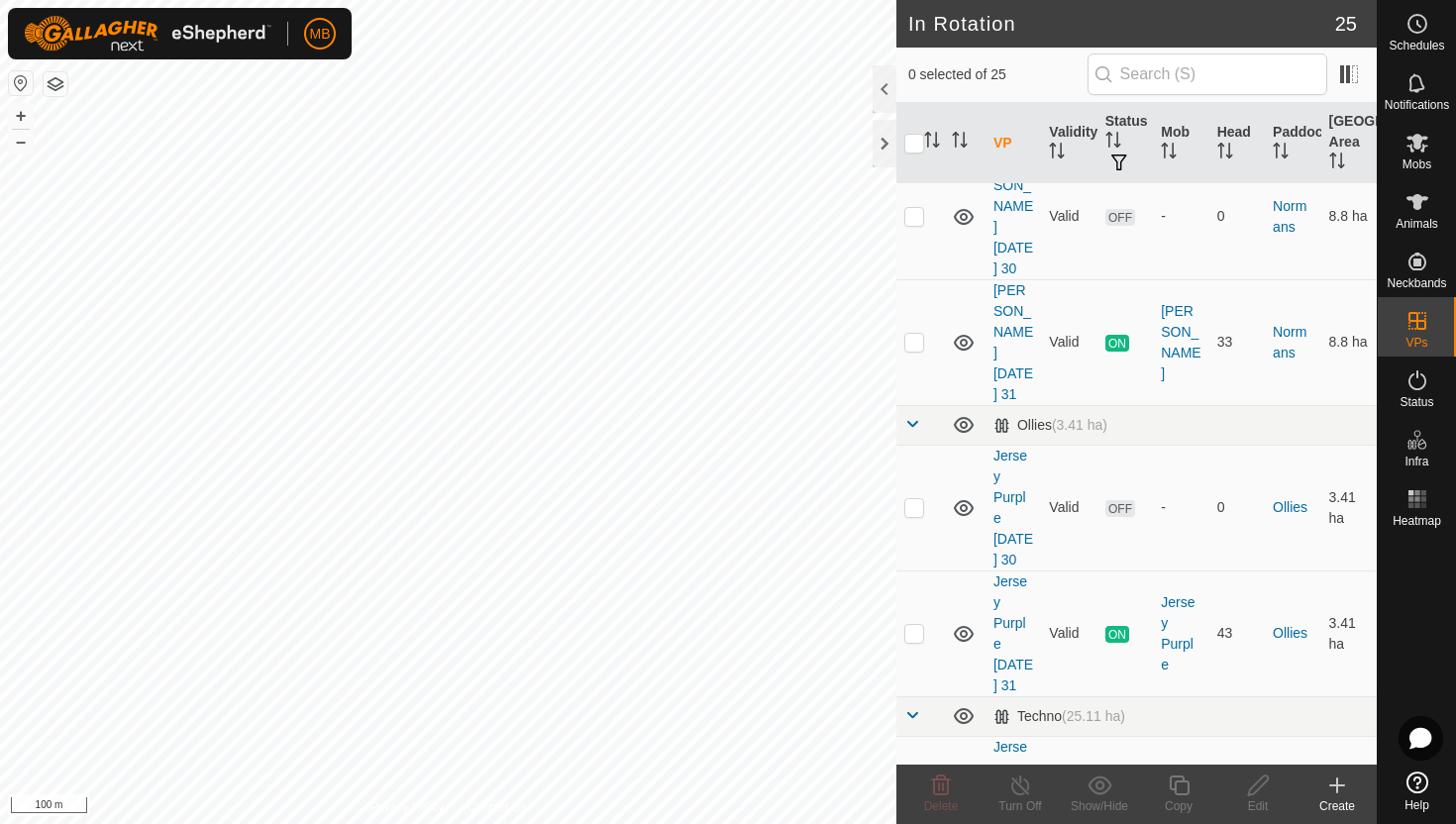 scroll, scrollTop: 751, scrollLeft: 0, axis: vertical 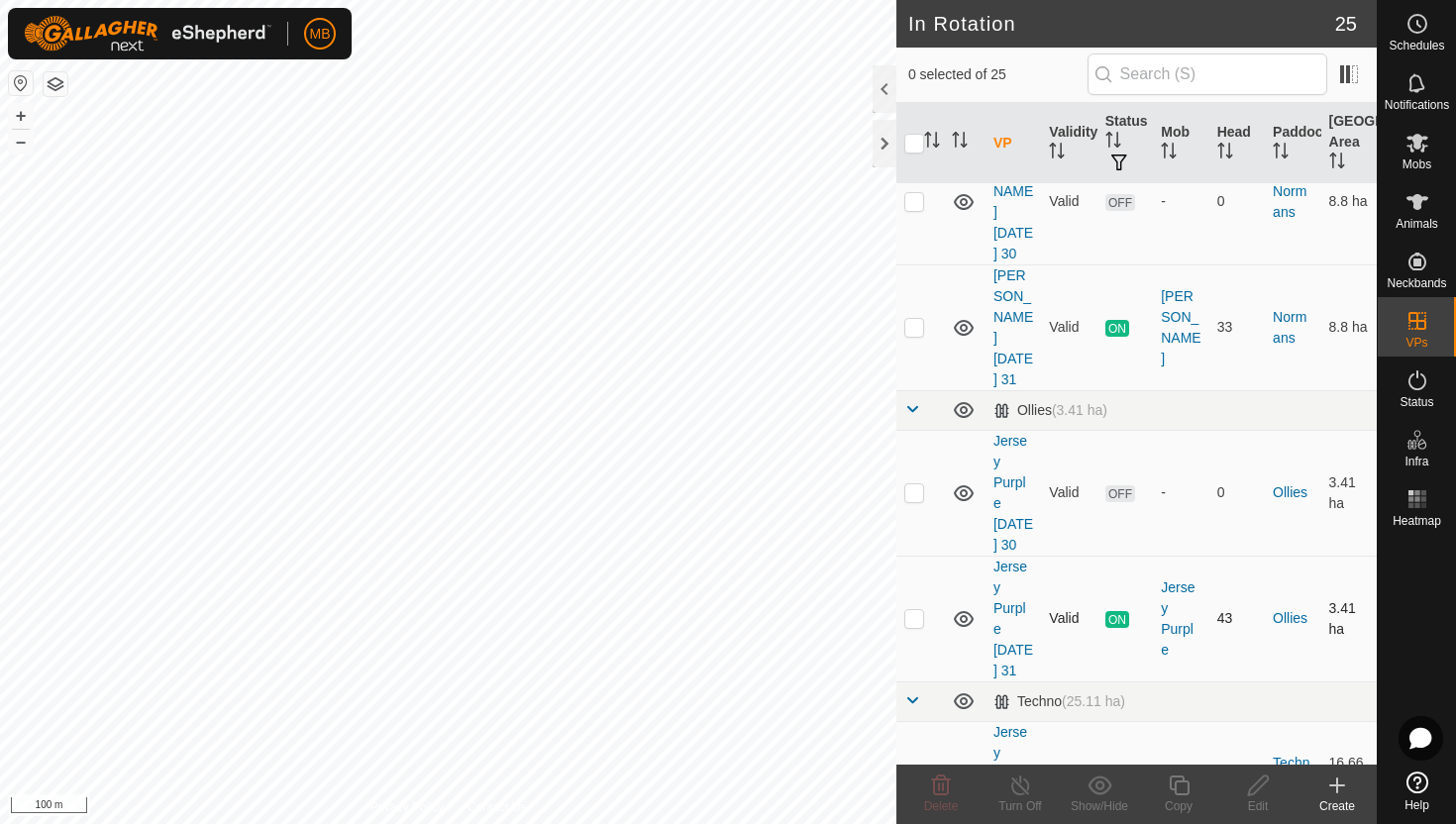 click at bounding box center [914, 618] 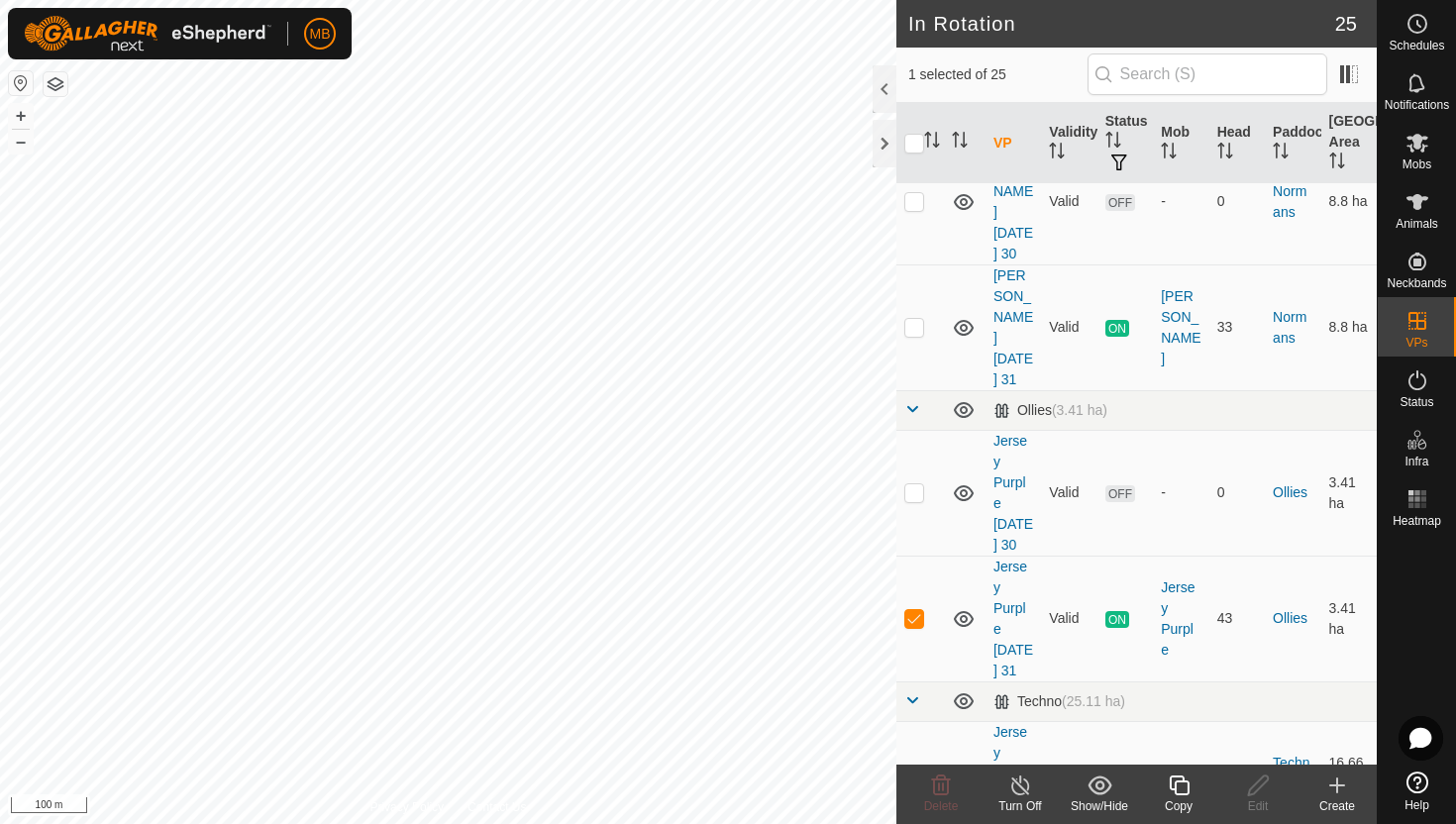 click 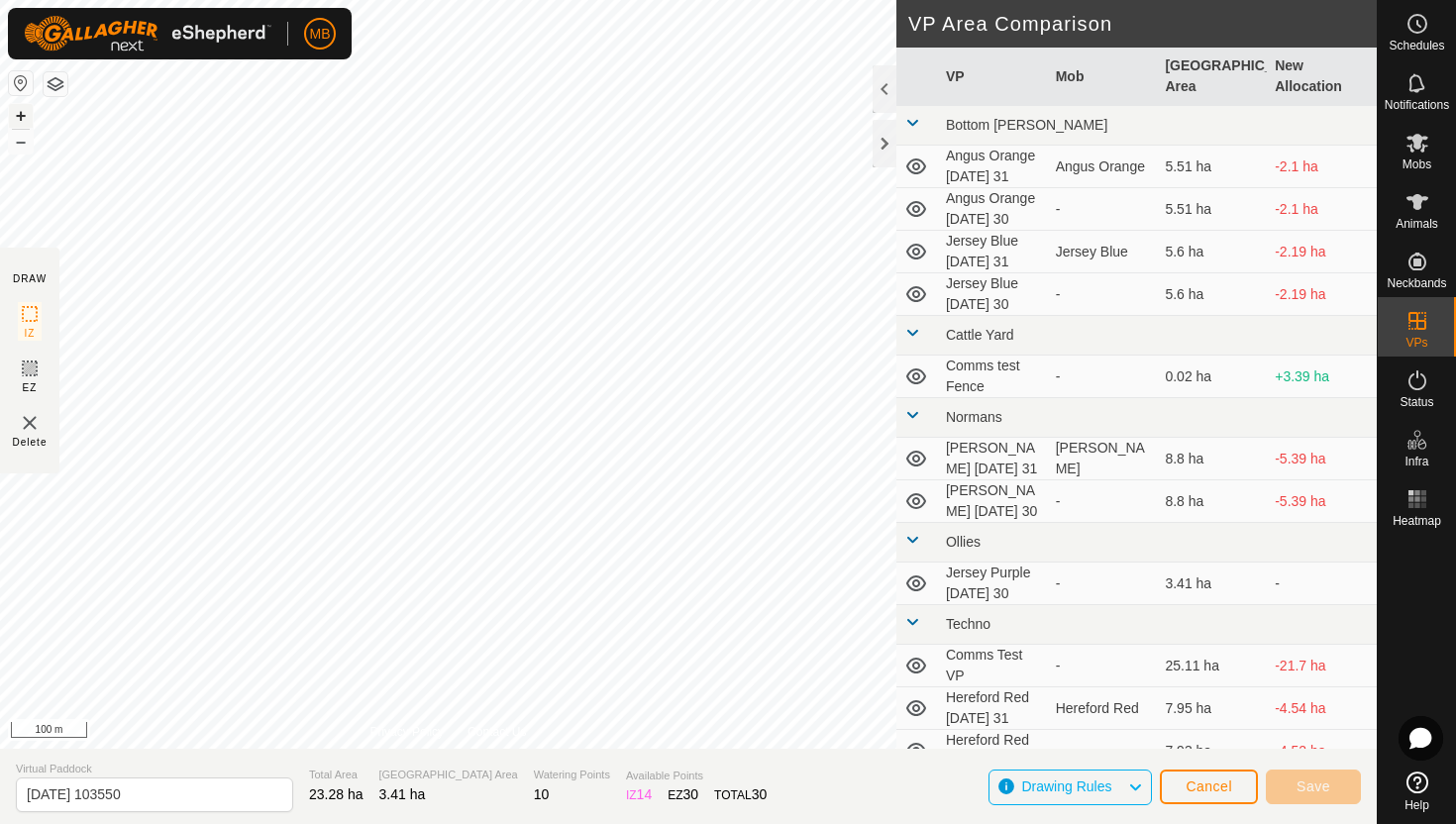 click on "+" at bounding box center [21, 116] 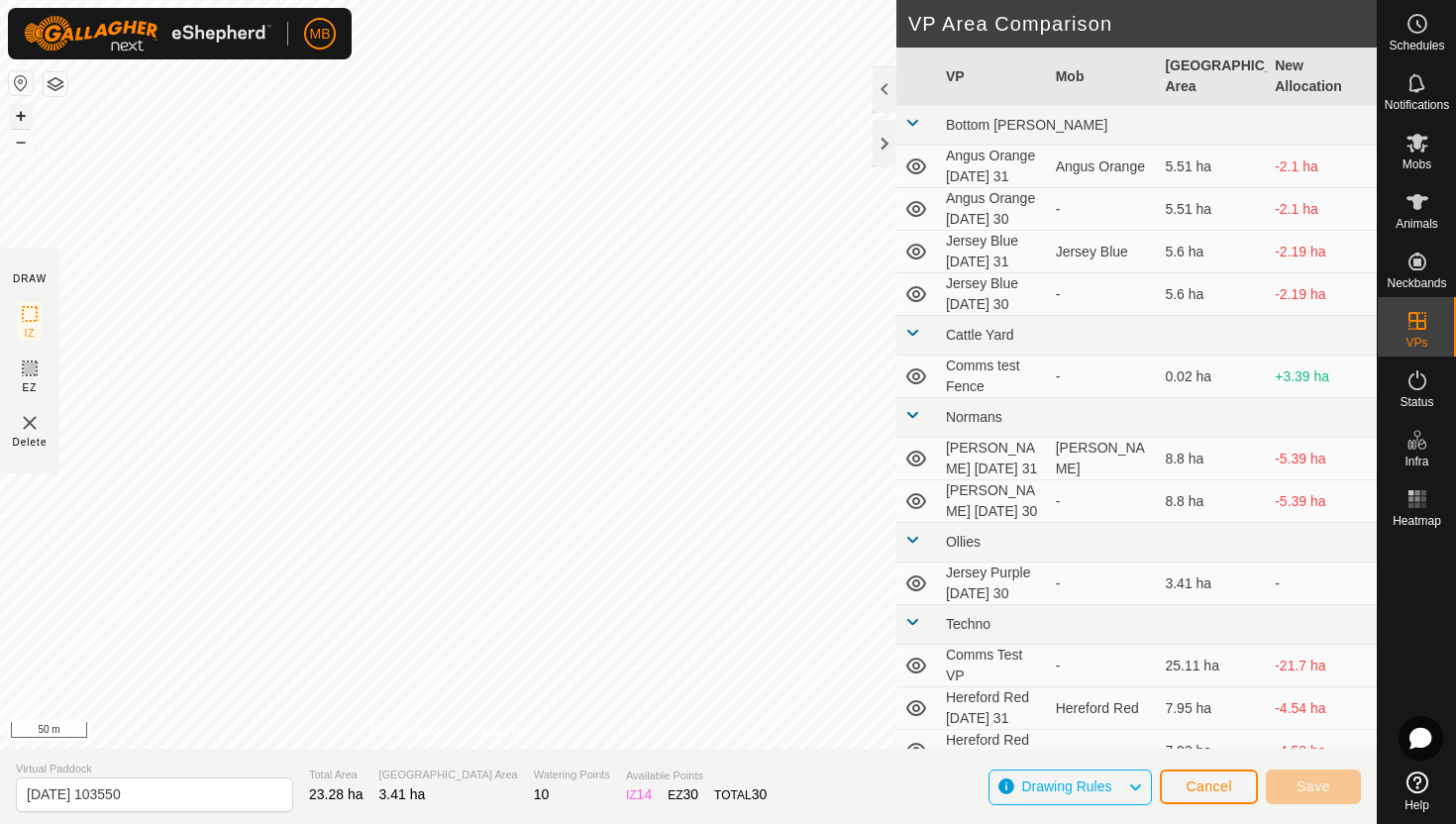 click on "+" at bounding box center [21, 116] 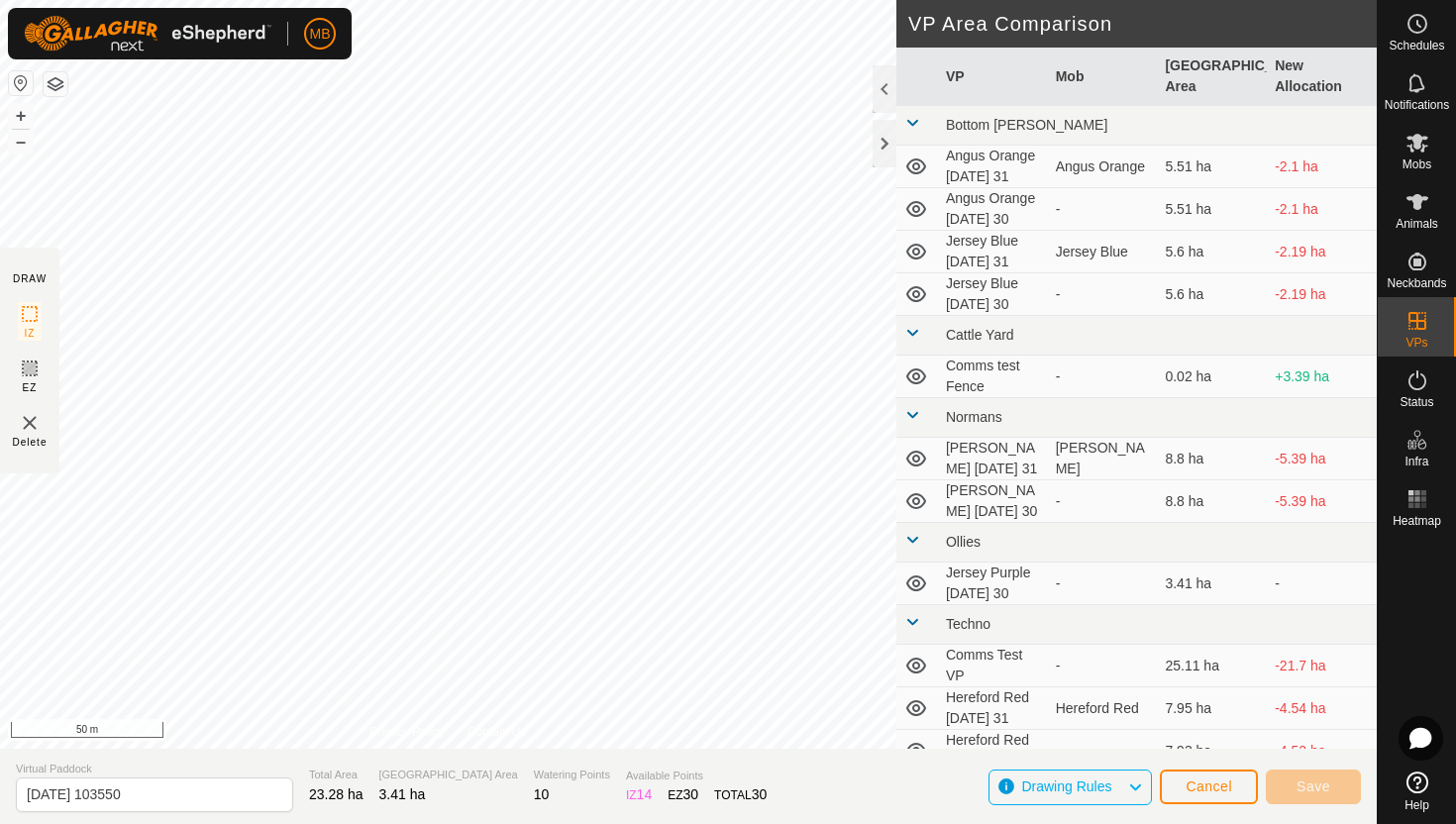 click on "MB Schedules Notifications Mobs Animals Neckbands VPs Status Infra Heatmap Help DRAW IZ EZ Delete Privacy Policy Contact Us + – ⇧ i 50 m VP Area Comparison     VP   Mob   Grazing Area   New Allocation  Bottom Davey  Angus Orange Thursday 31   Angus Orange   5.51 ha  -2.1 ha  Angus Orange Wednesday 30  -  5.51 ha  -2.1 ha  Jersey Blue Thursday 31   Jersey Blue   5.6 ha  -2.19 ha  Jersey Blue Wednesday 30  -  5.6 ha  -2.19 ha Cattle Yard  Comms test Fence  -  0.02 ha  +3.39 ha Normans  Angus Green Thursday 31   Angus Green   8.8 ha  -5.39 ha  Angus Green Wednesday 30  -  8.8 ha  -5.39 ha Ollies  Jersey Purple Wednesday 30  -  3.41 ha   -  Techno  Comms Test VP  -  25.11 ha  -21.7 ha  Hereford Red Thursday 31   Hereford Red   7.95 ha  -4.54 ha  Hereford Red Tuesday 29  -  7.93 ha  -4.52 ha  Hereford Red Wednesday 30  -  7.94 ha  -4.53 ha  Jersey Yellow Thursday 31   Jersey Yellow   16.66 ha  -13.25 ha  Jersey Yellow Wednesday 30.1  -  16.66 ha  -13.25 ha Woolshed  Angus Black Thursday 31   Angus Black  - - -" 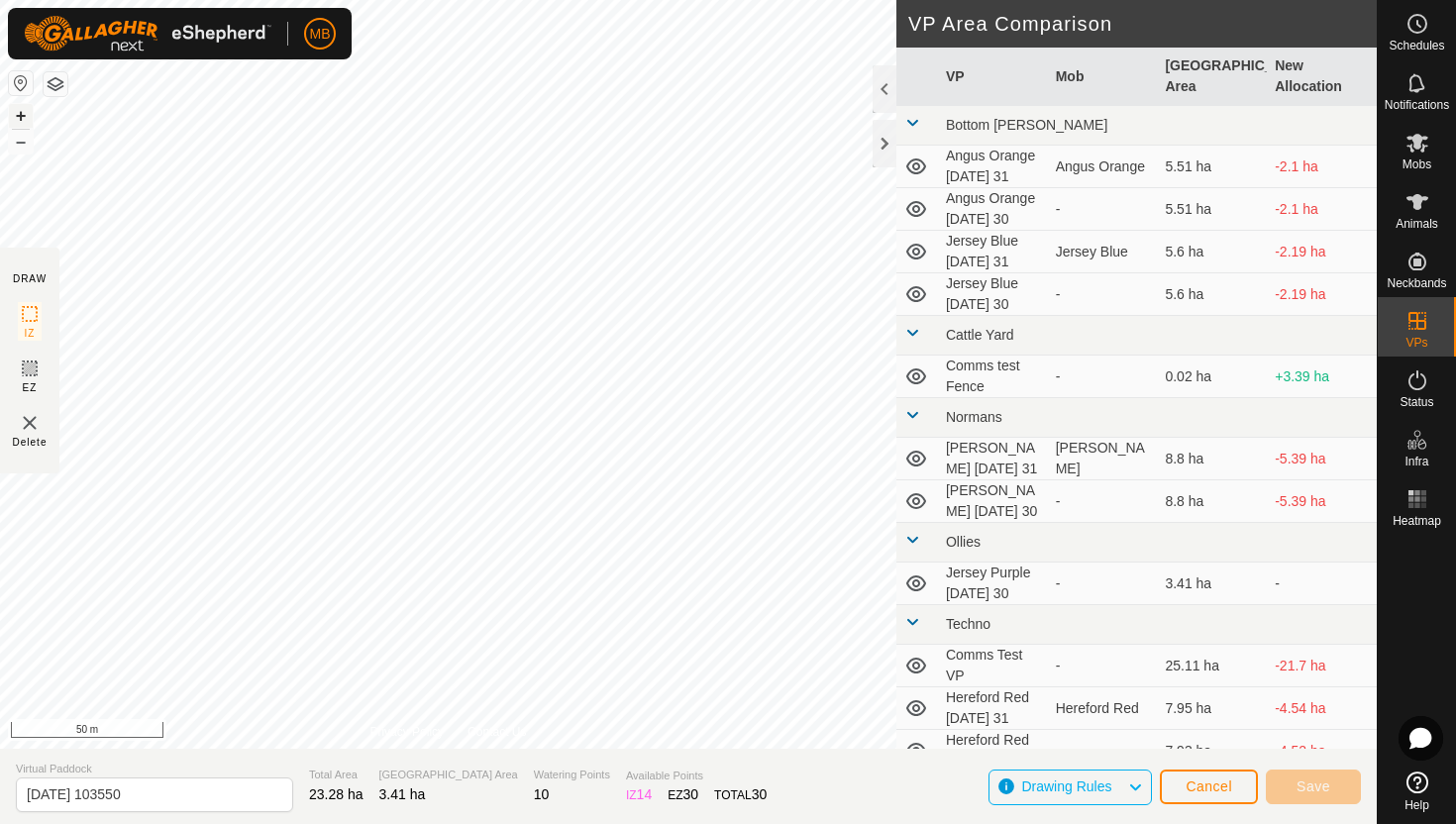 click on "+" at bounding box center [21, 116] 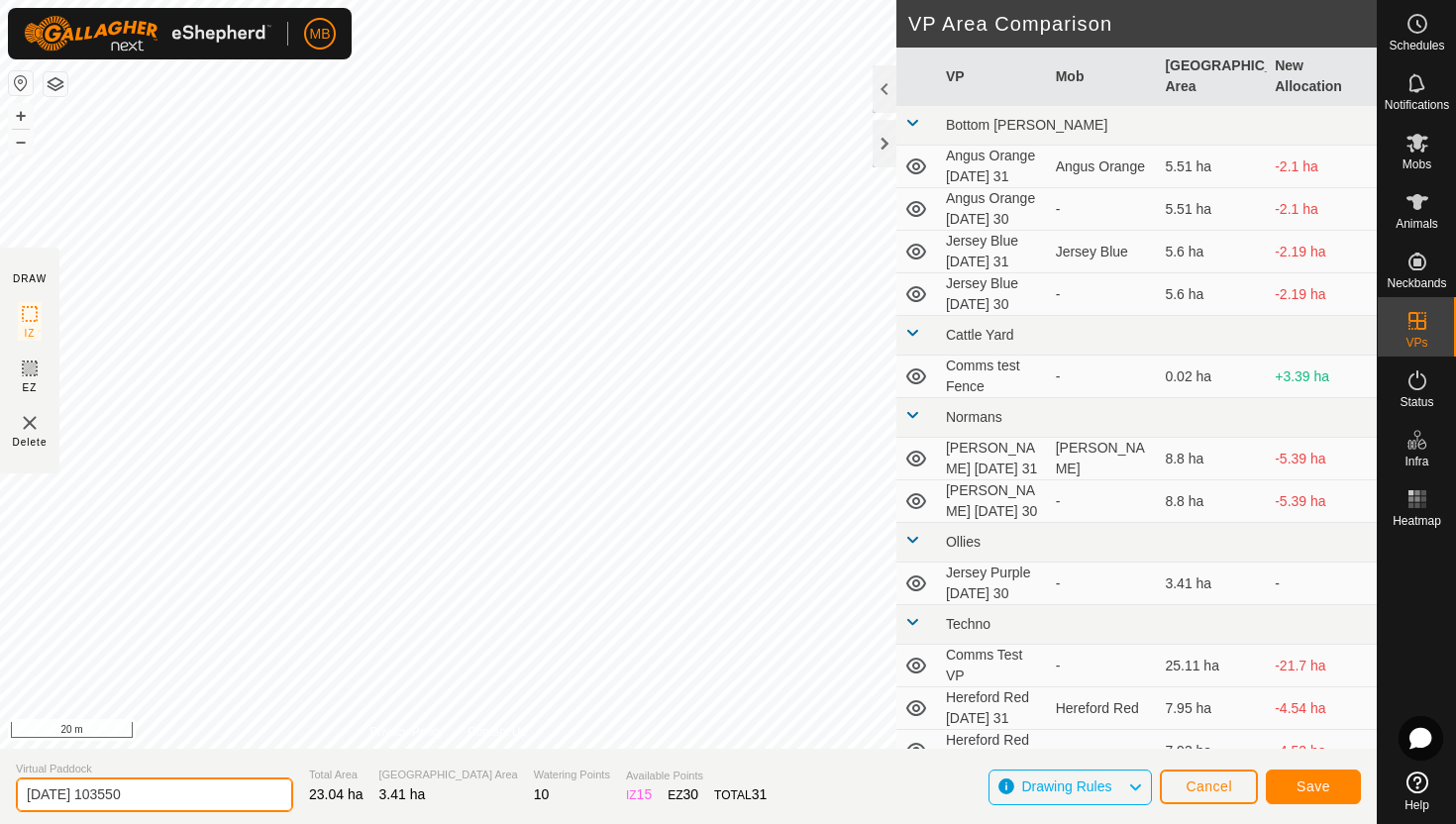 click on "2025-07-31 103550" 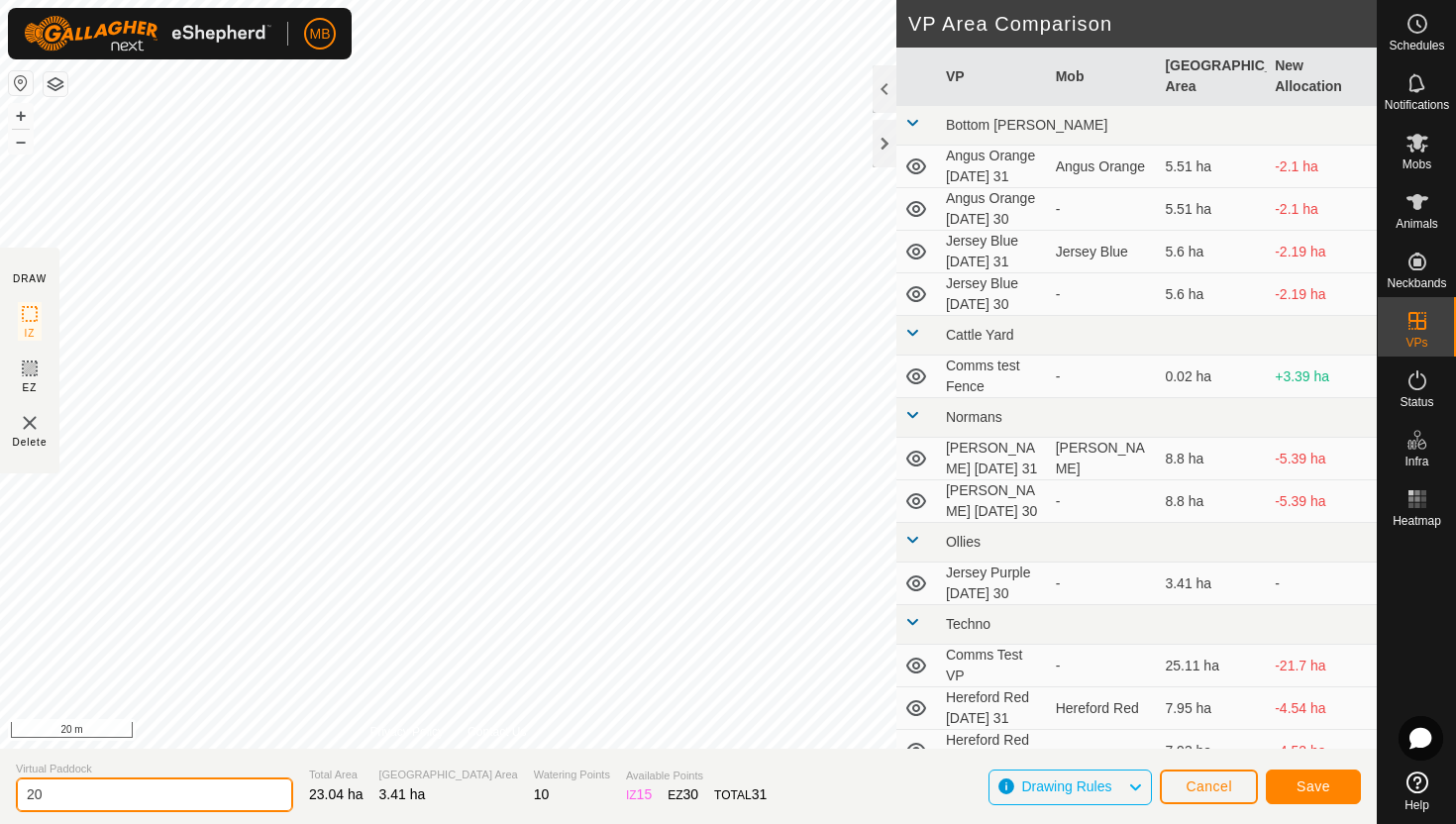 type on "2" 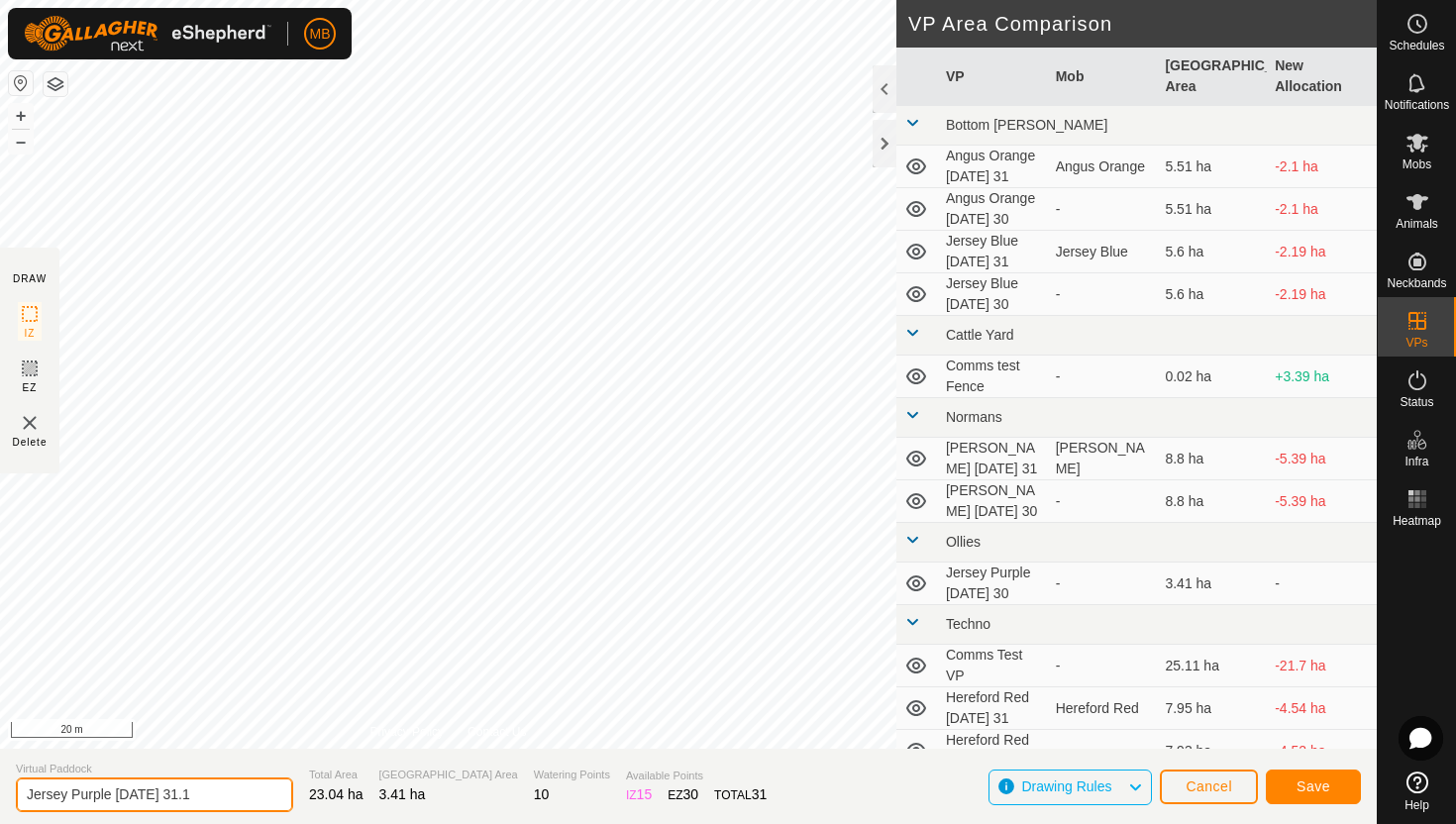 type on "Jersey Purple [DATE] 31.1" 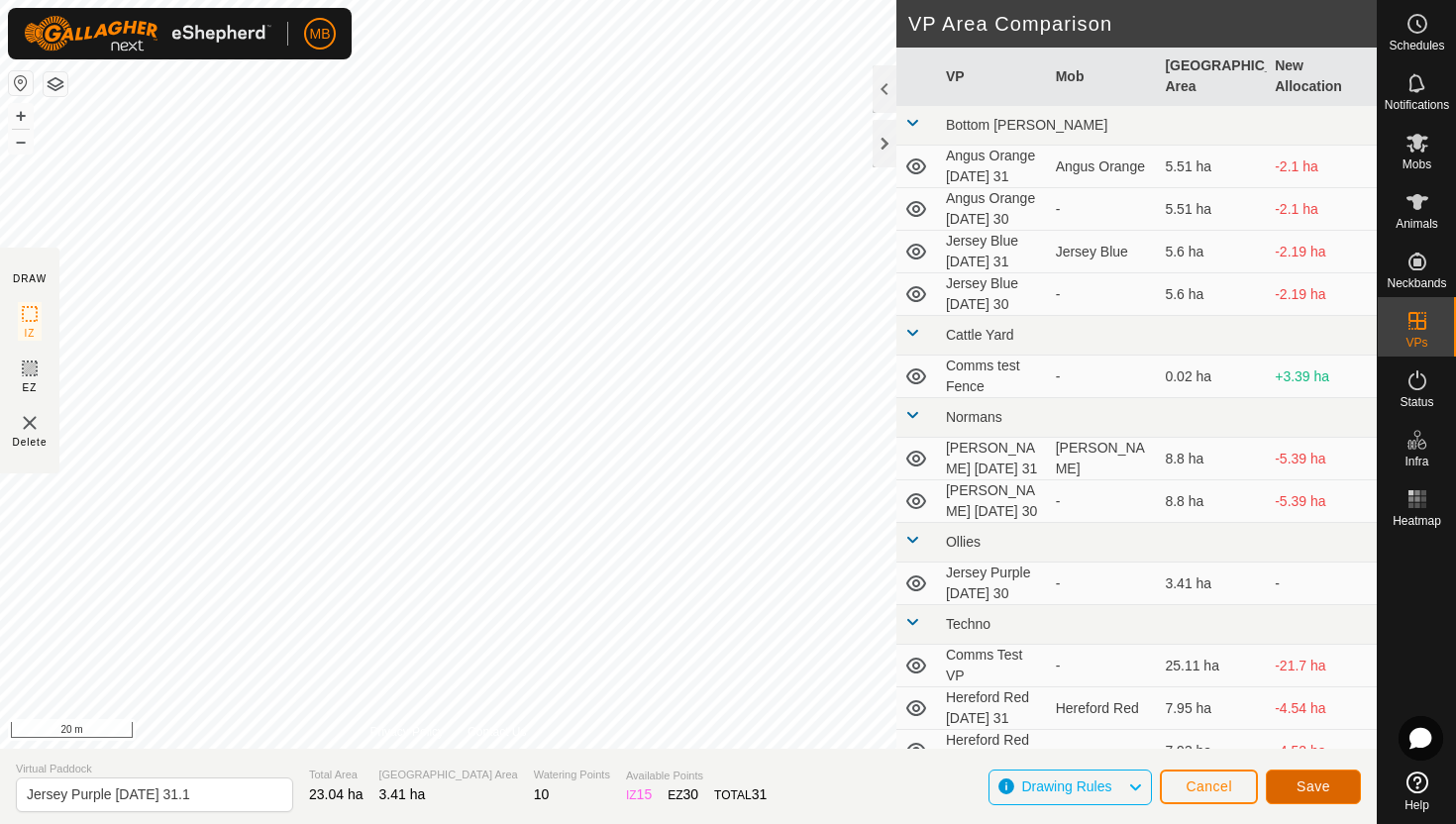 click on "Save" 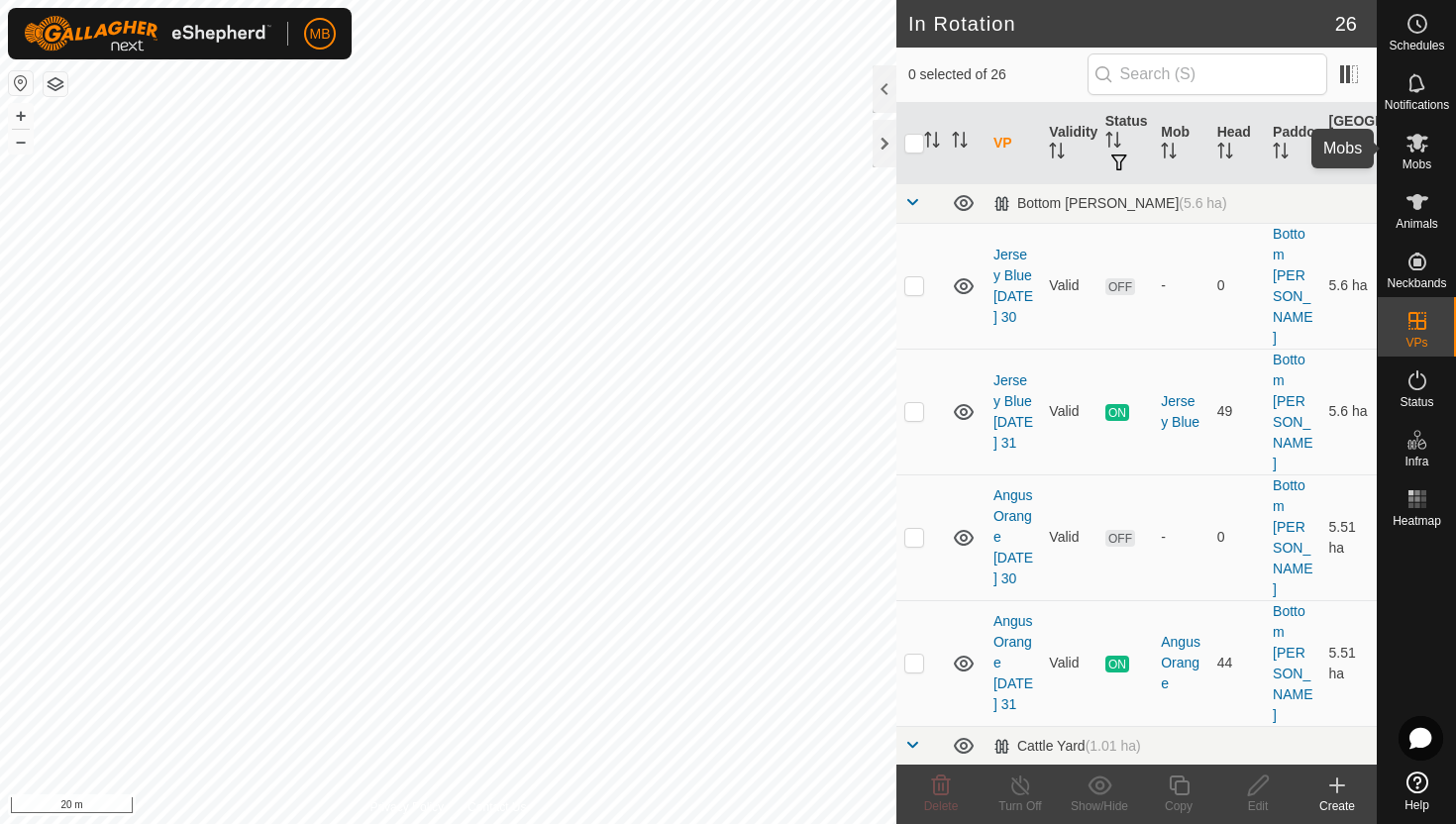 click at bounding box center [1417, 143] 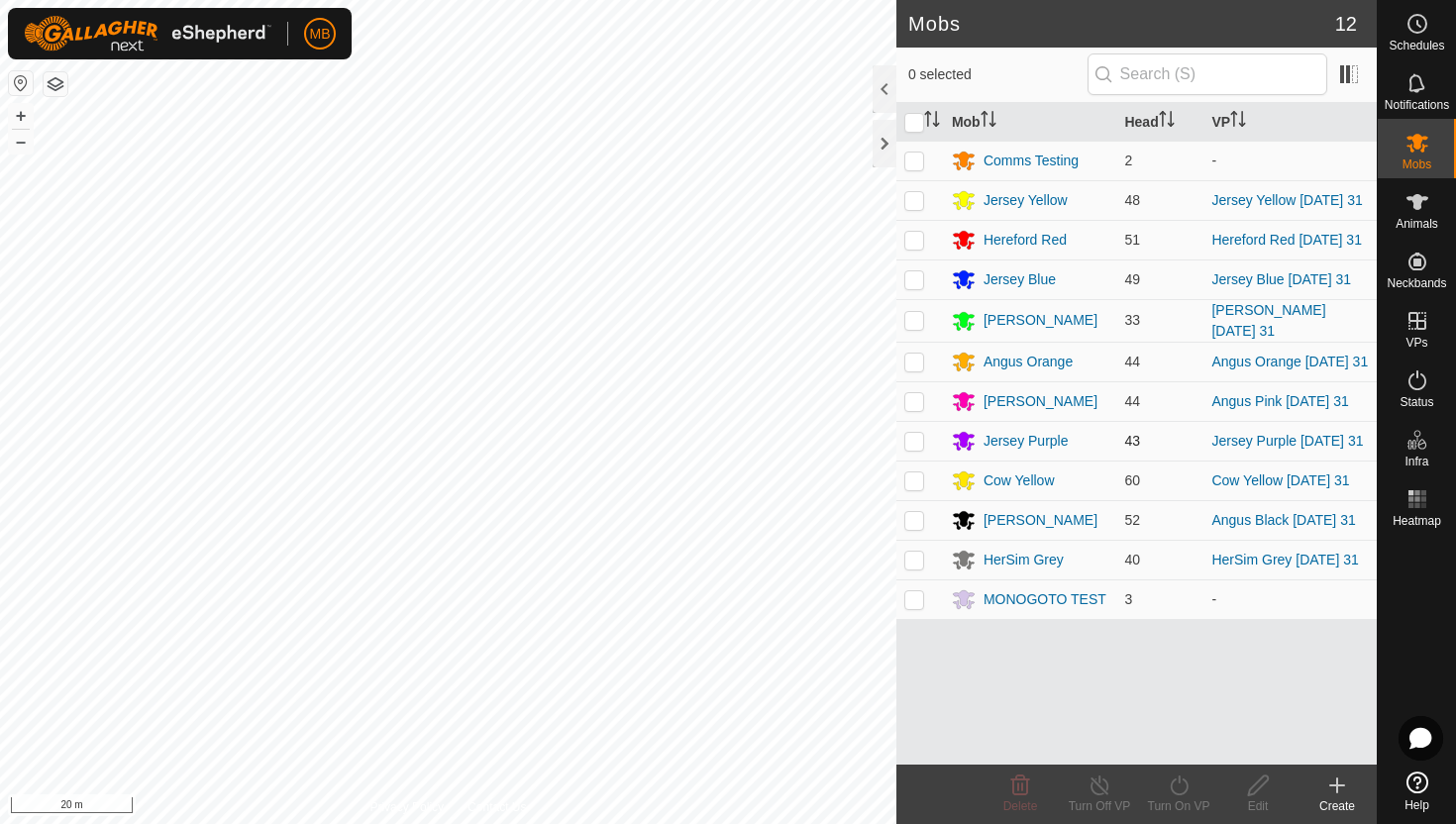 click at bounding box center [914, 441] 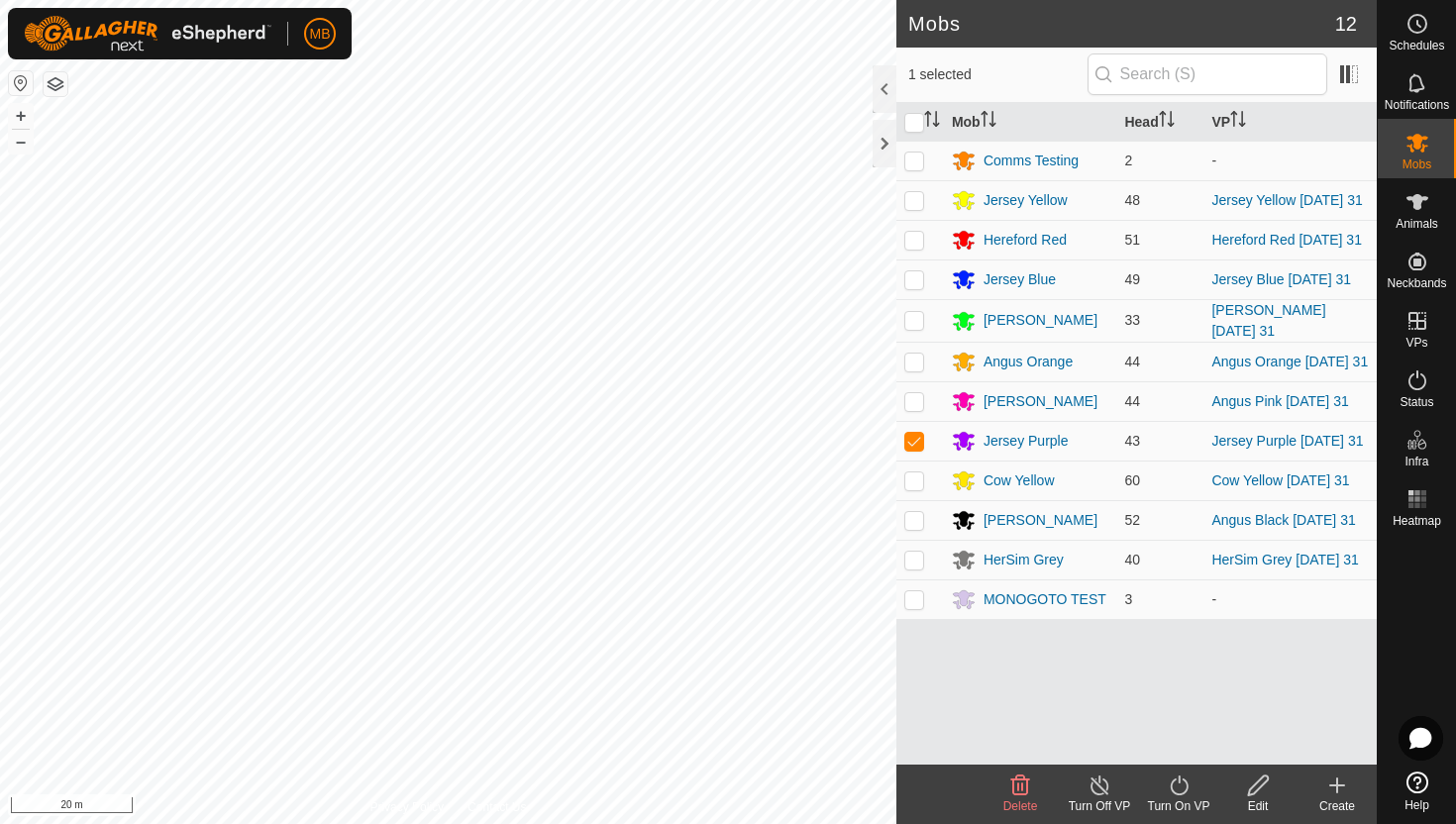 click 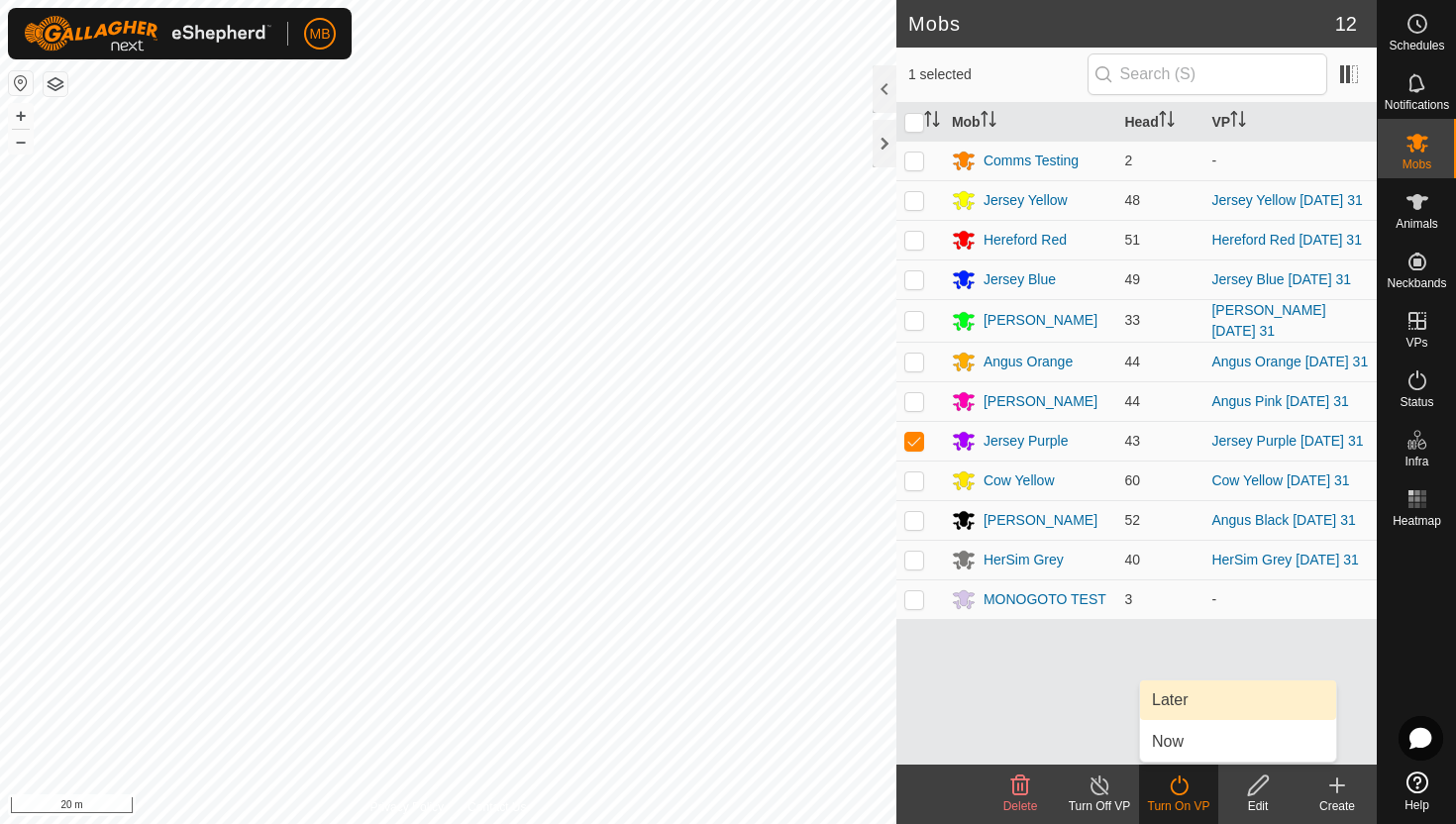 click on "Later" at bounding box center (1238, 700) 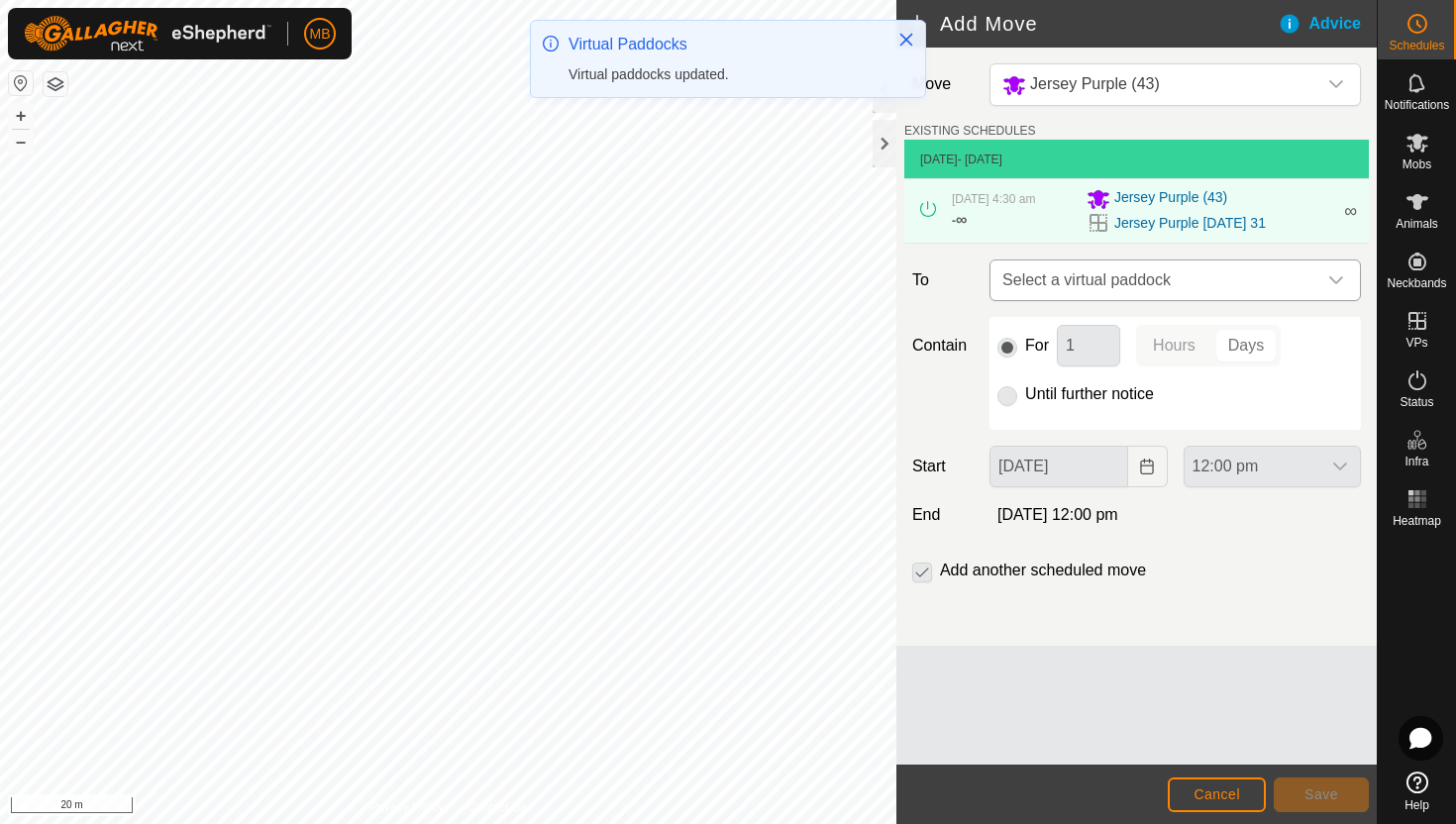 click at bounding box center [1336, 280] 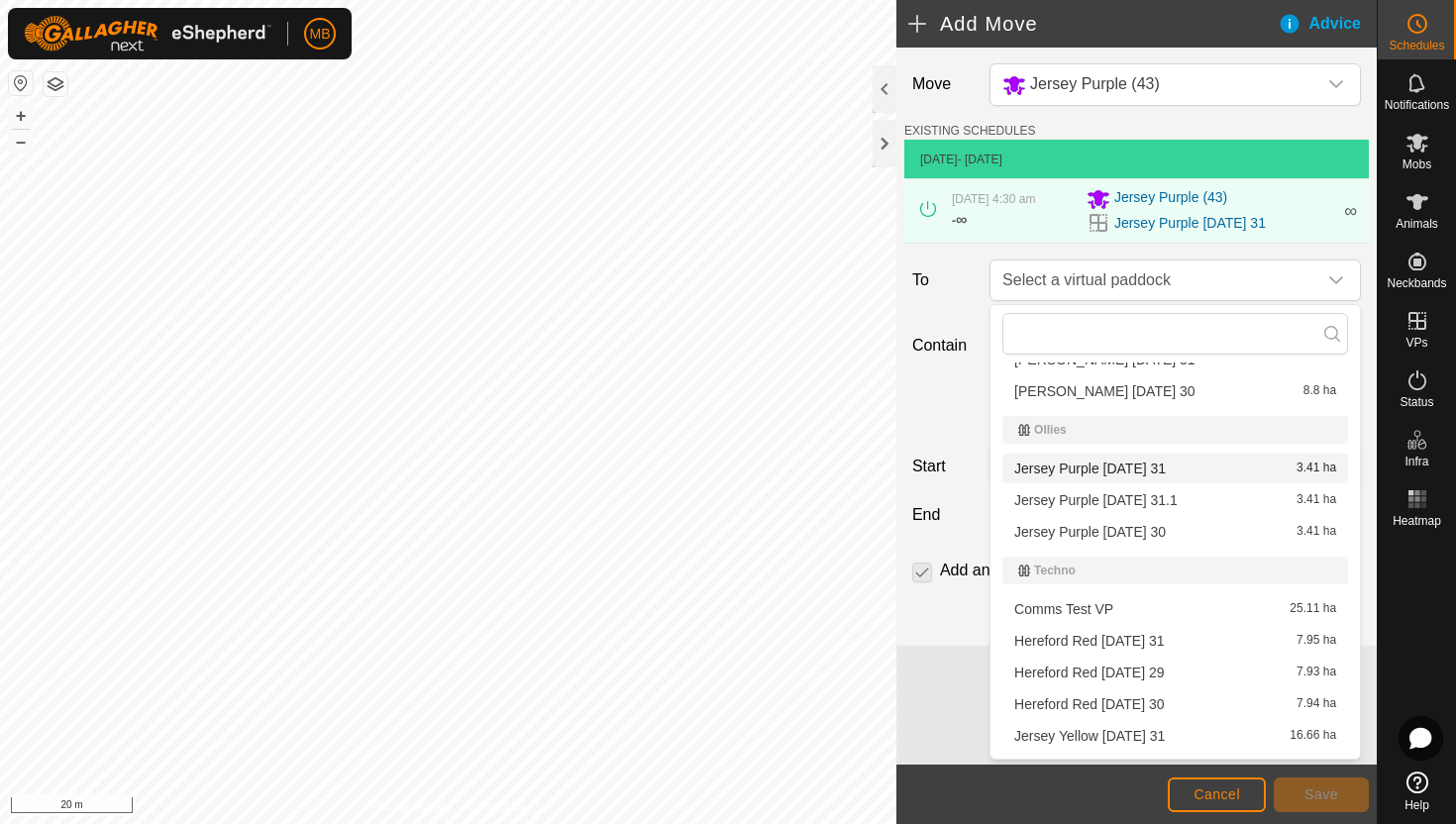 scroll, scrollTop: 316, scrollLeft: 0, axis: vertical 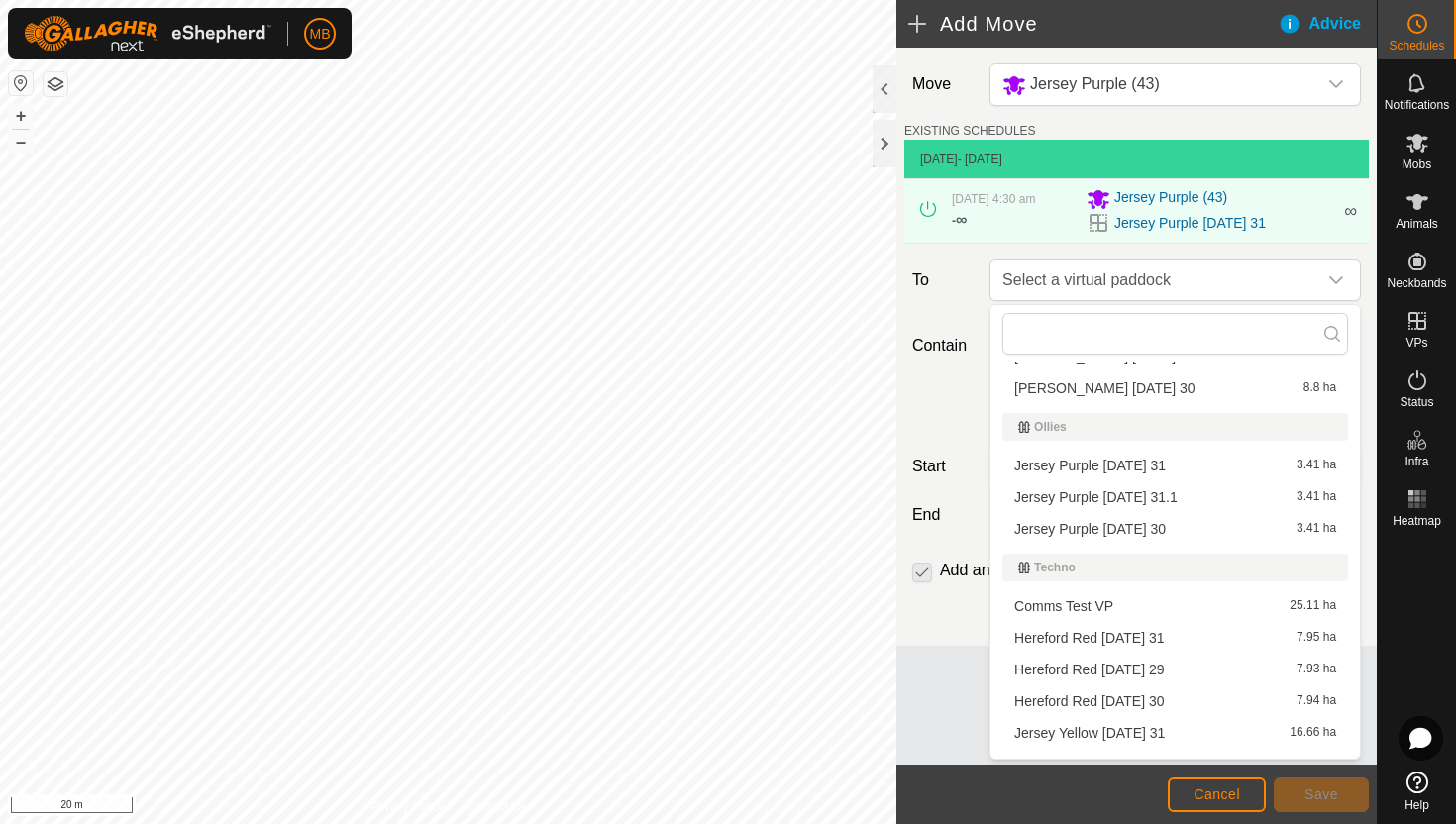 click on "Jersey Purple Thursday 31.1  3.41 ha" at bounding box center (1175, 497) 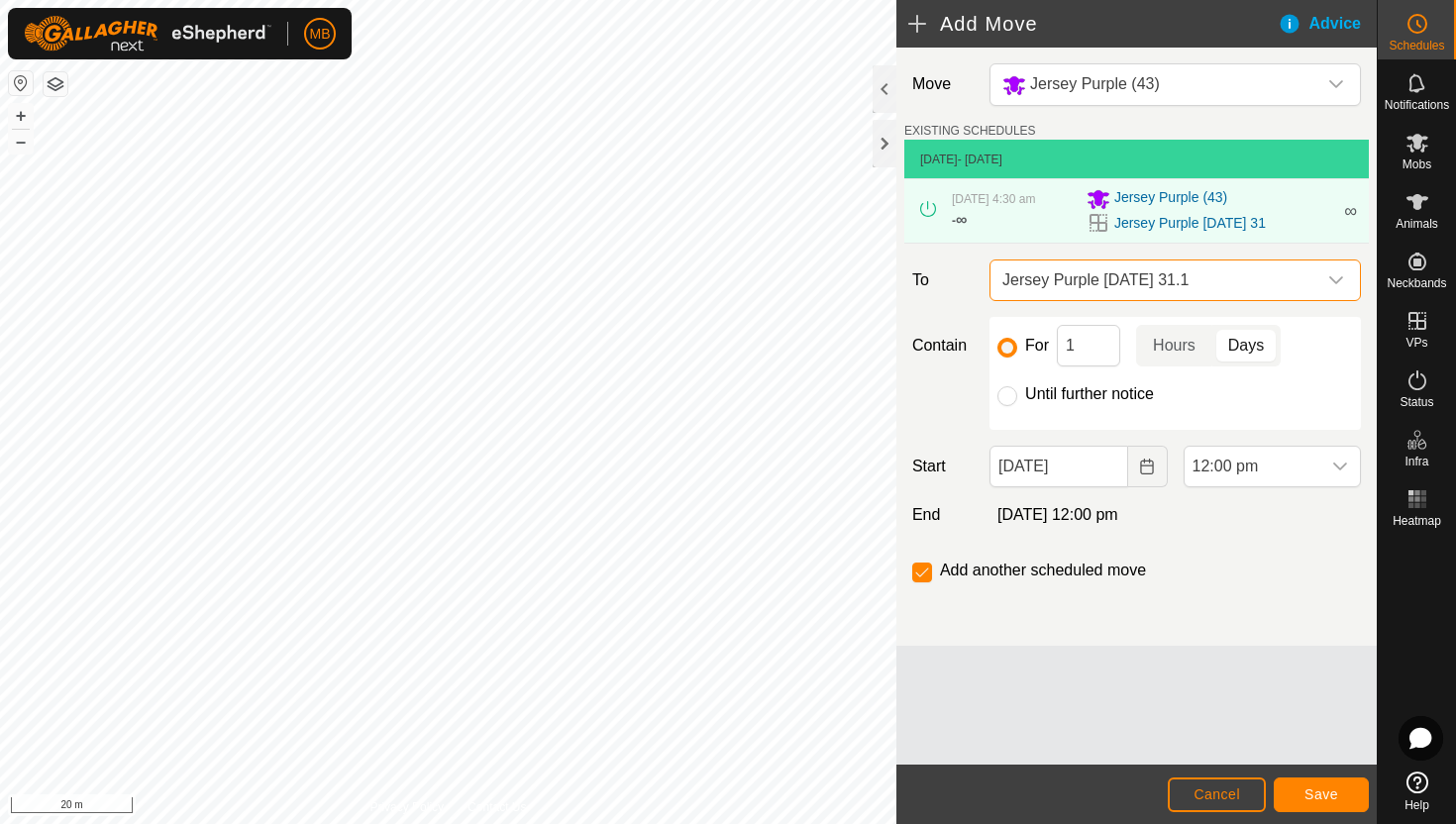 click on "Until further notice" 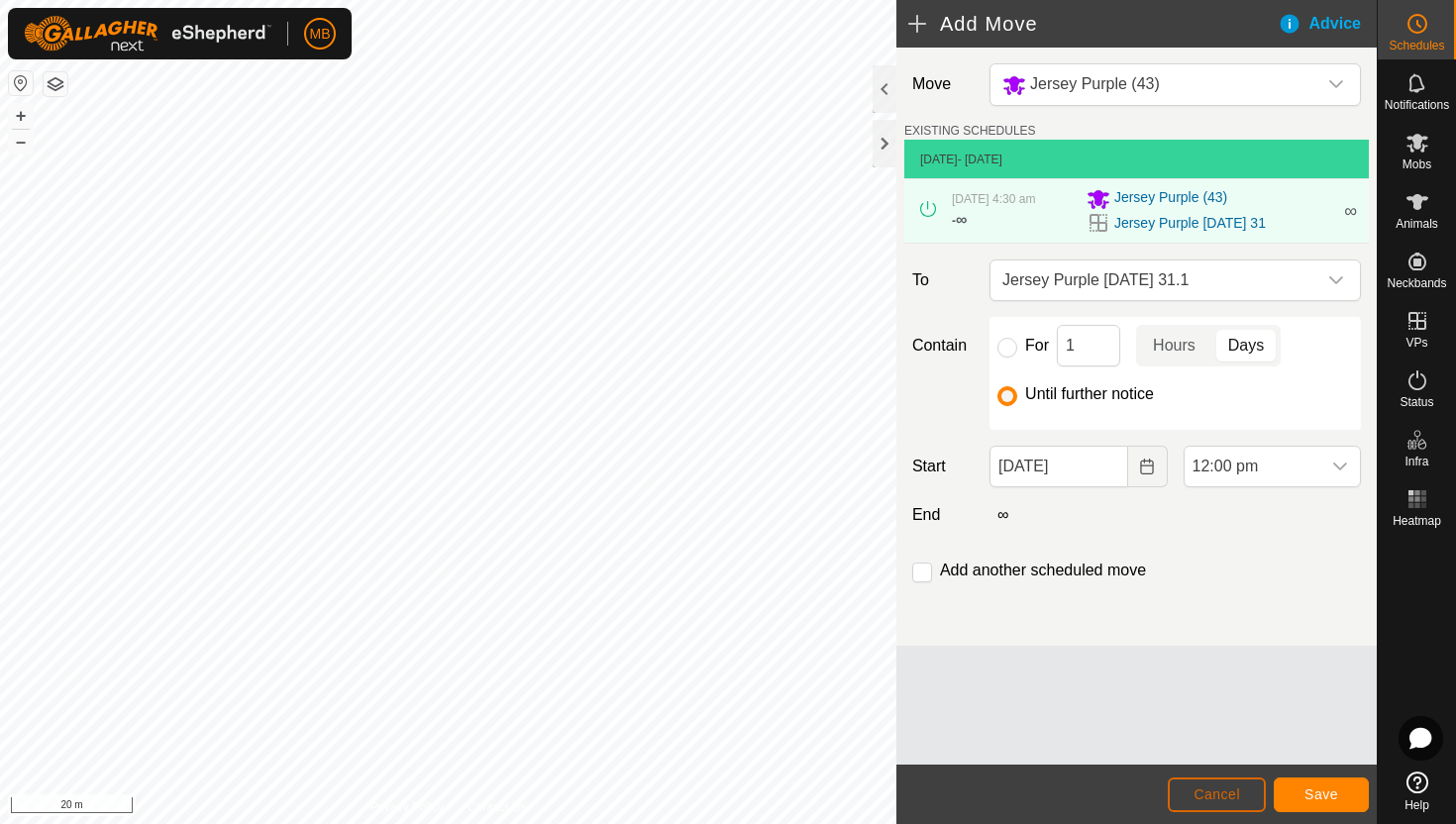 click on "Cancel" 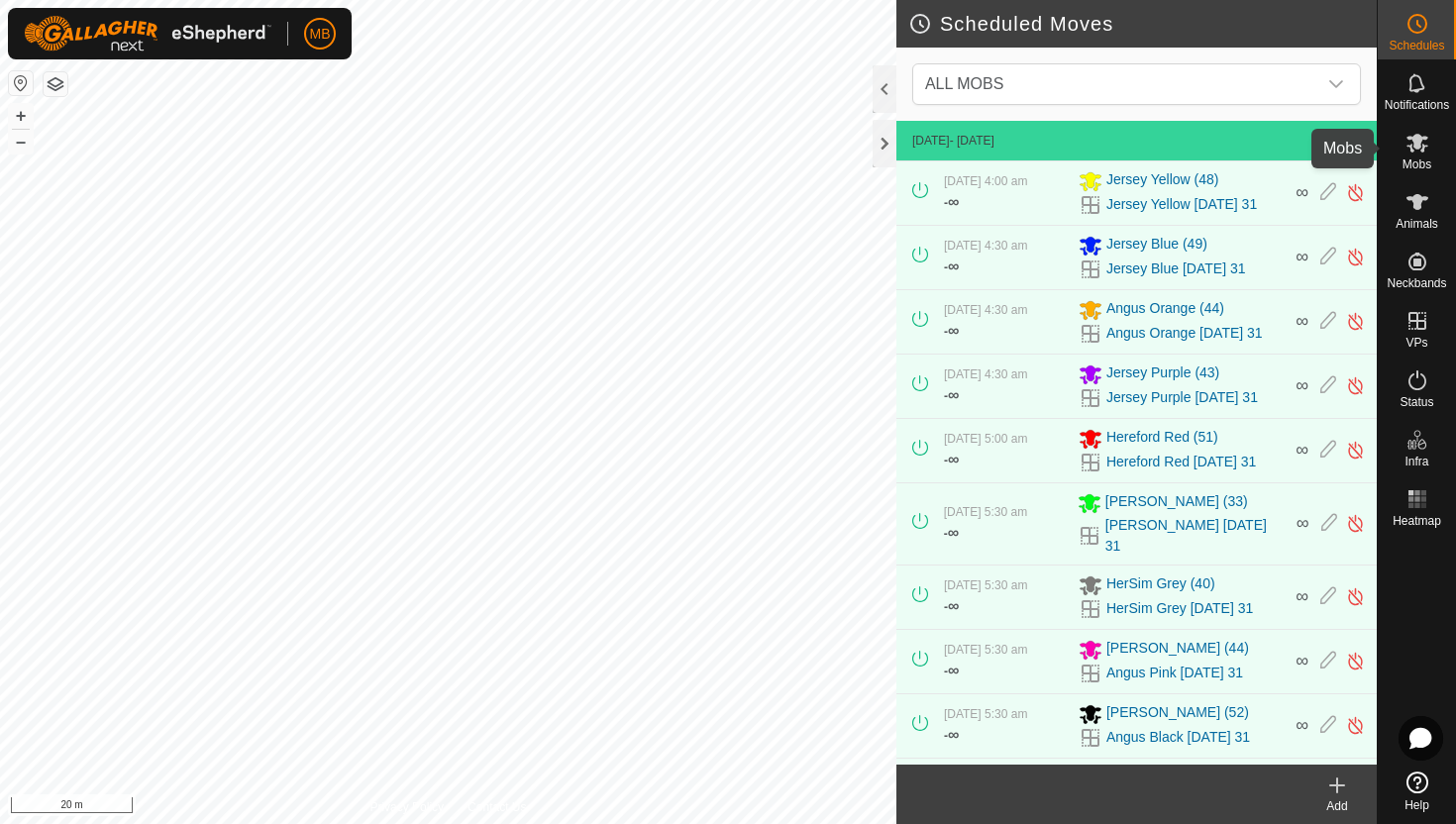 click 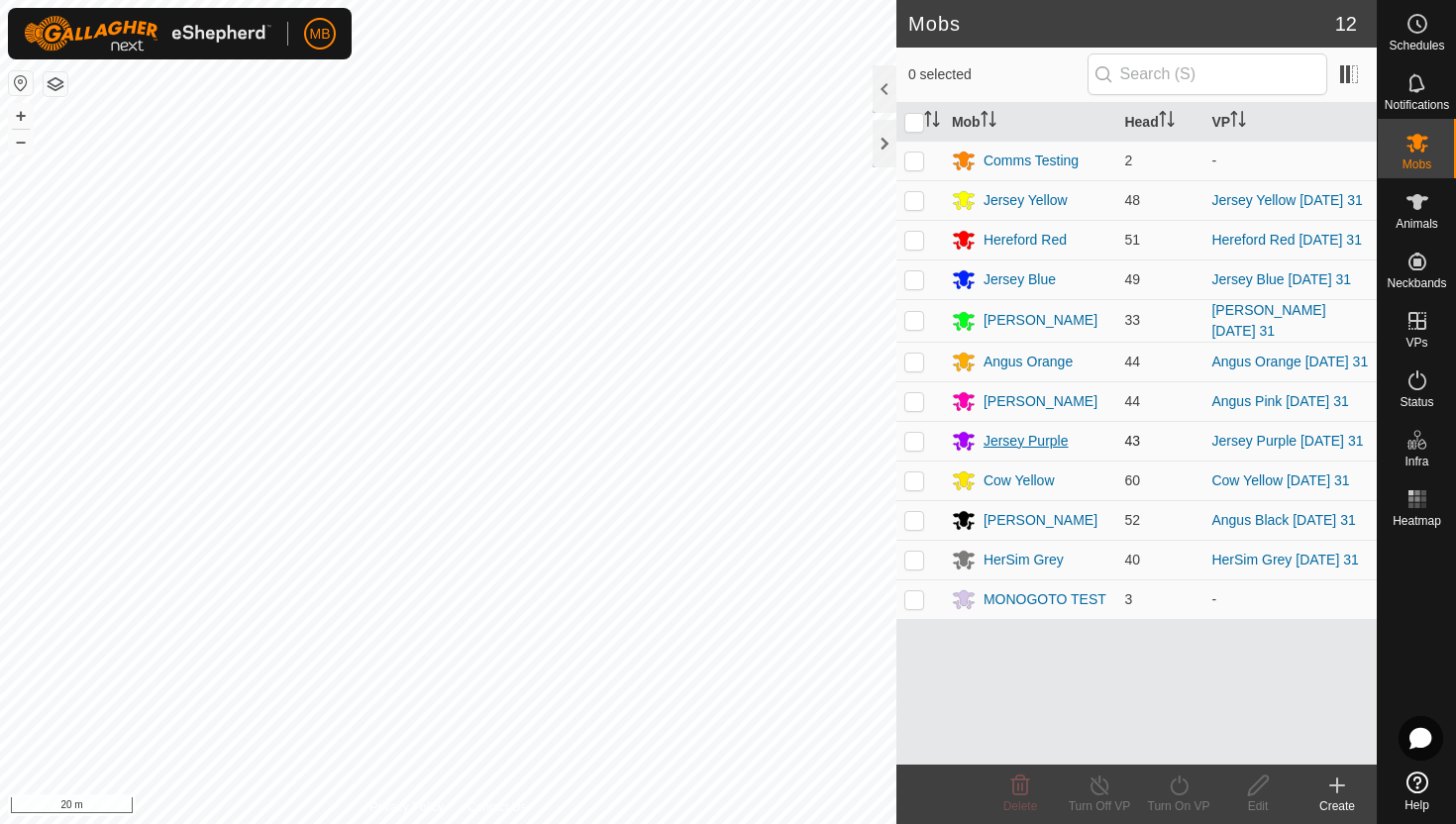click on "Jersey Purple" at bounding box center [1026, 441] 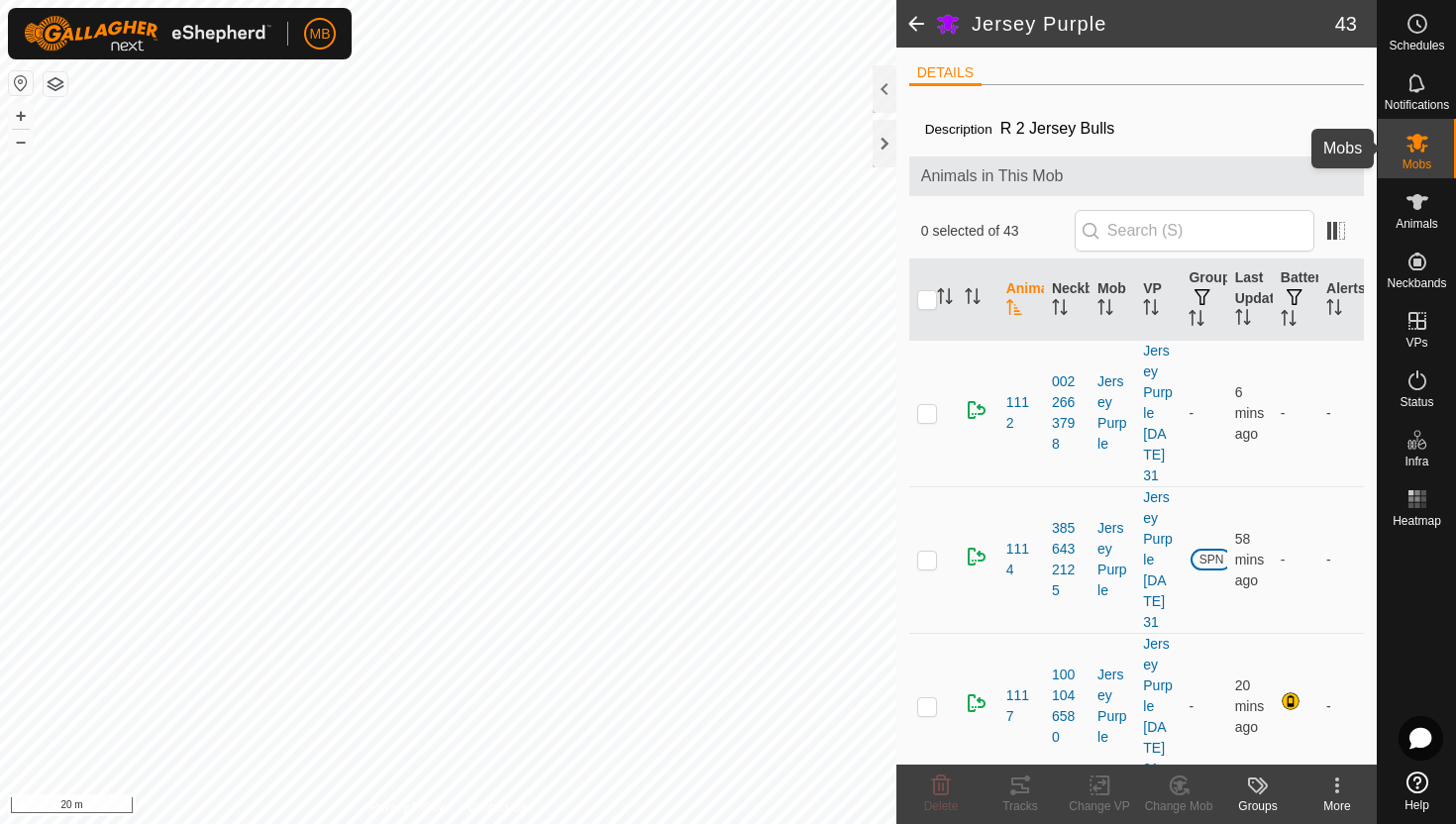 click 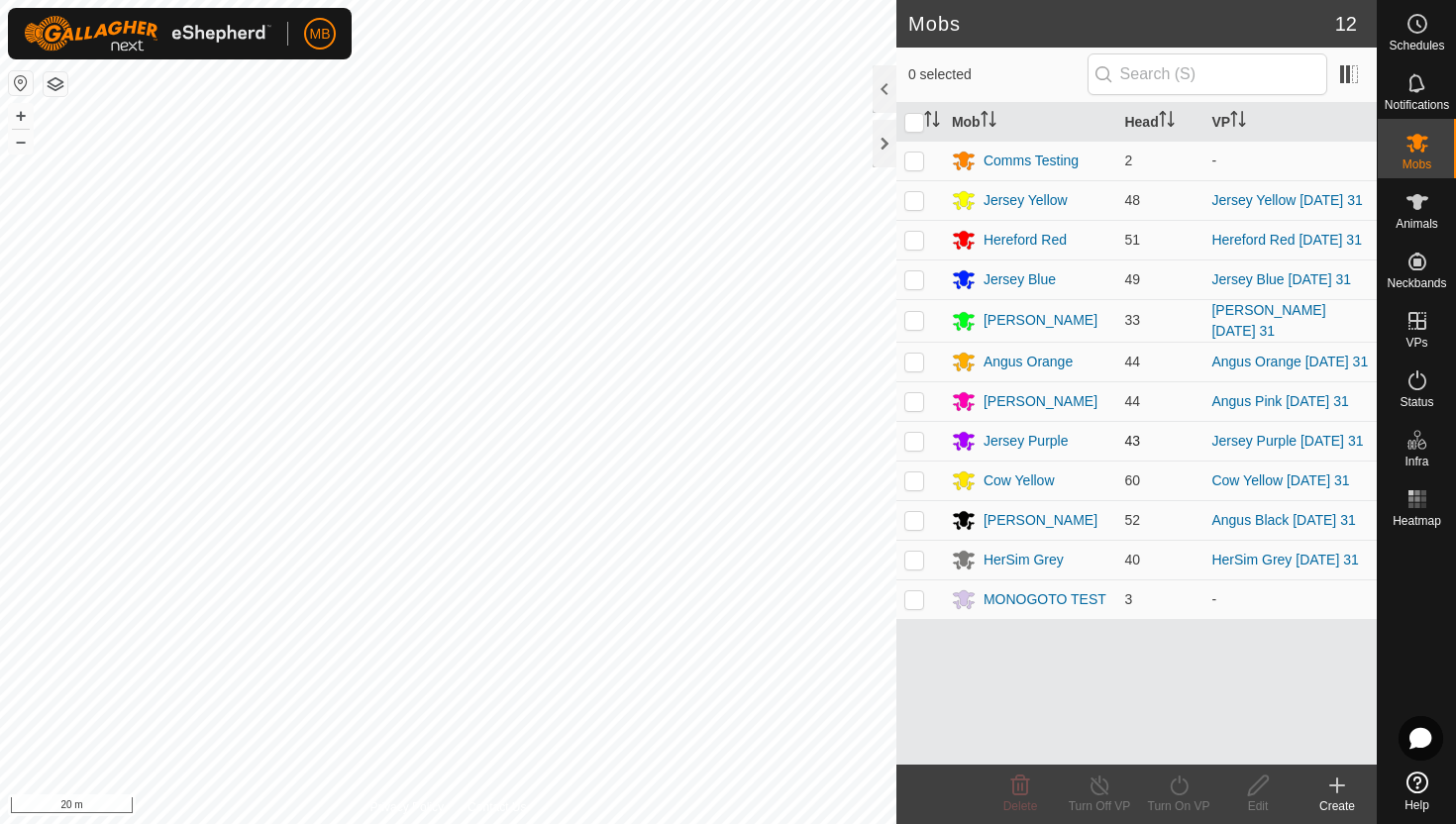 click at bounding box center [914, 441] 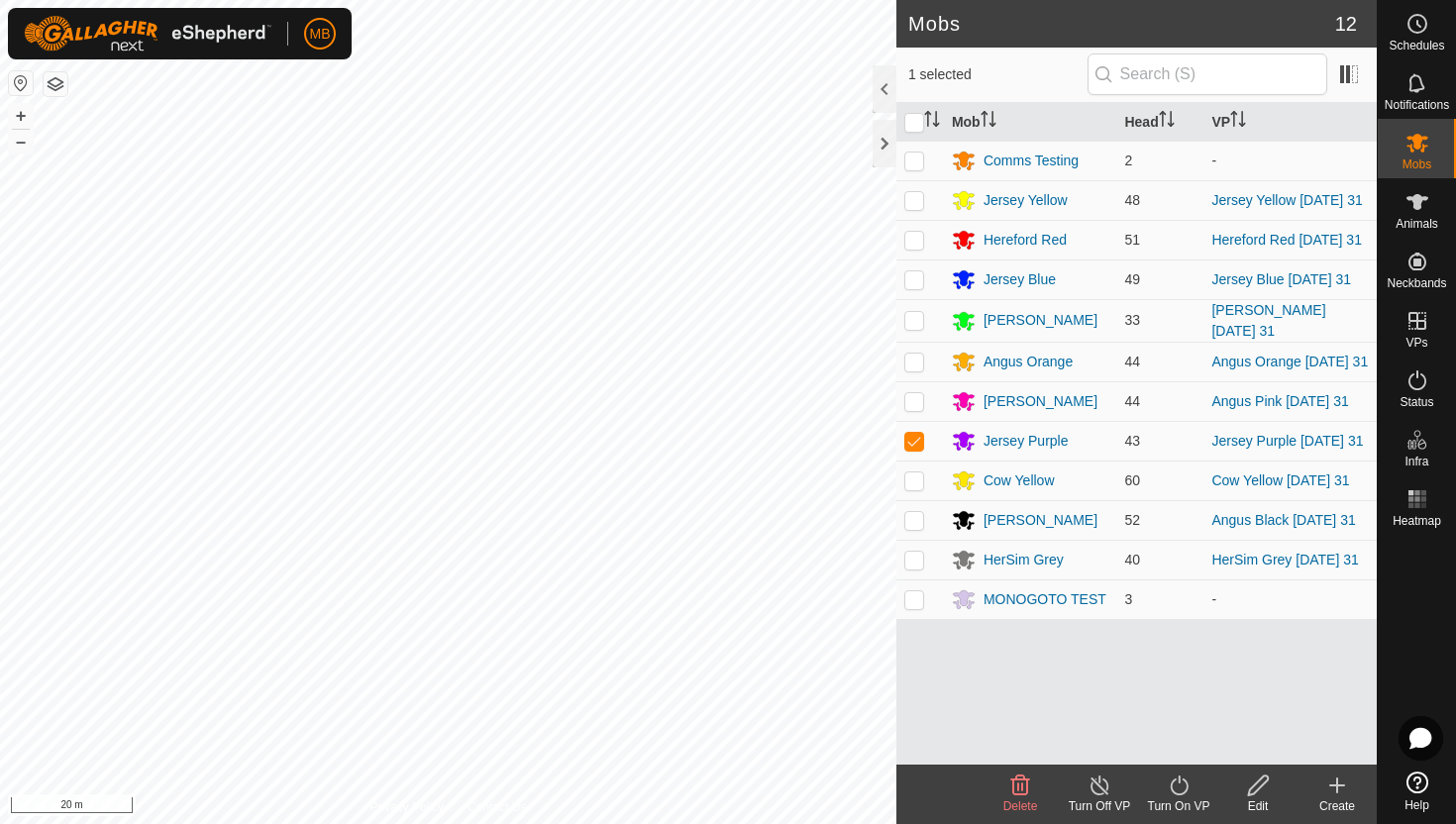 click 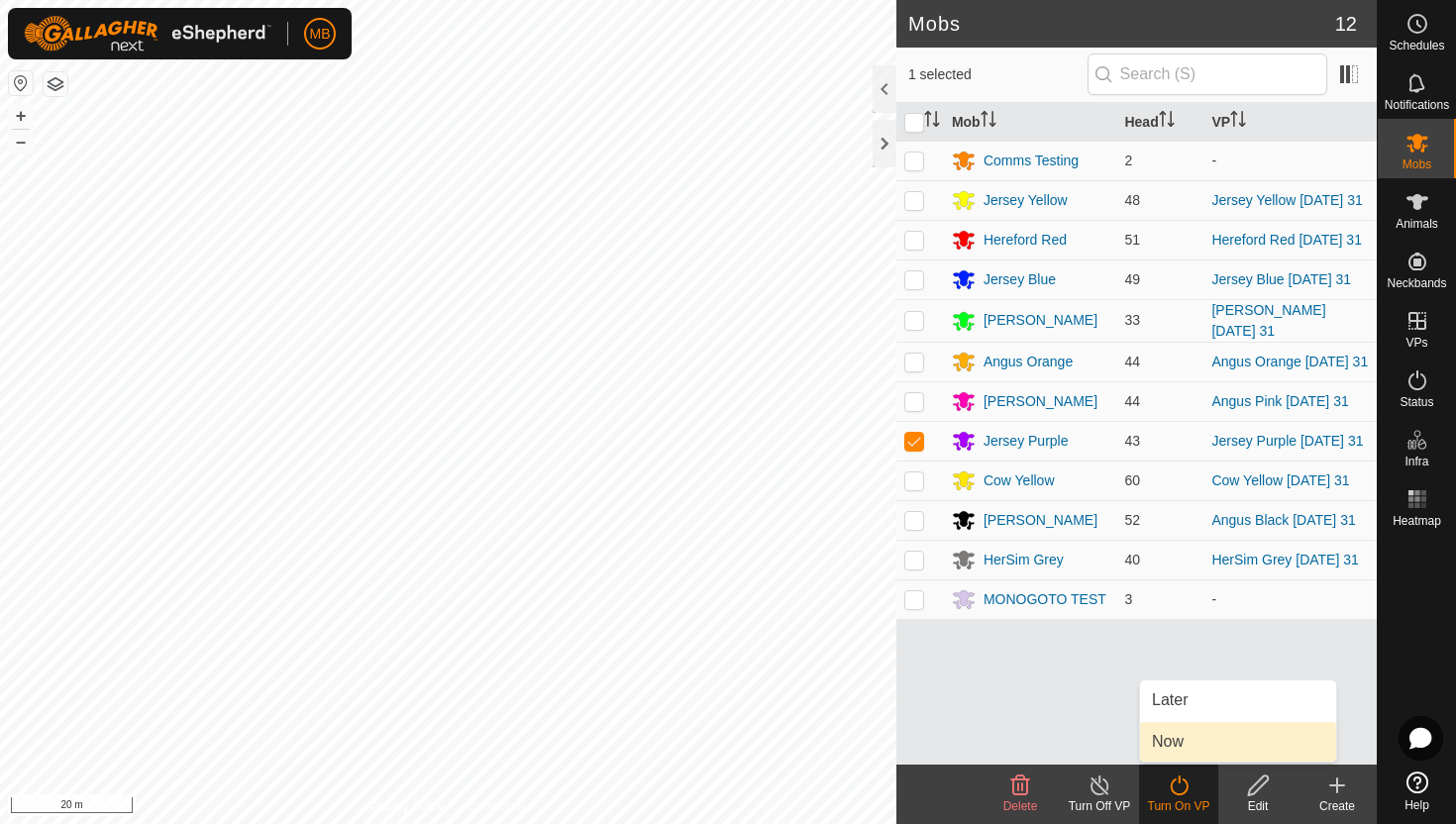 click on "Now" at bounding box center (1238, 742) 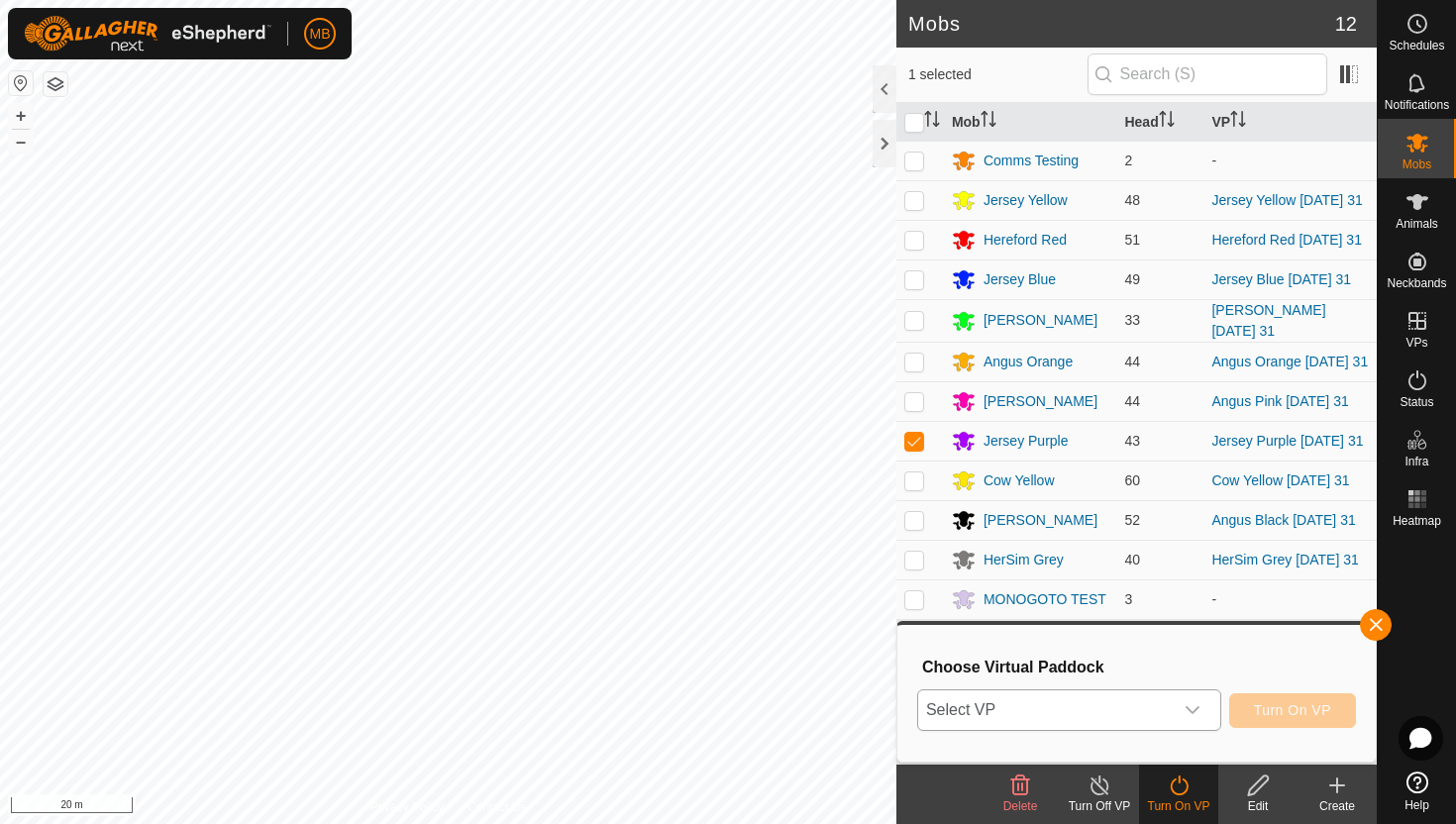 click at bounding box center (1193, 710) 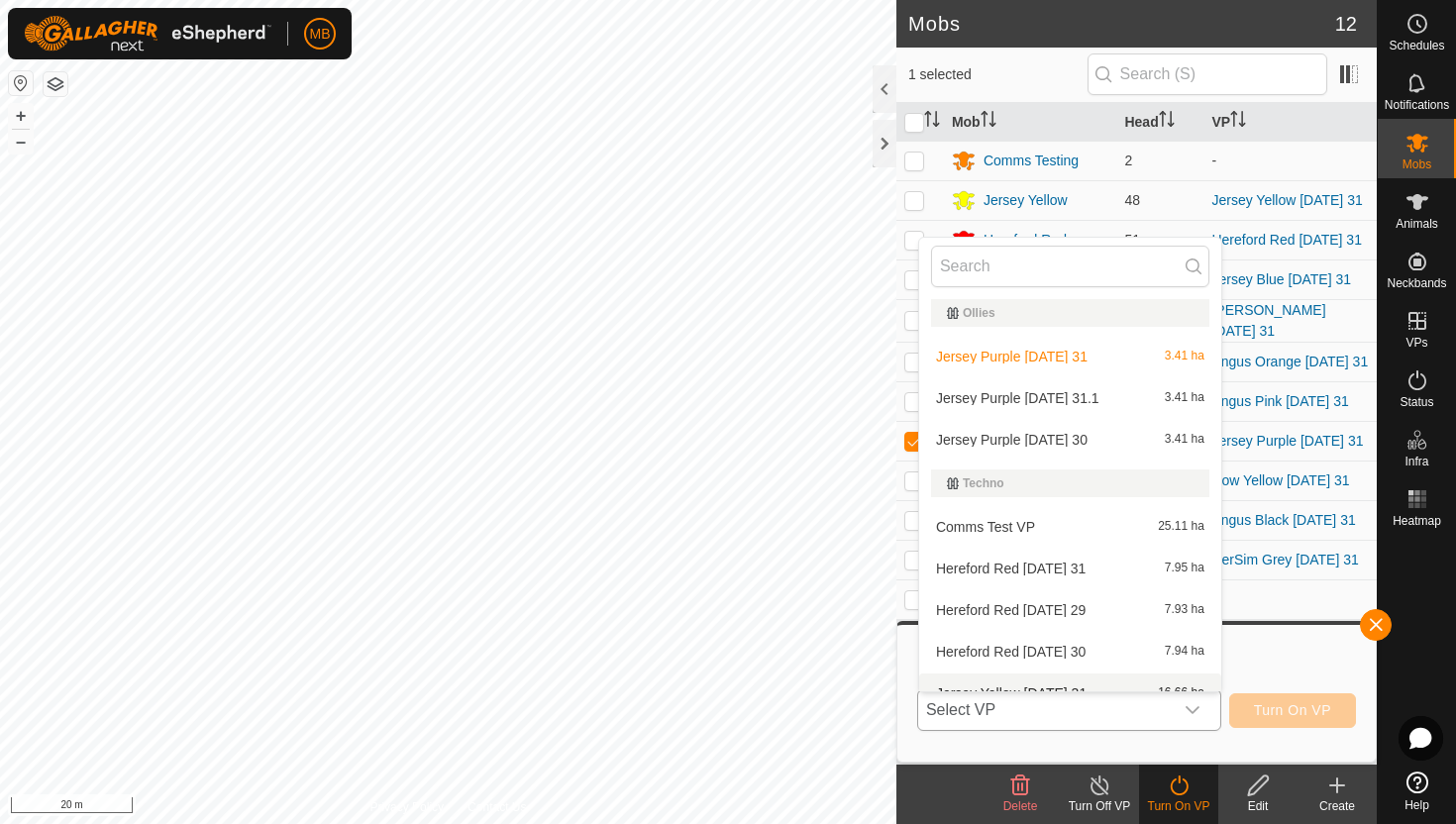 scroll, scrollTop: 430, scrollLeft: 0, axis: vertical 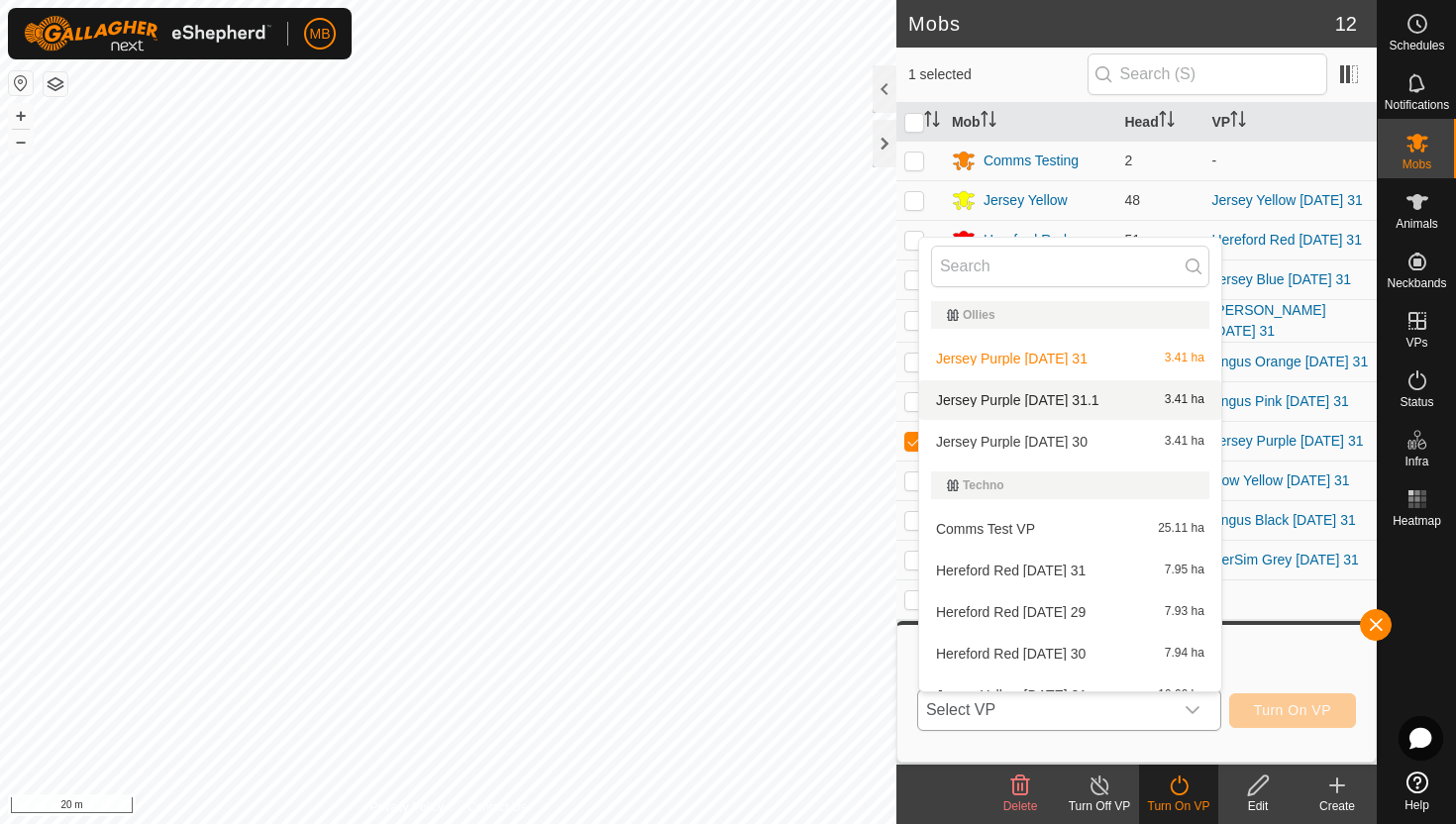 click on "Jersey Purple Thursday 31.1  3.41 ha" at bounding box center (1070, 400) 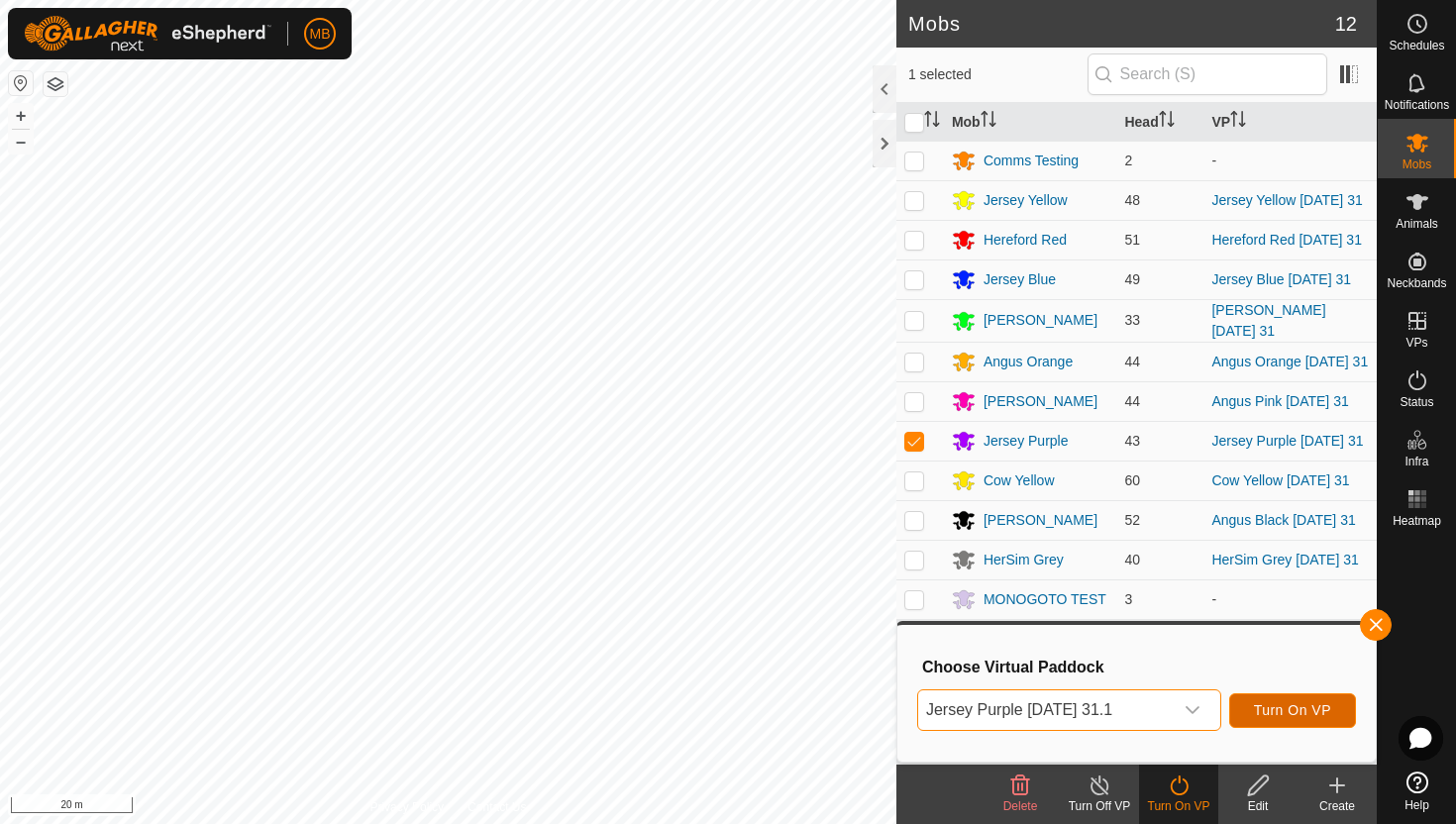click on "Turn On VP" at bounding box center [1293, 710] 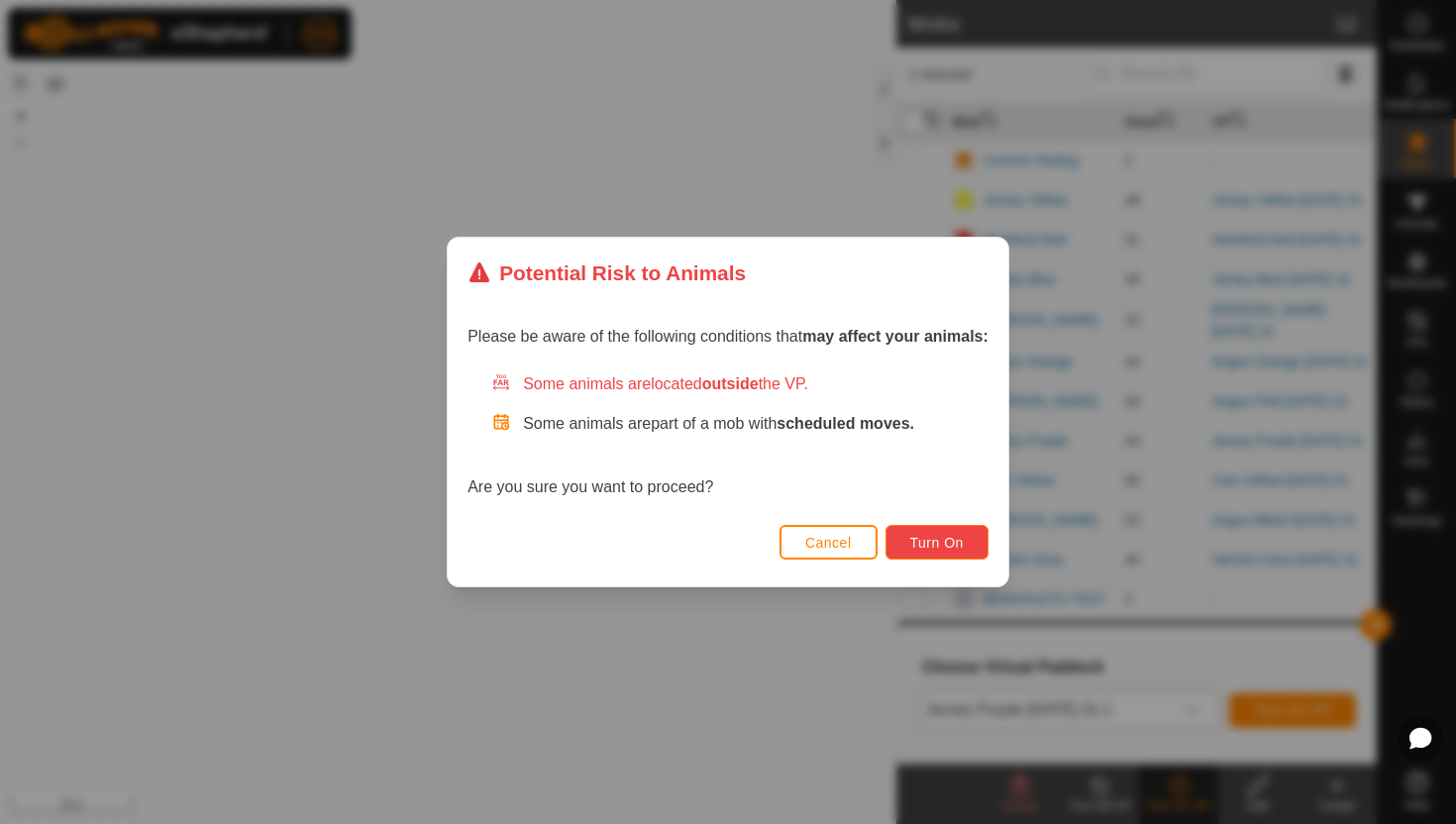 click on "Turn On" at bounding box center (937, 542) 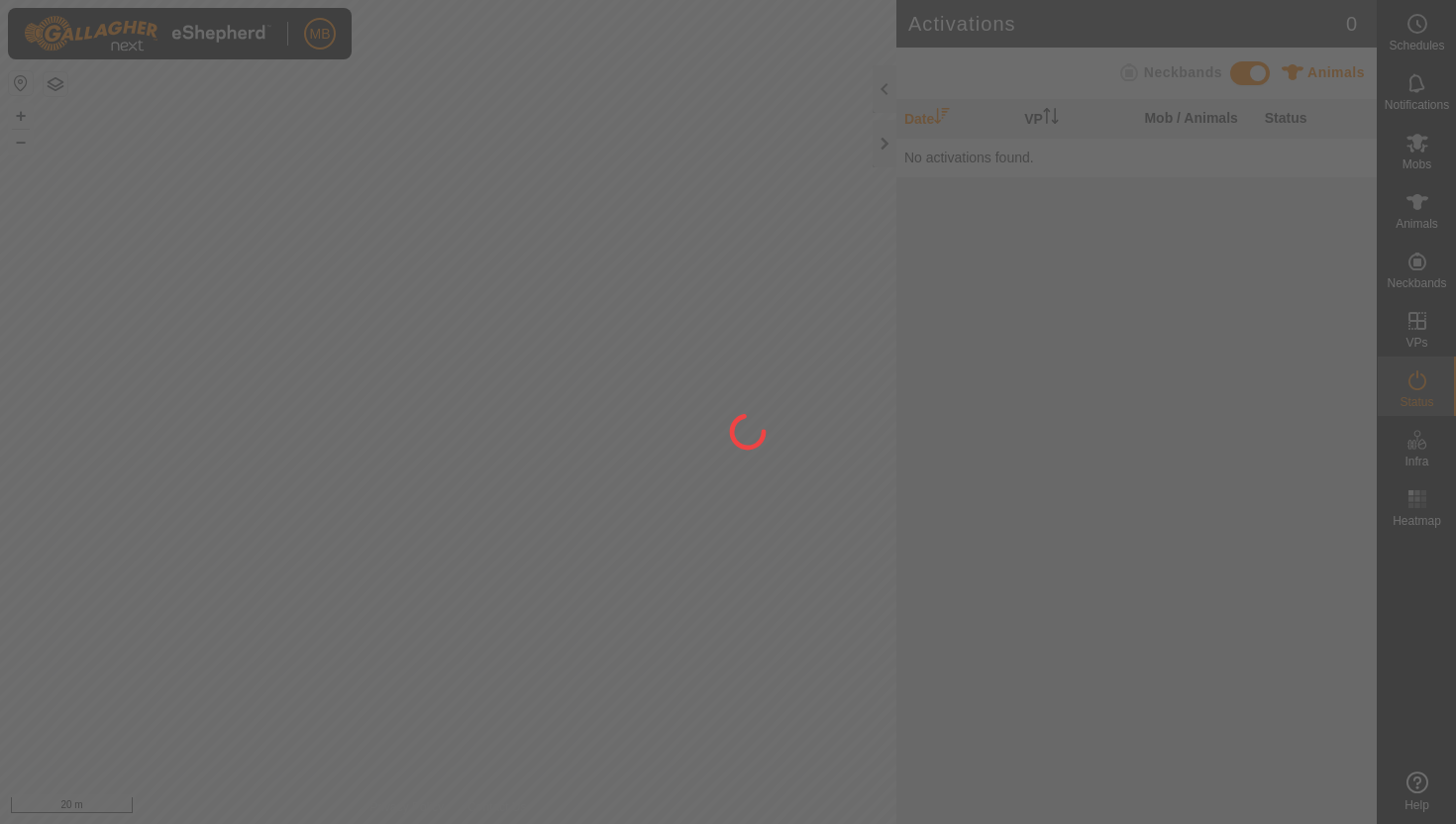 scroll, scrollTop: 0, scrollLeft: 0, axis: both 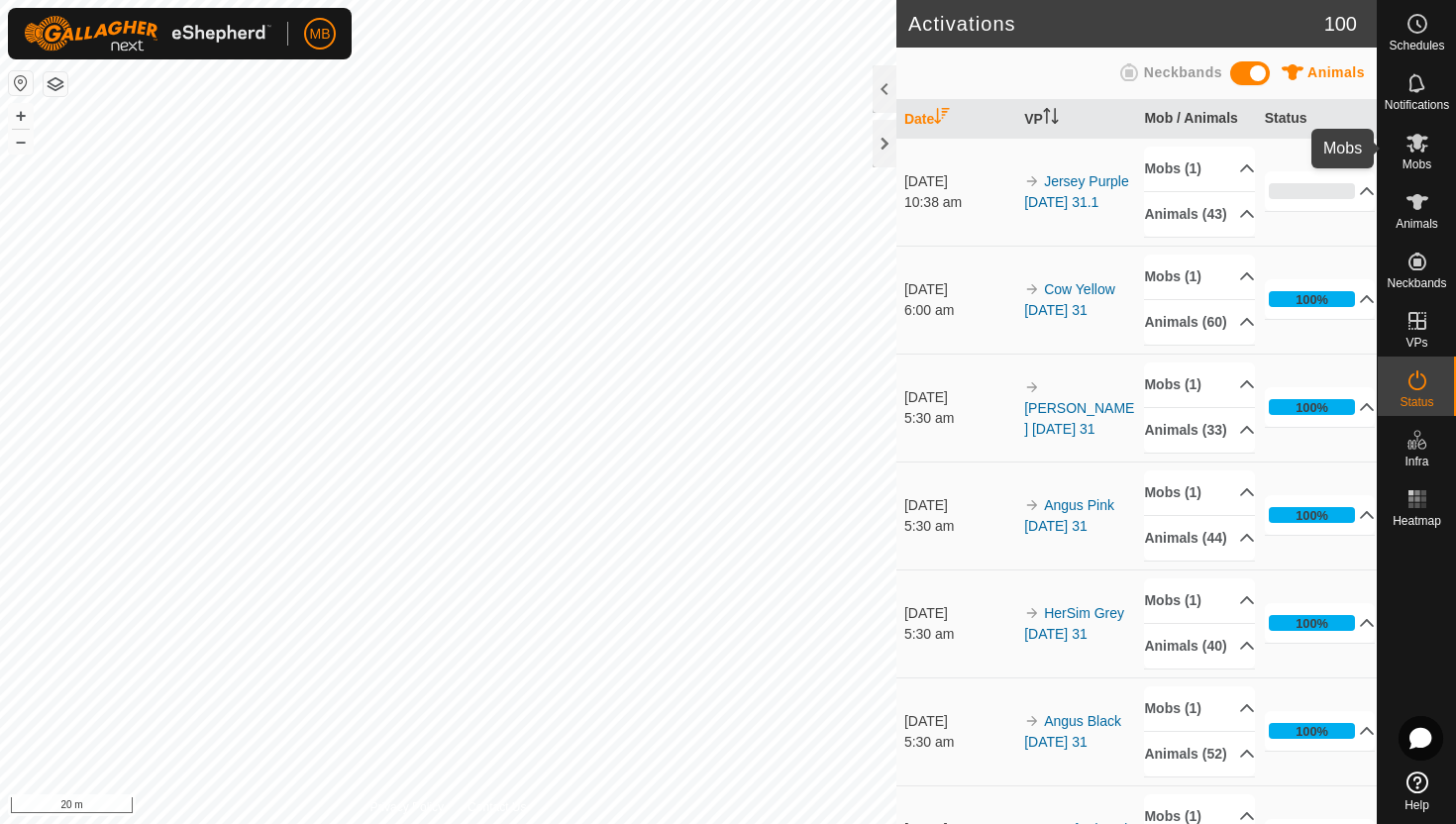 click 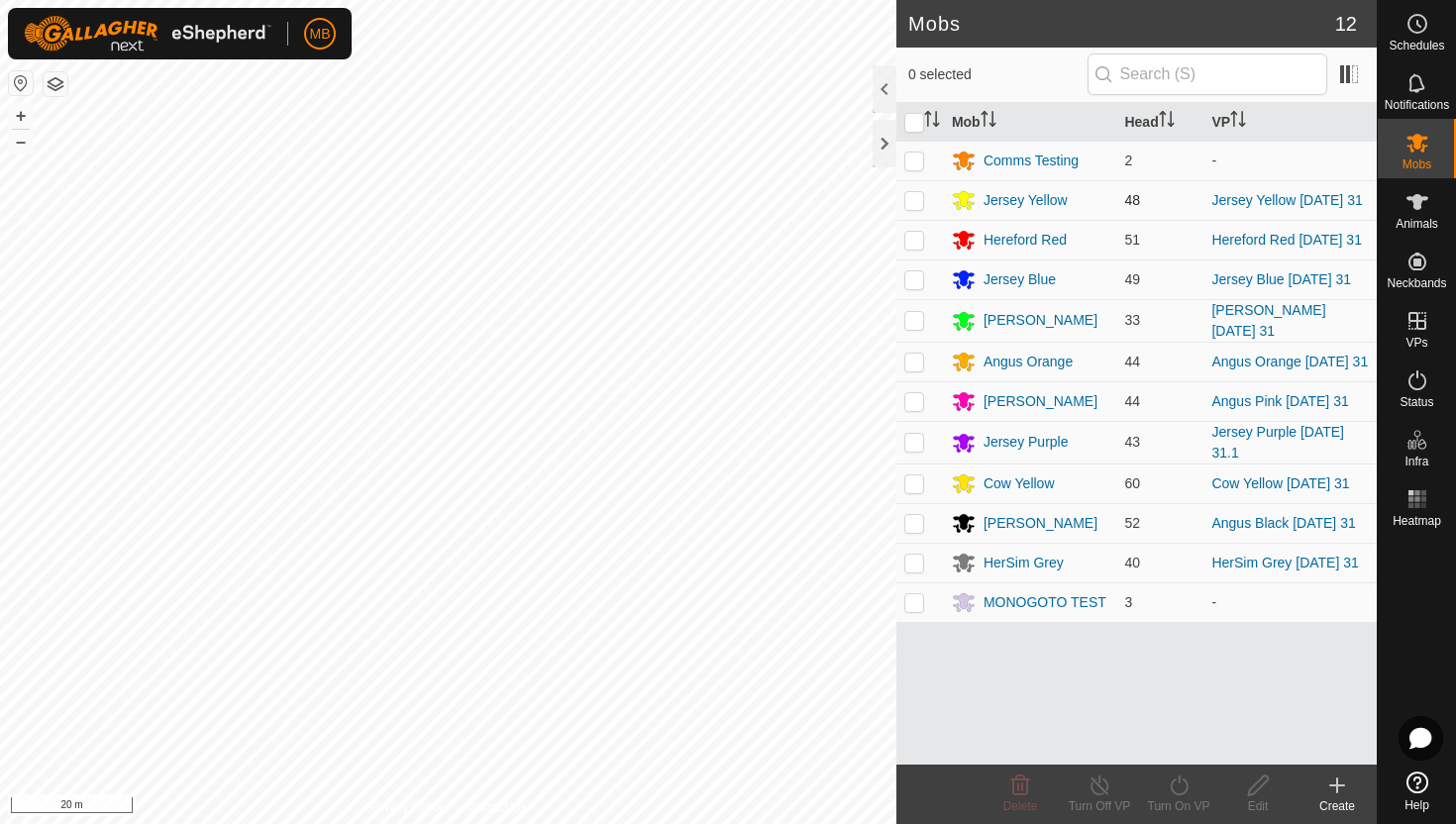 click at bounding box center [914, 200] 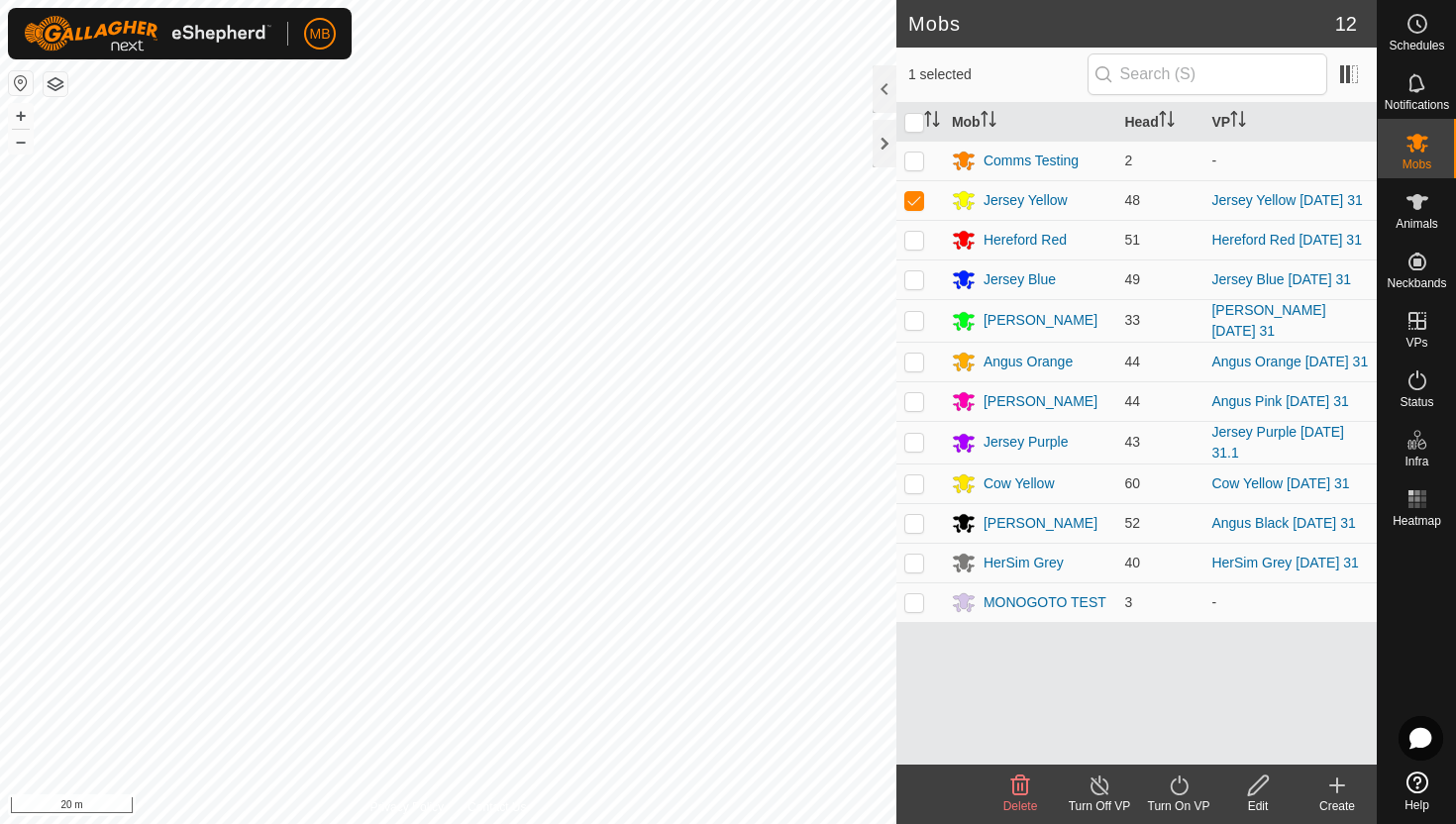 click 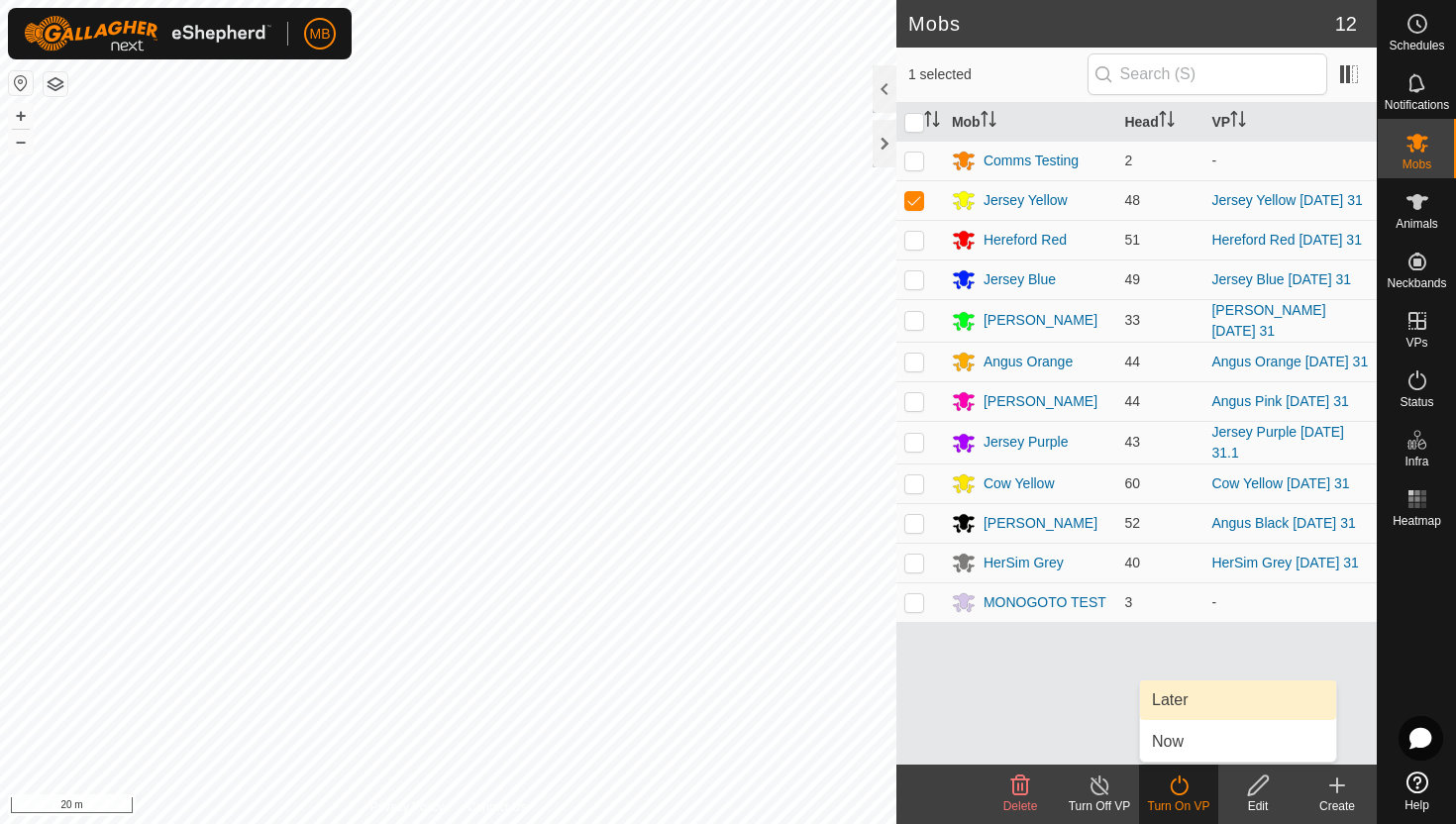 click on "Later" at bounding box center [1238, 700] 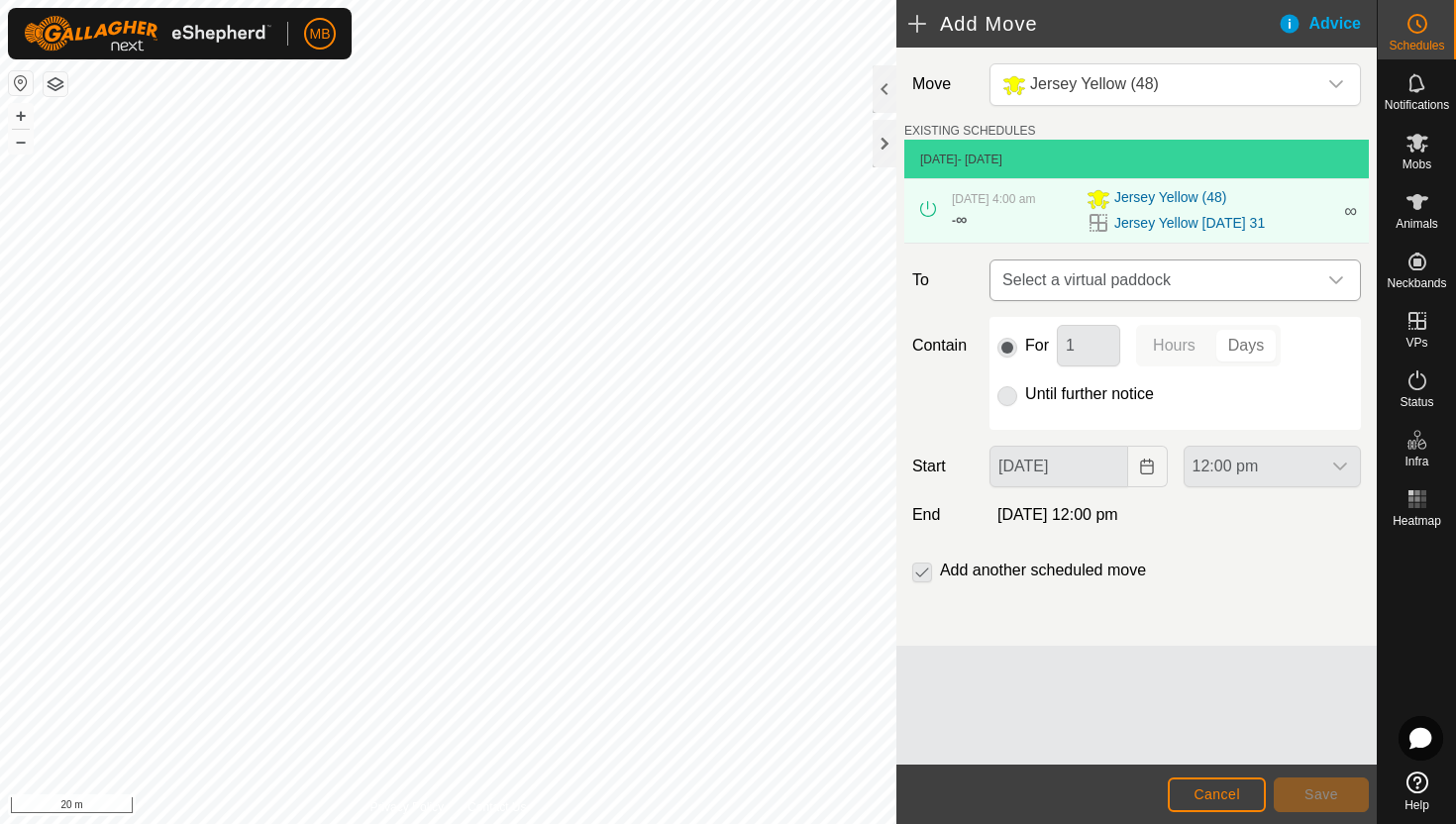 click 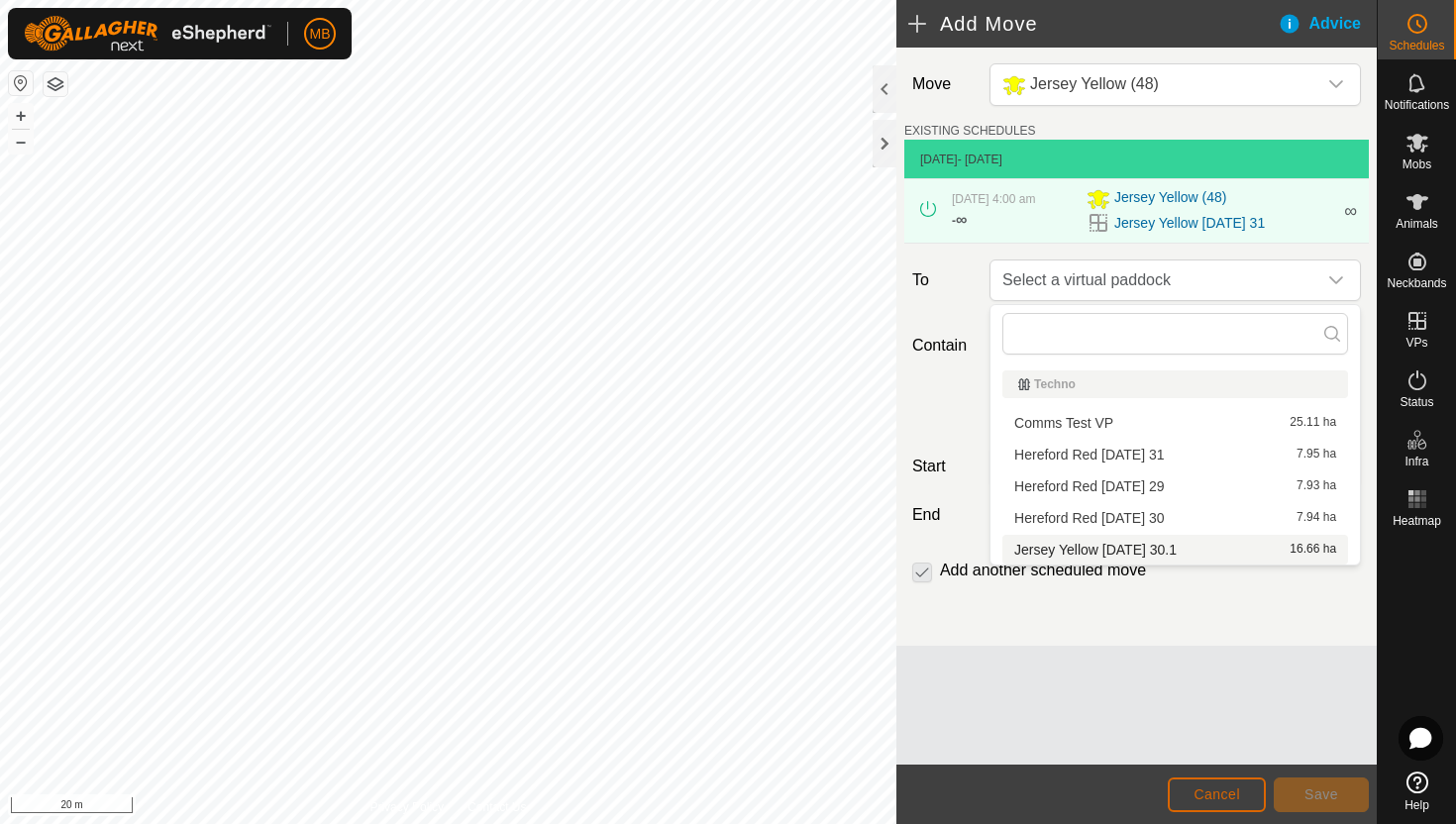 click on "Cancel" 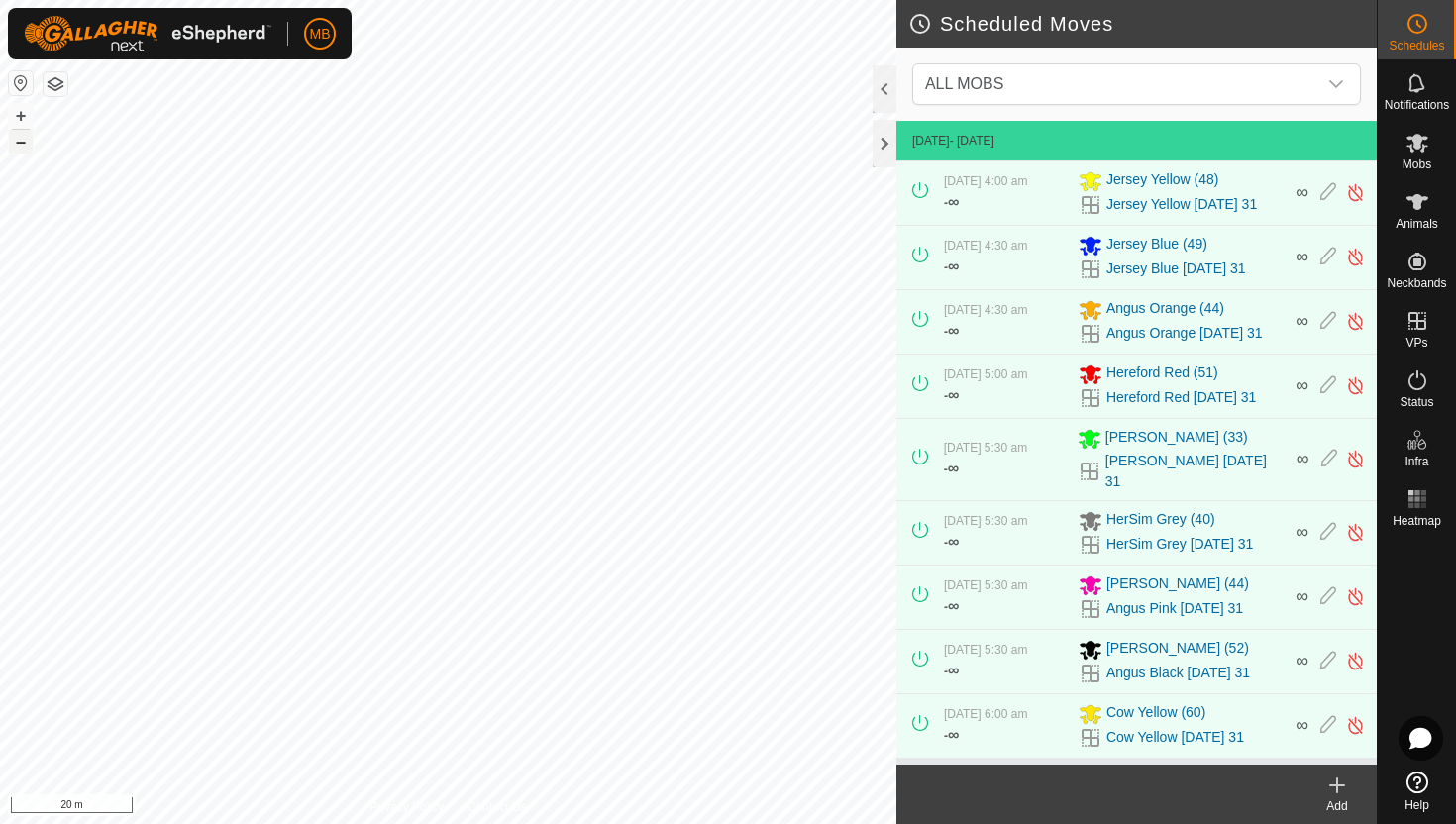 click on "–" at bounding box center (21, 142) 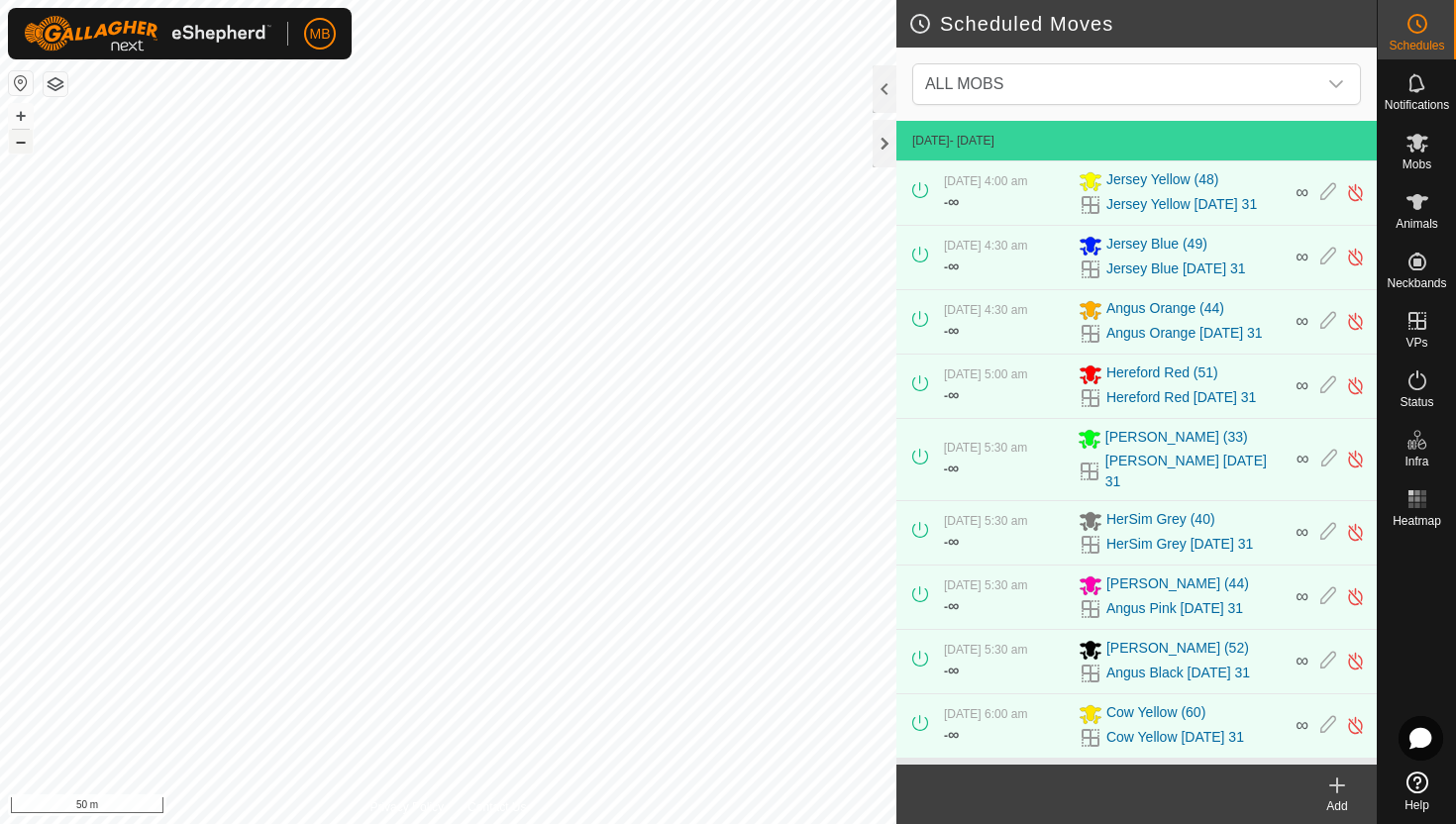 click on "–" at bounding box center [21, 142] 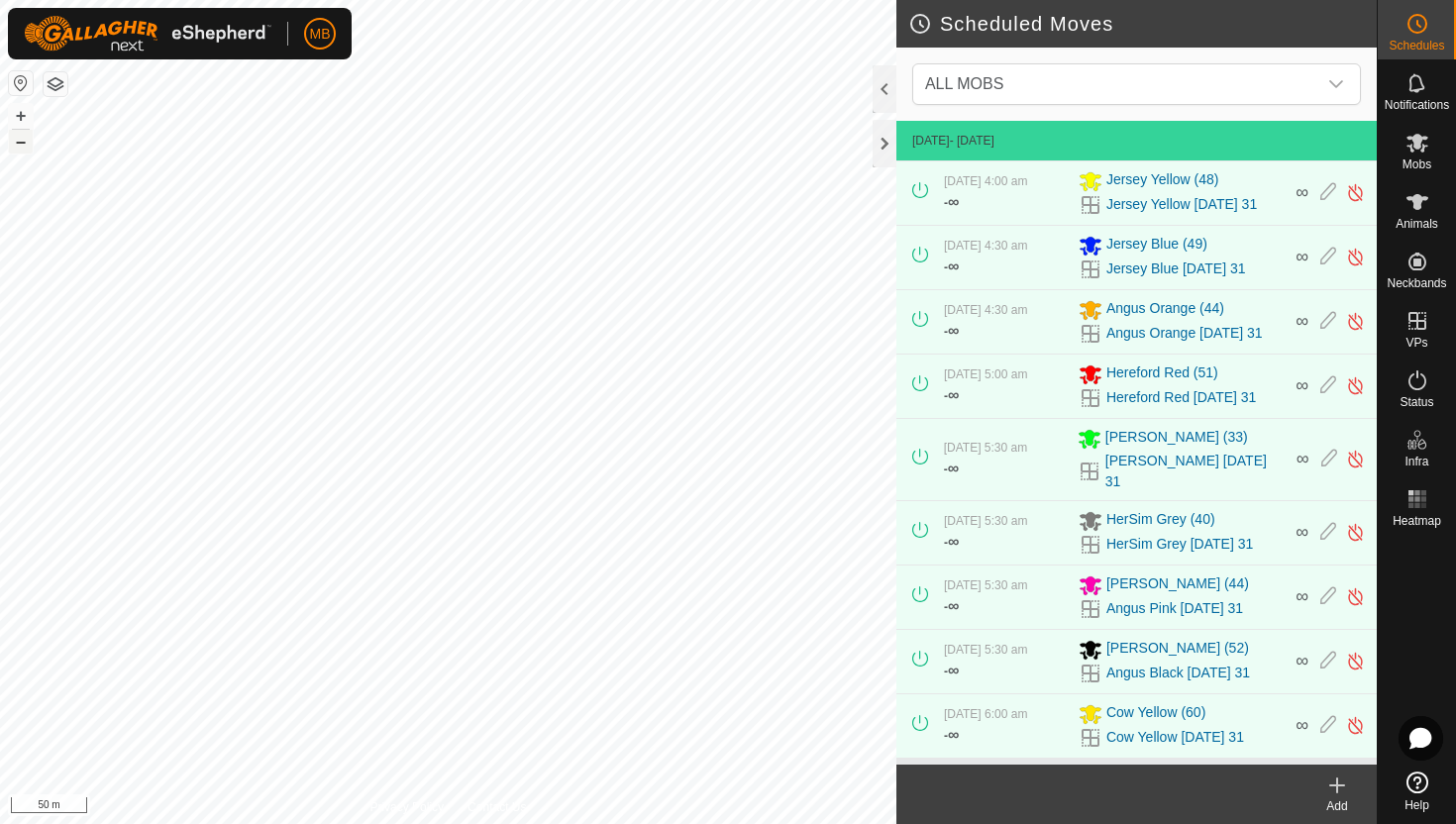 click on "–" at bounding box center (21, 142) 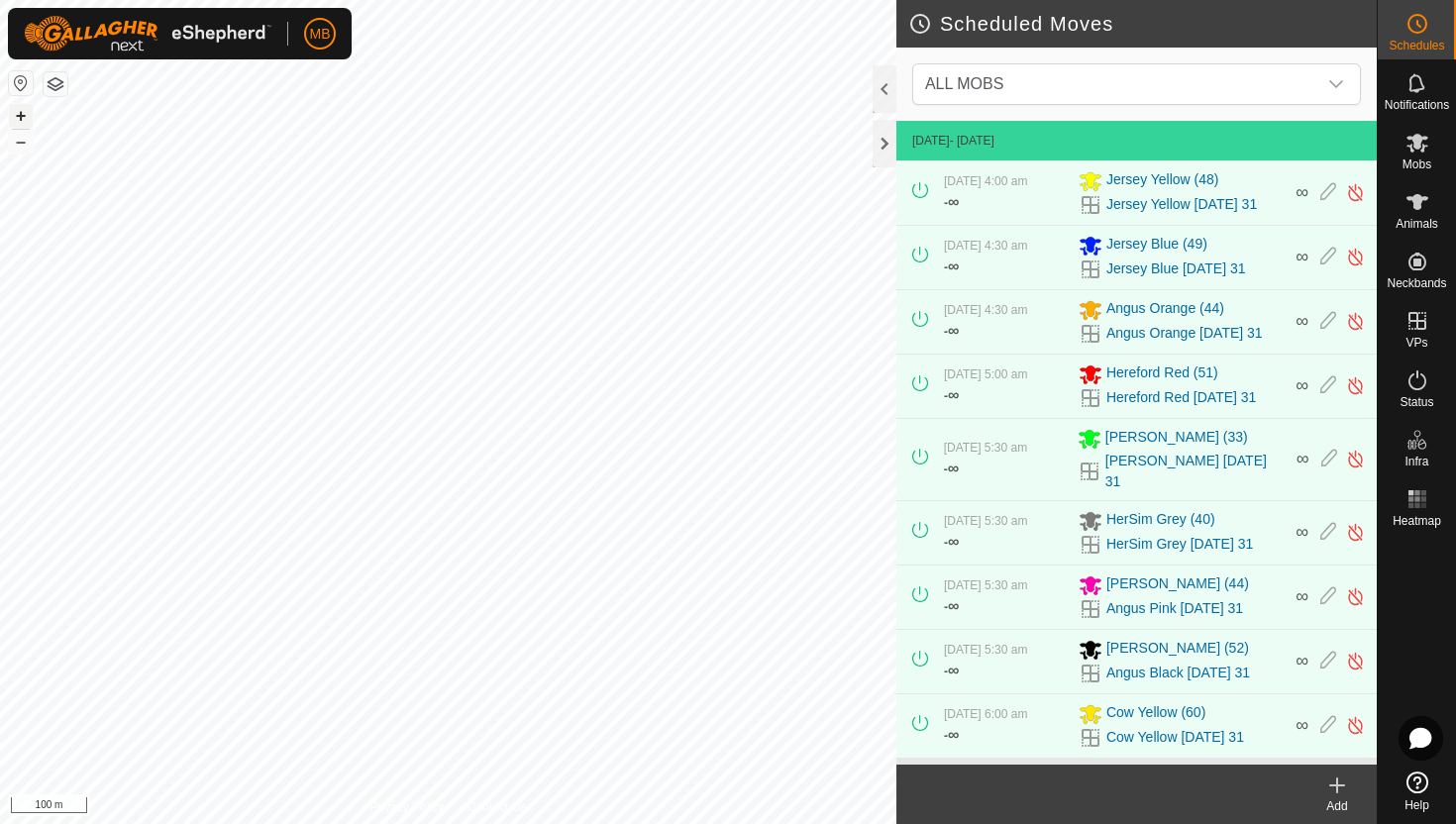 click on "+" at bounding box center [21, 116] 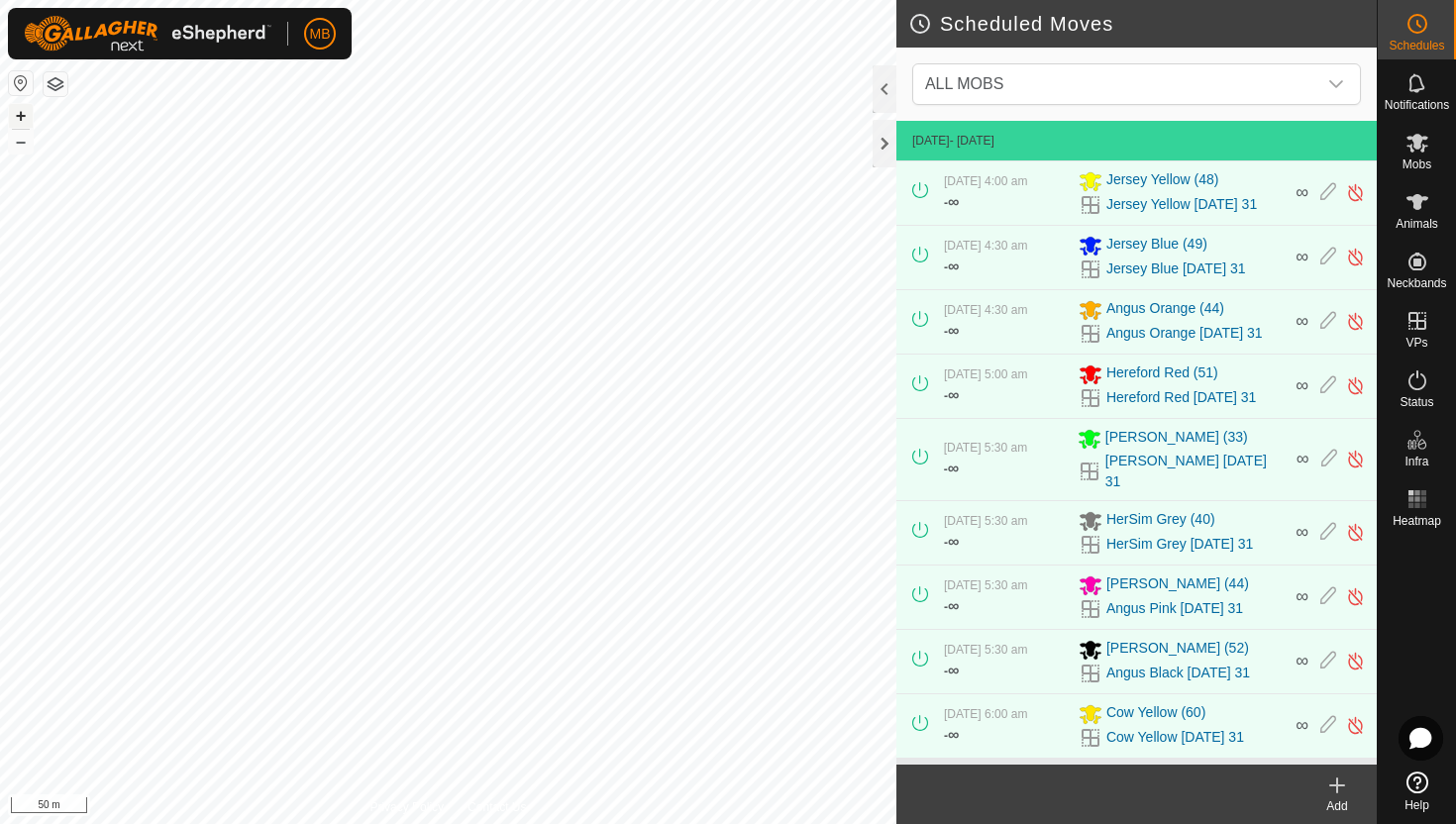 click on "+" at bounding box center [21, 116] 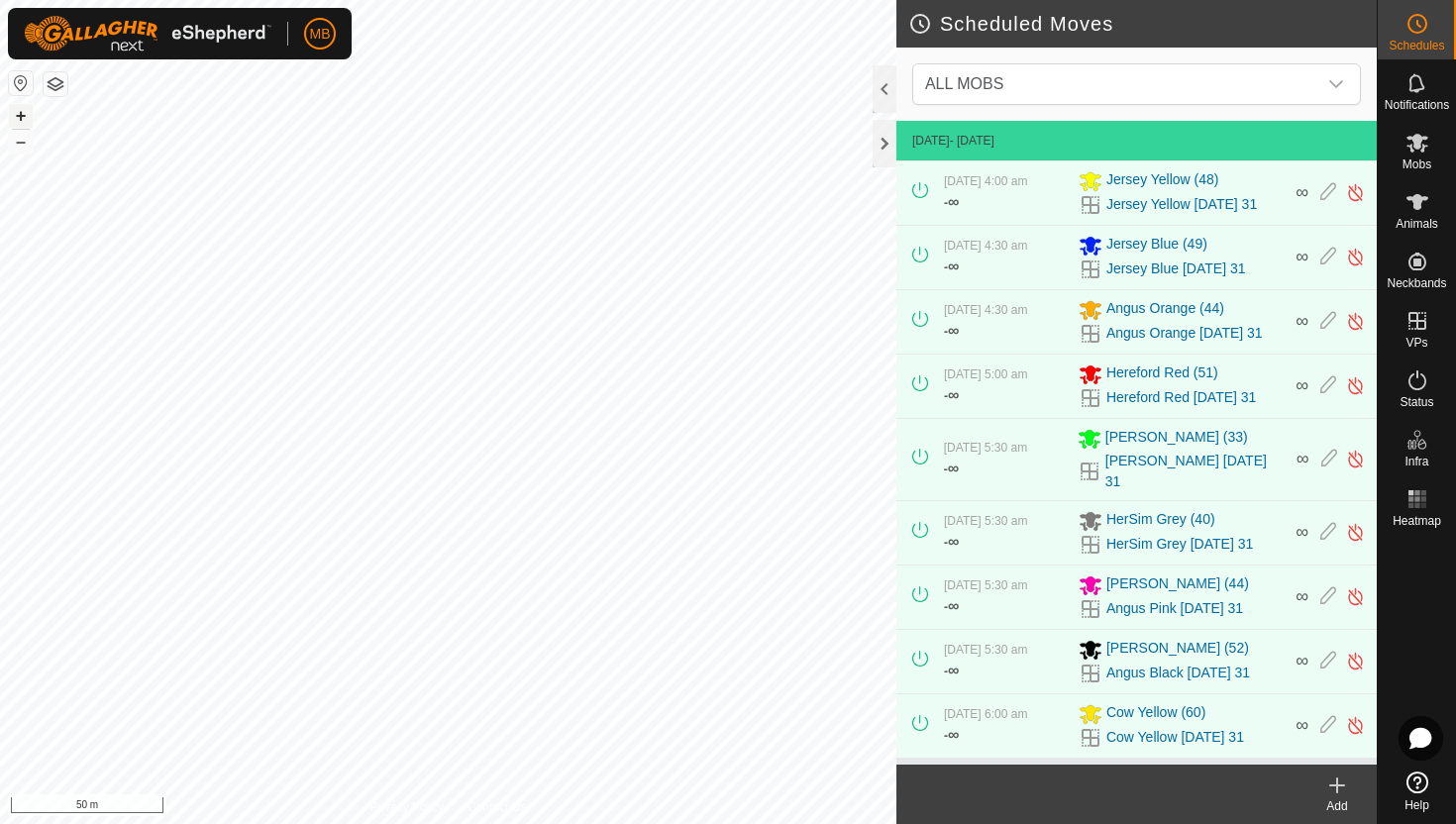 click on "+" at bounding box center [21, 116] 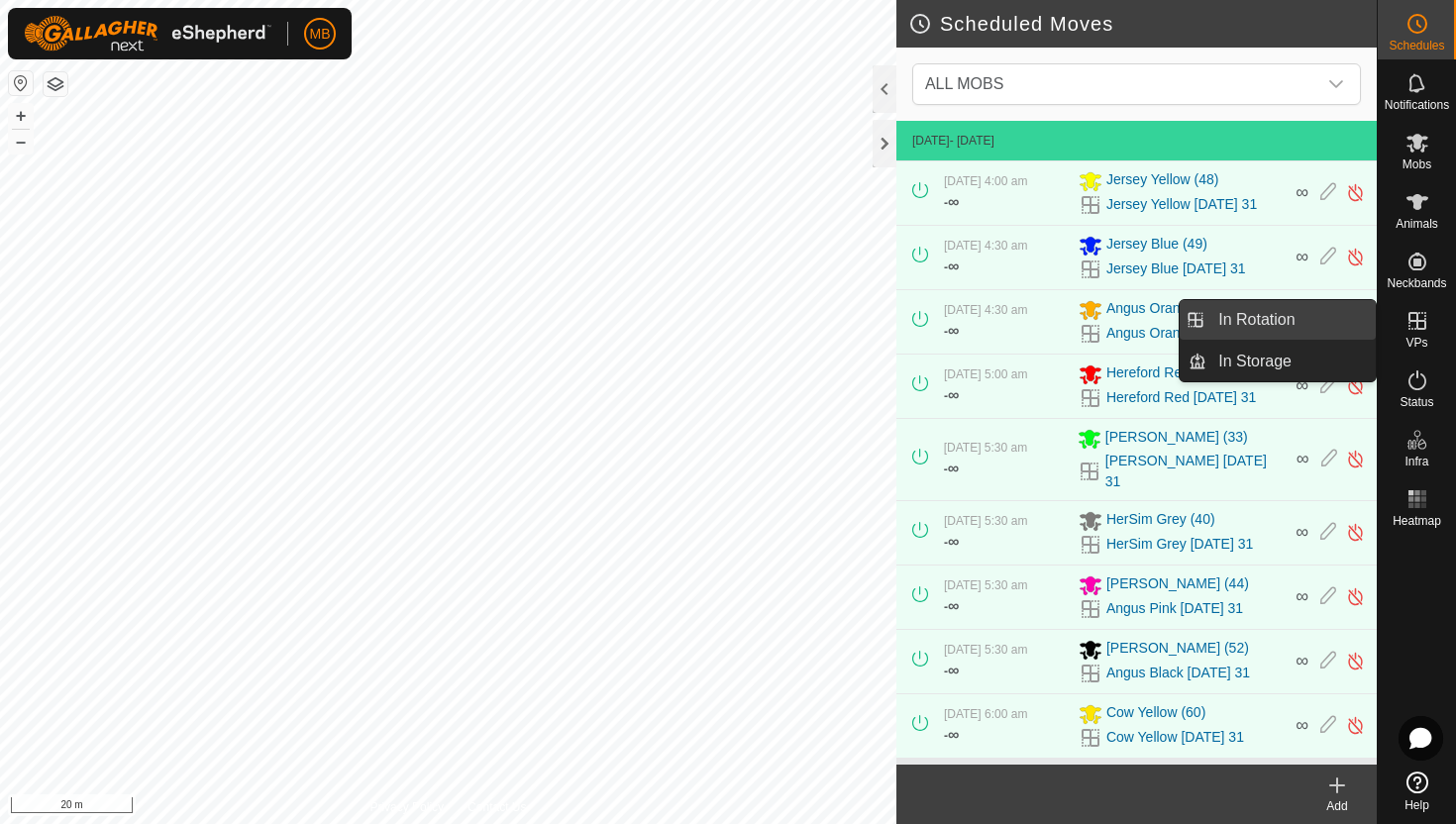 click on "In Rotation" at bounding box center (1291, 320) 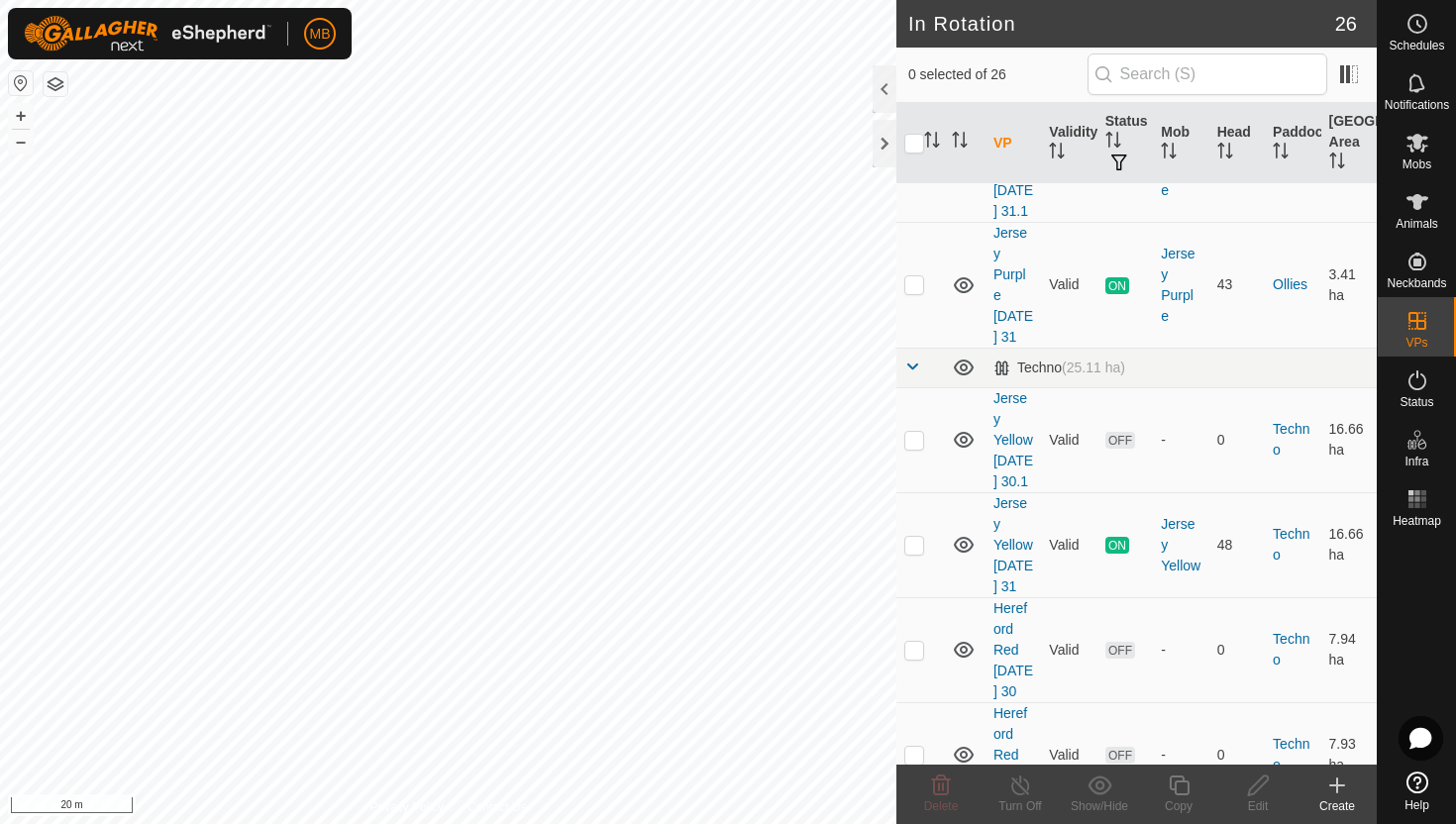 scroll, scrollTop: 1215, scrollLeft: 0, axis: vertical 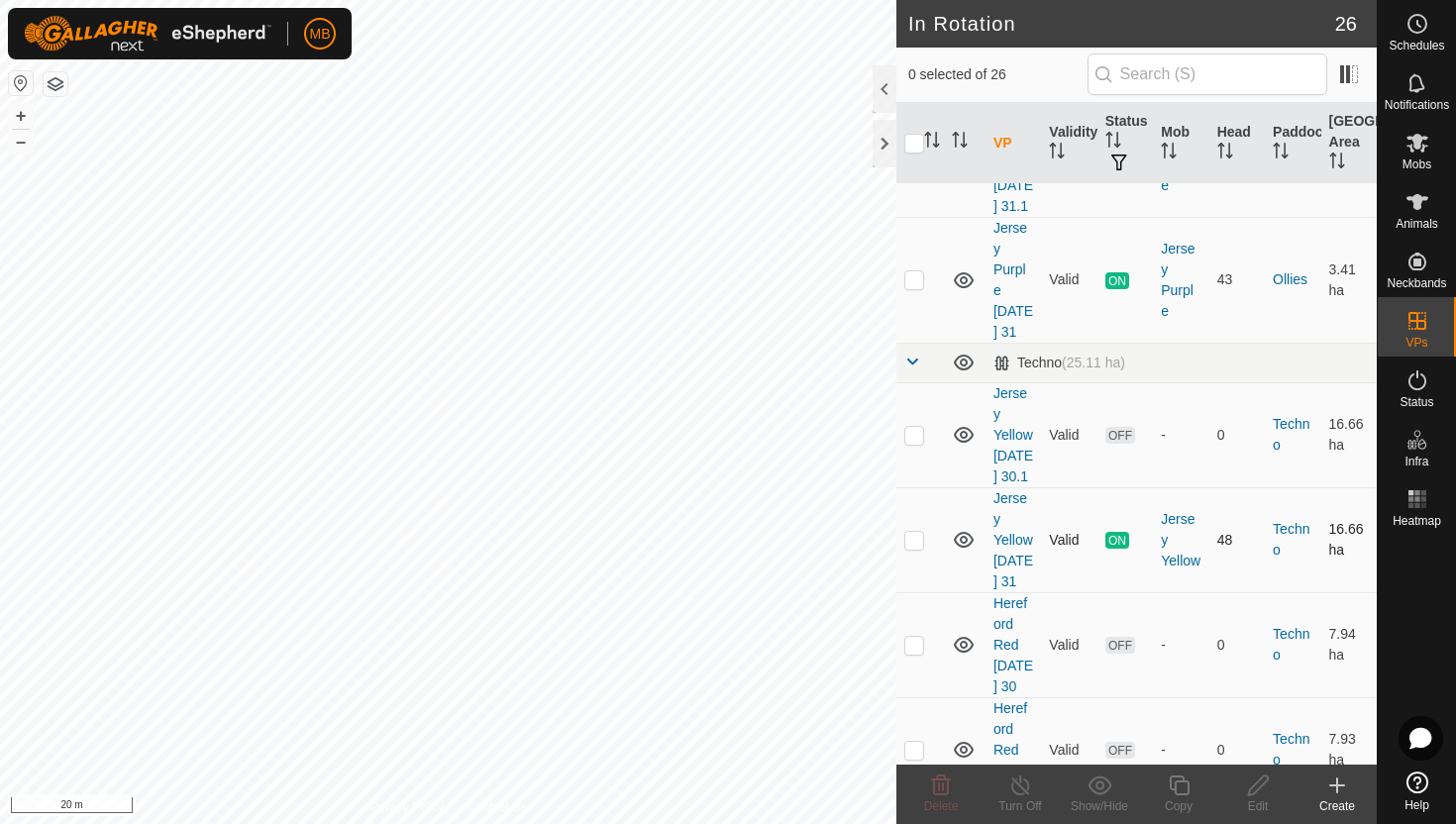 click at bounding box center [914, 540] 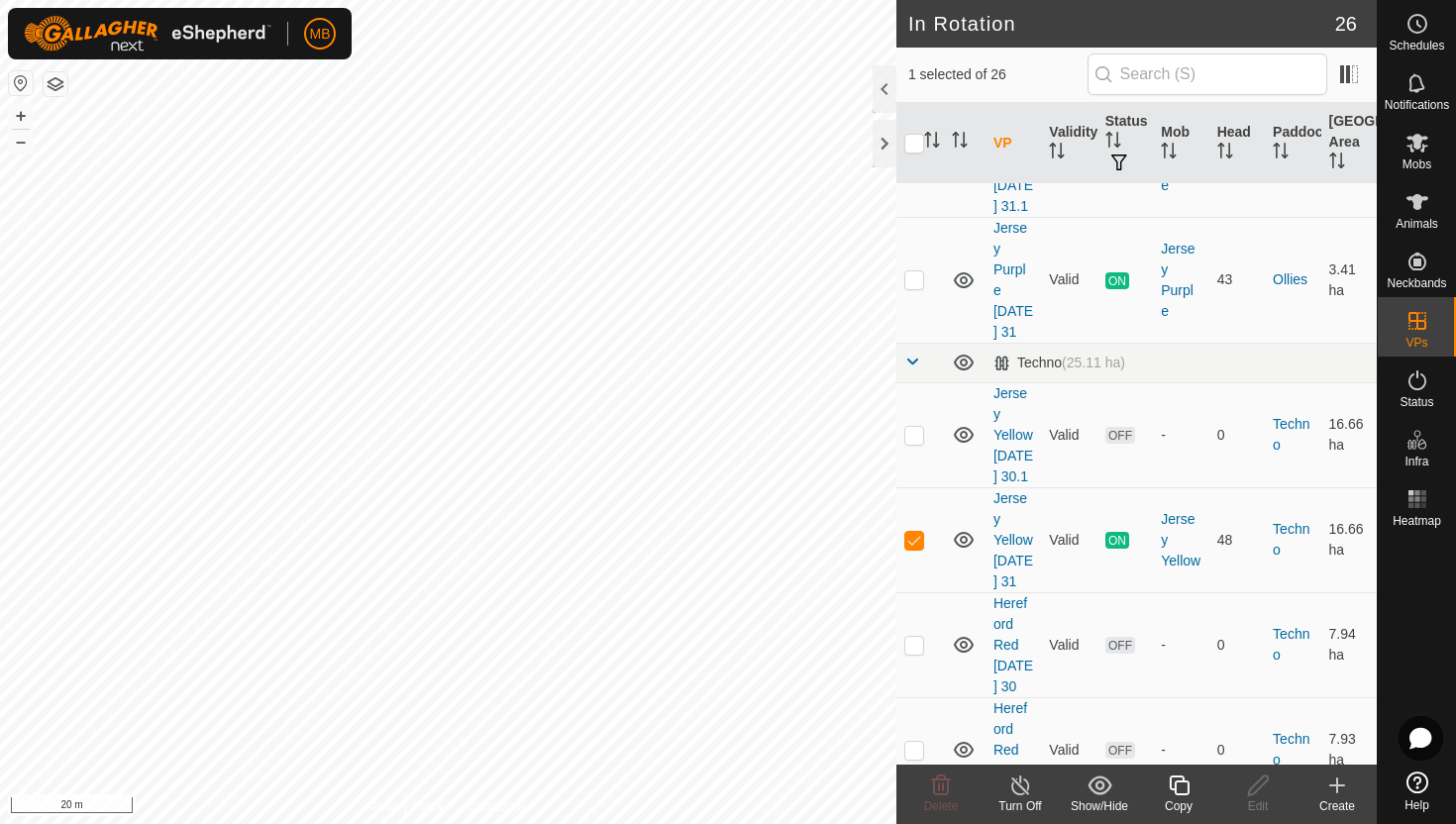 click 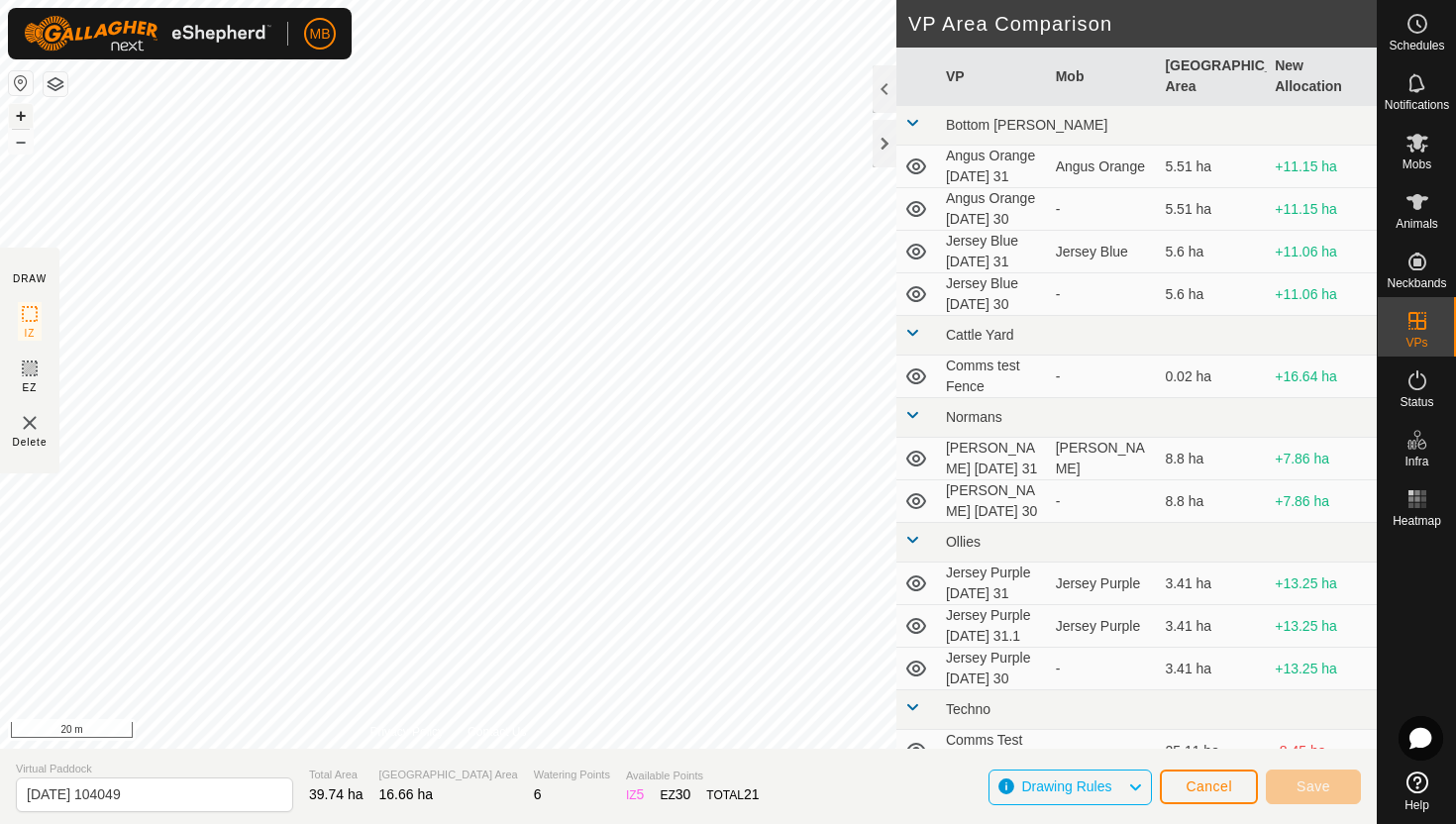 click on "+" at bounding box center [21, 116] 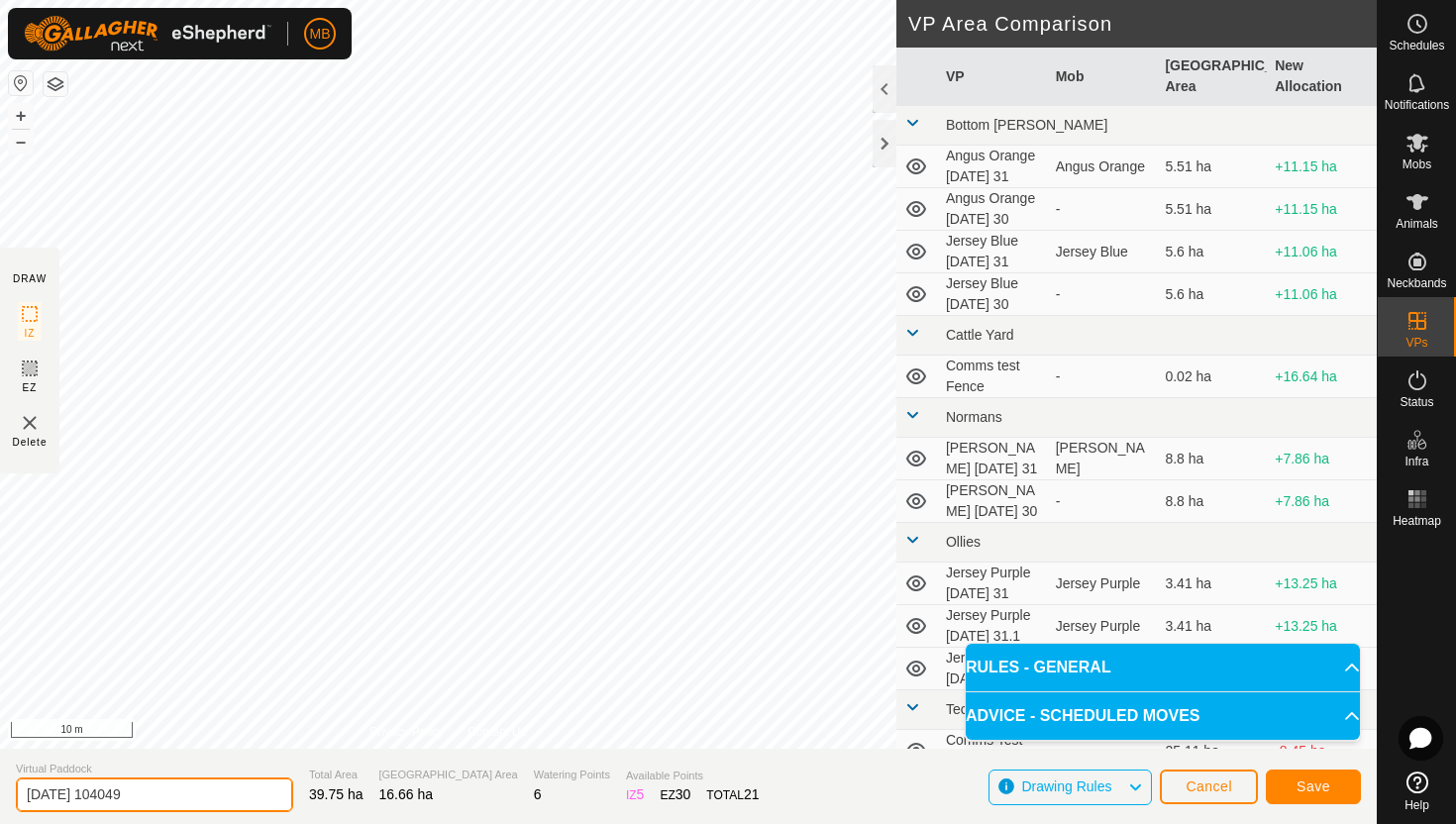 click on "[DATE] 104049" 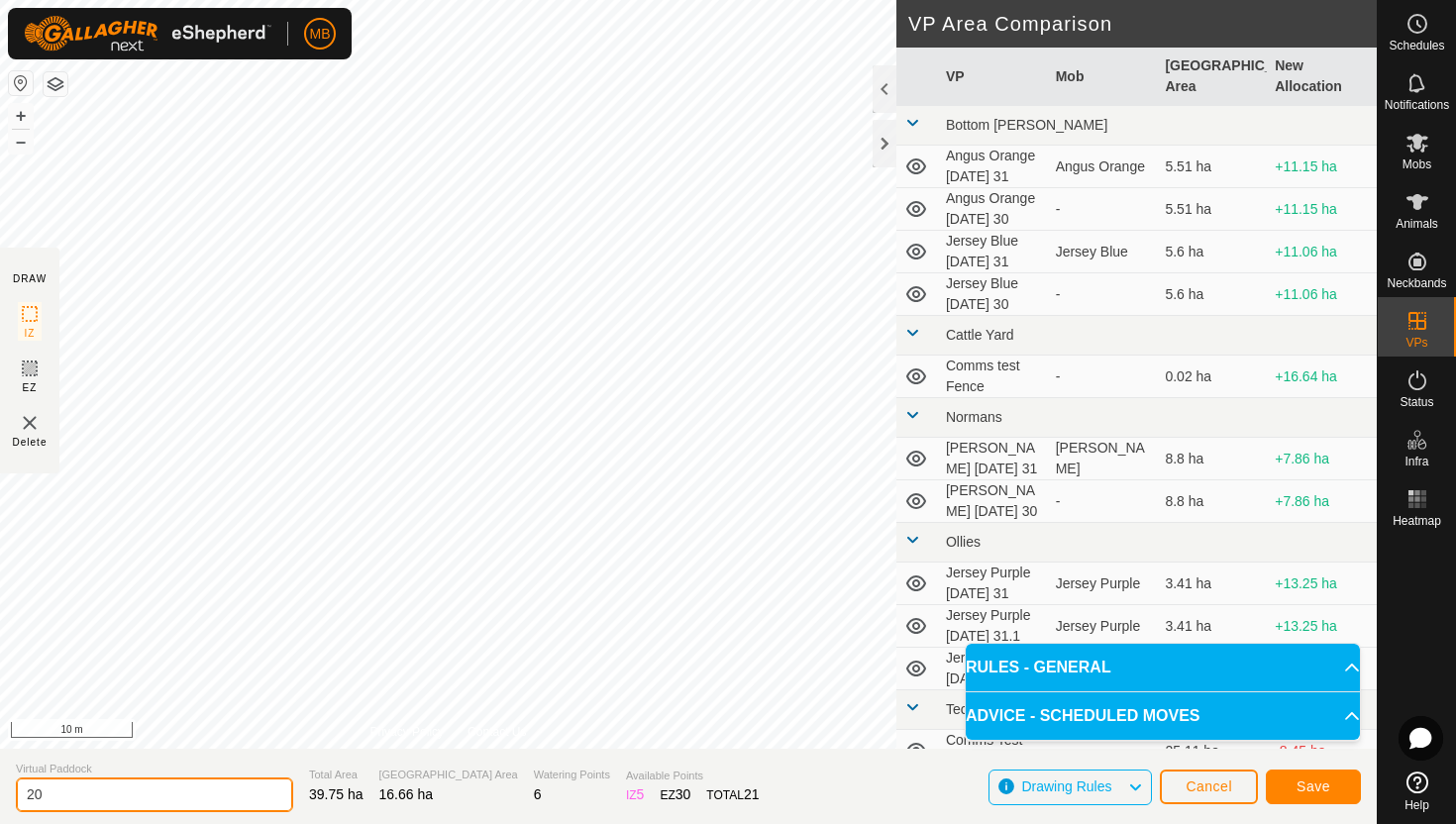 type on "2" 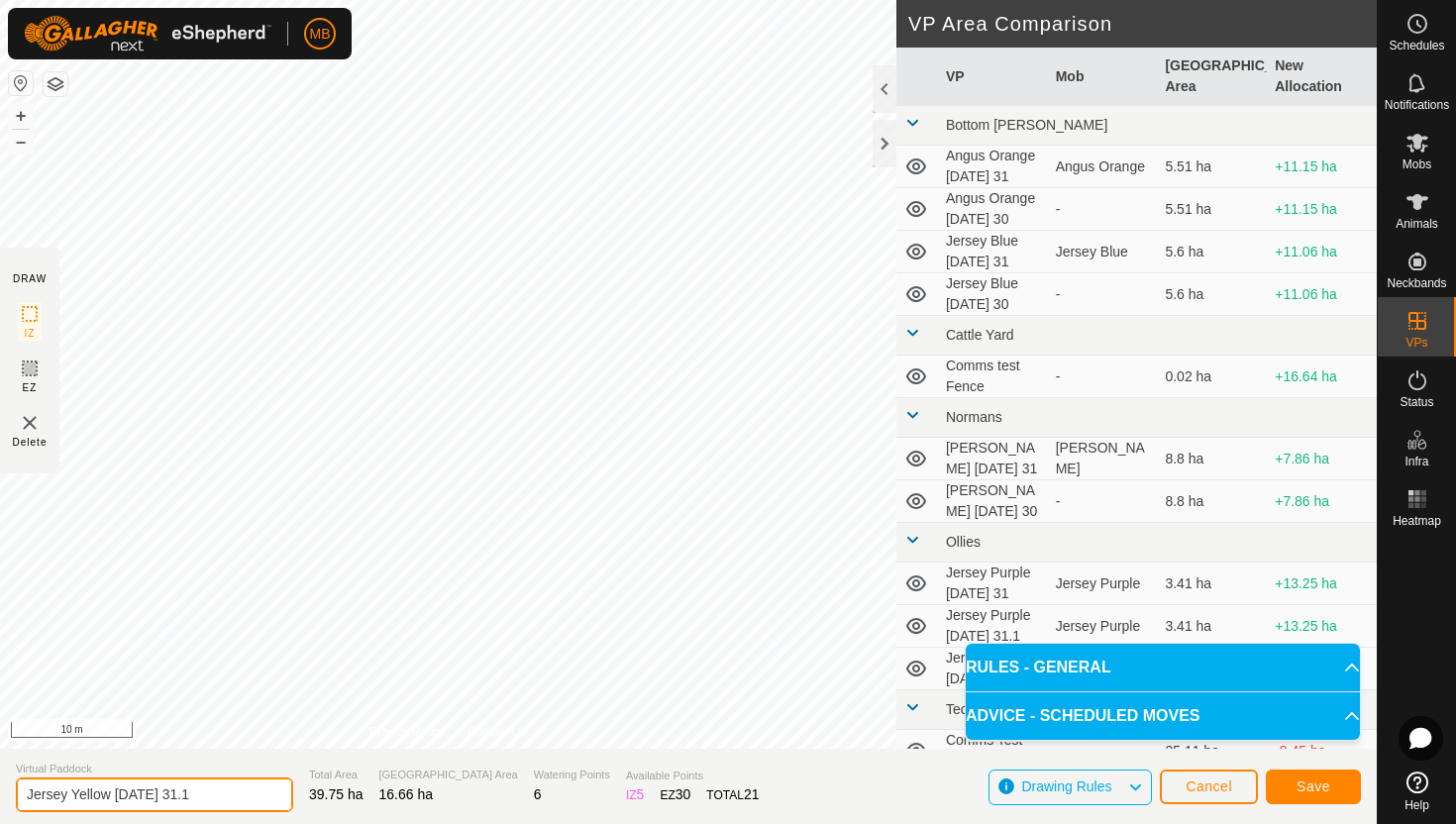 type on "Jersey Yellow [DATE] 31.1" 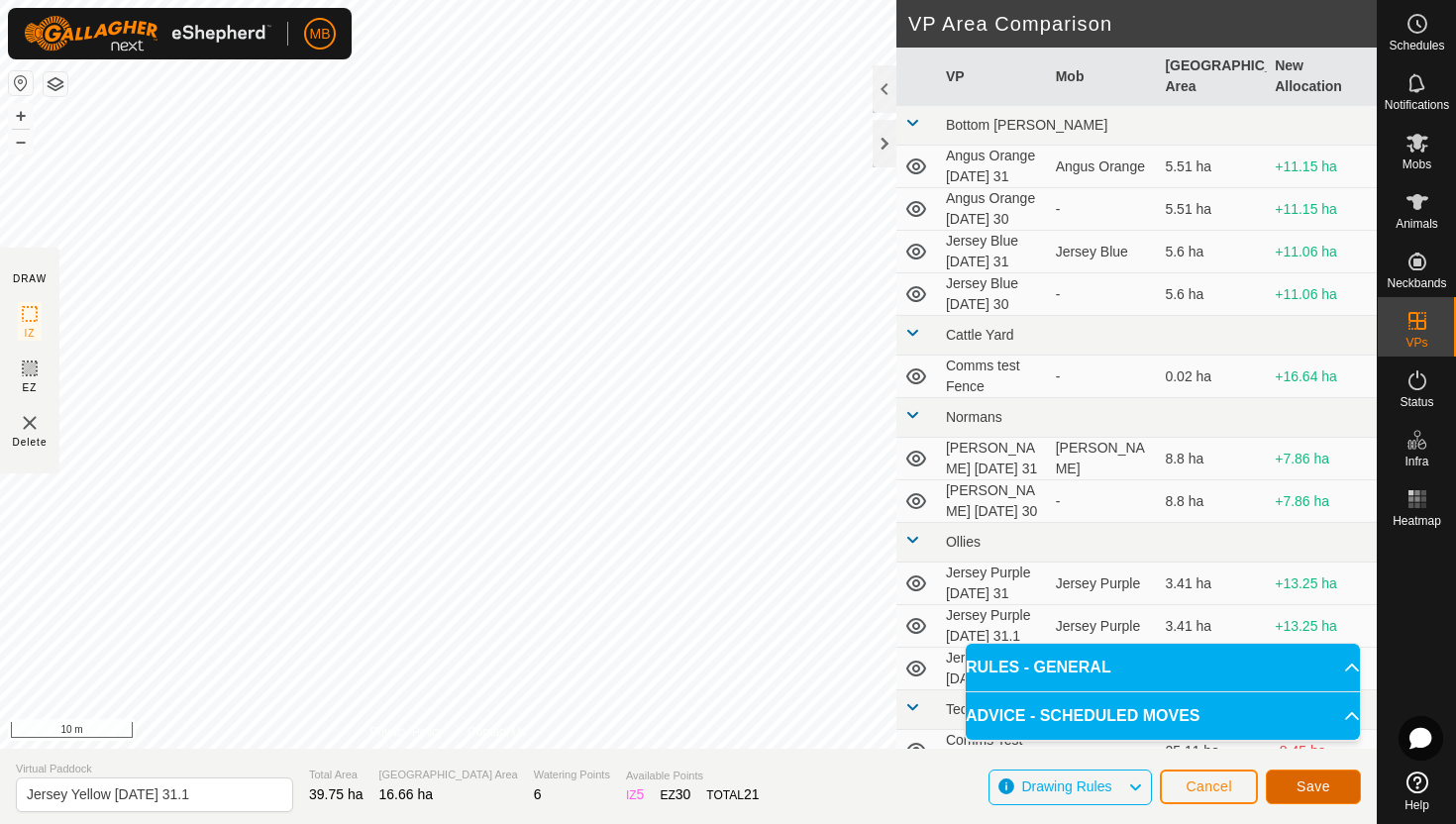click on "Save" 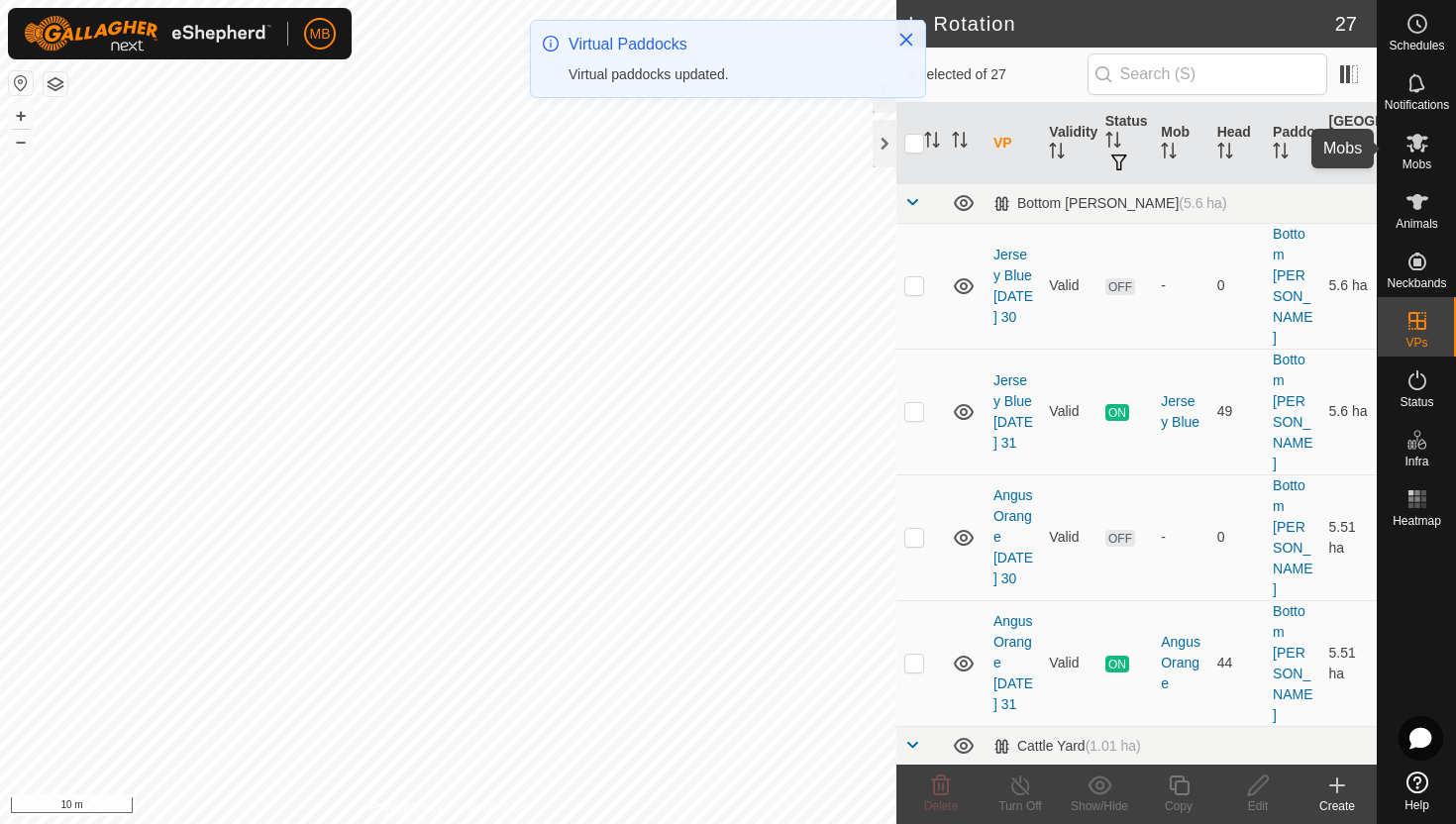 click 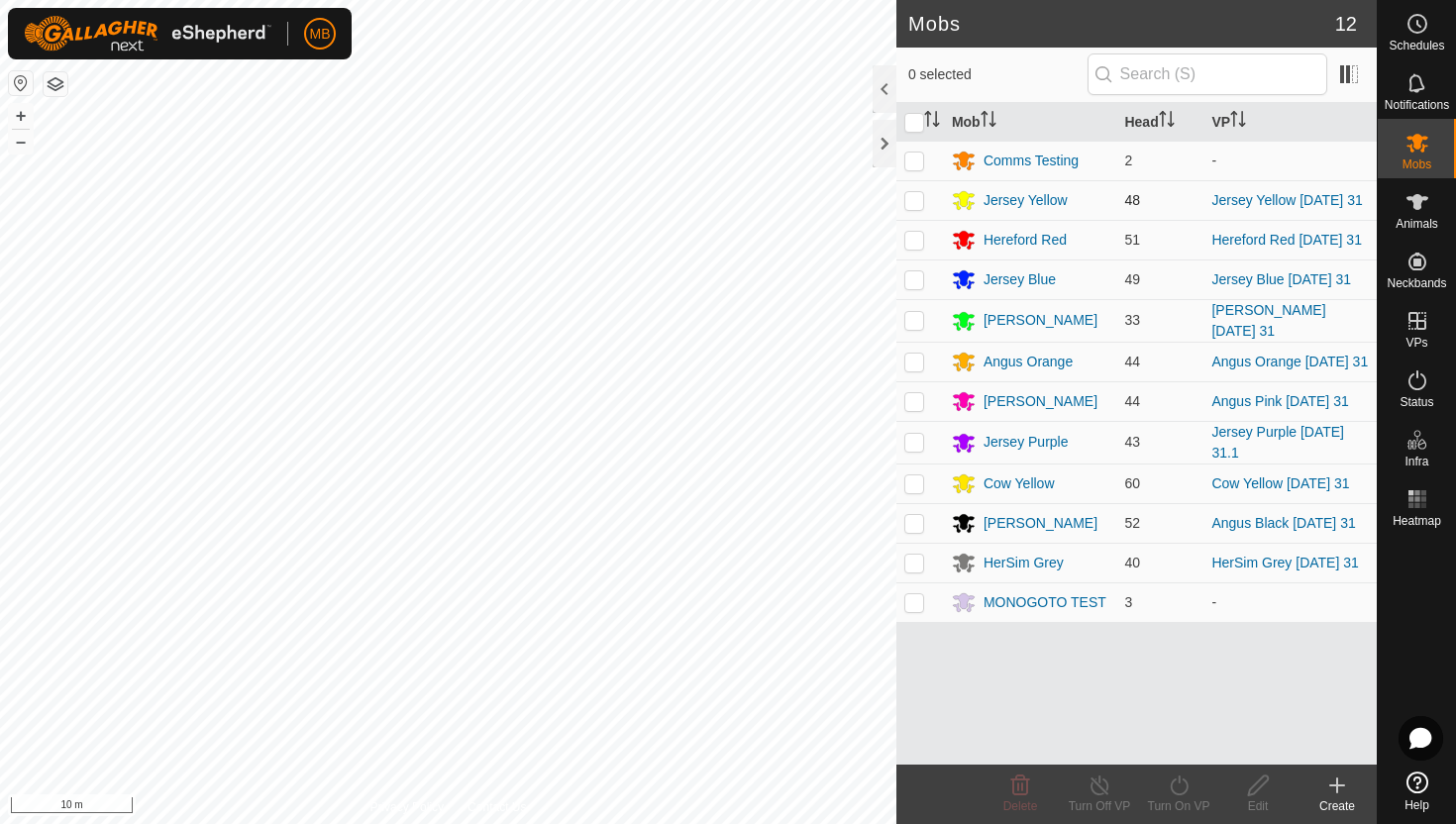 click at bounding box center [914, 200] 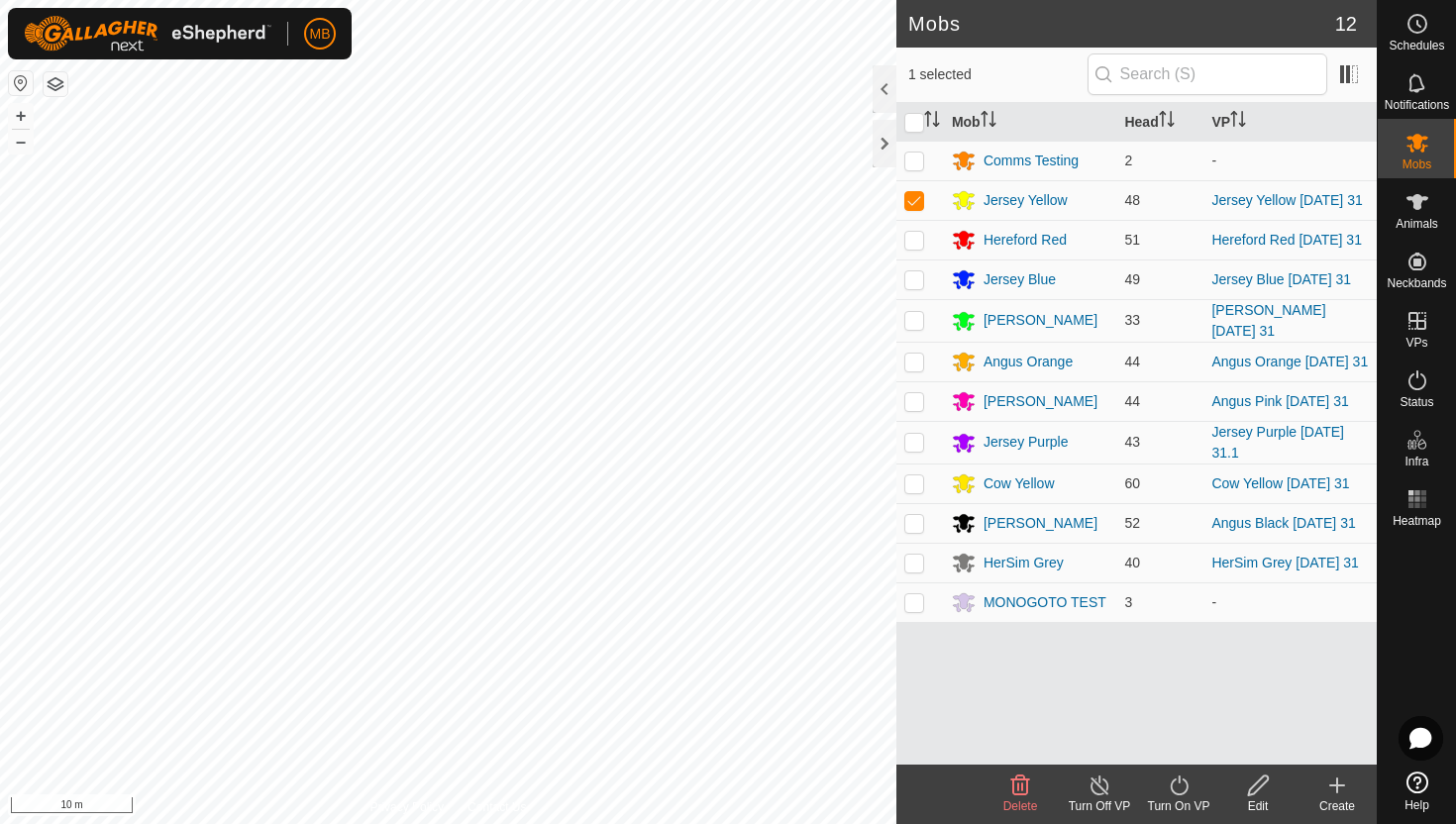 click 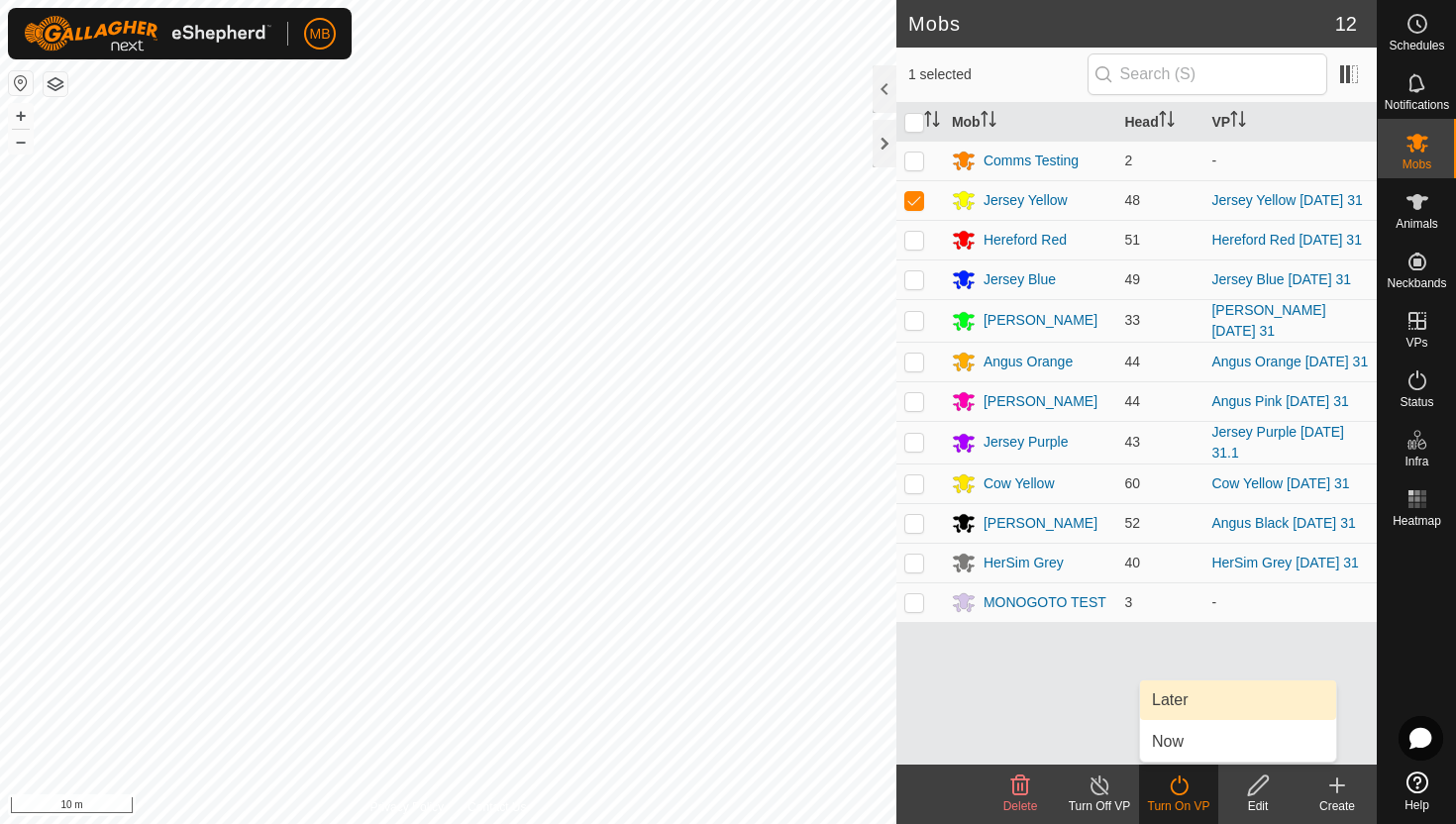 click on "Later" at bounding box center [1238, 700] 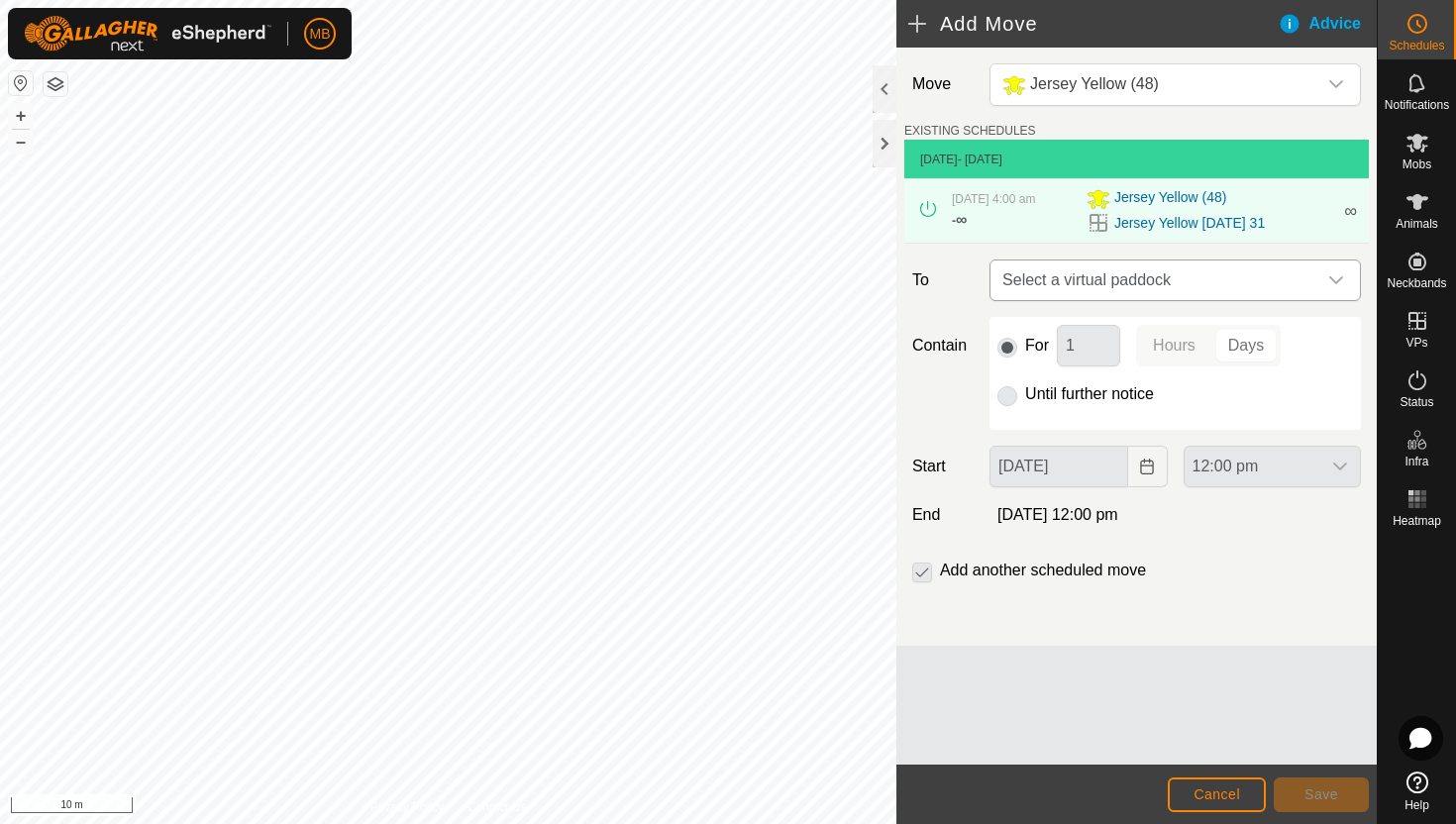 click 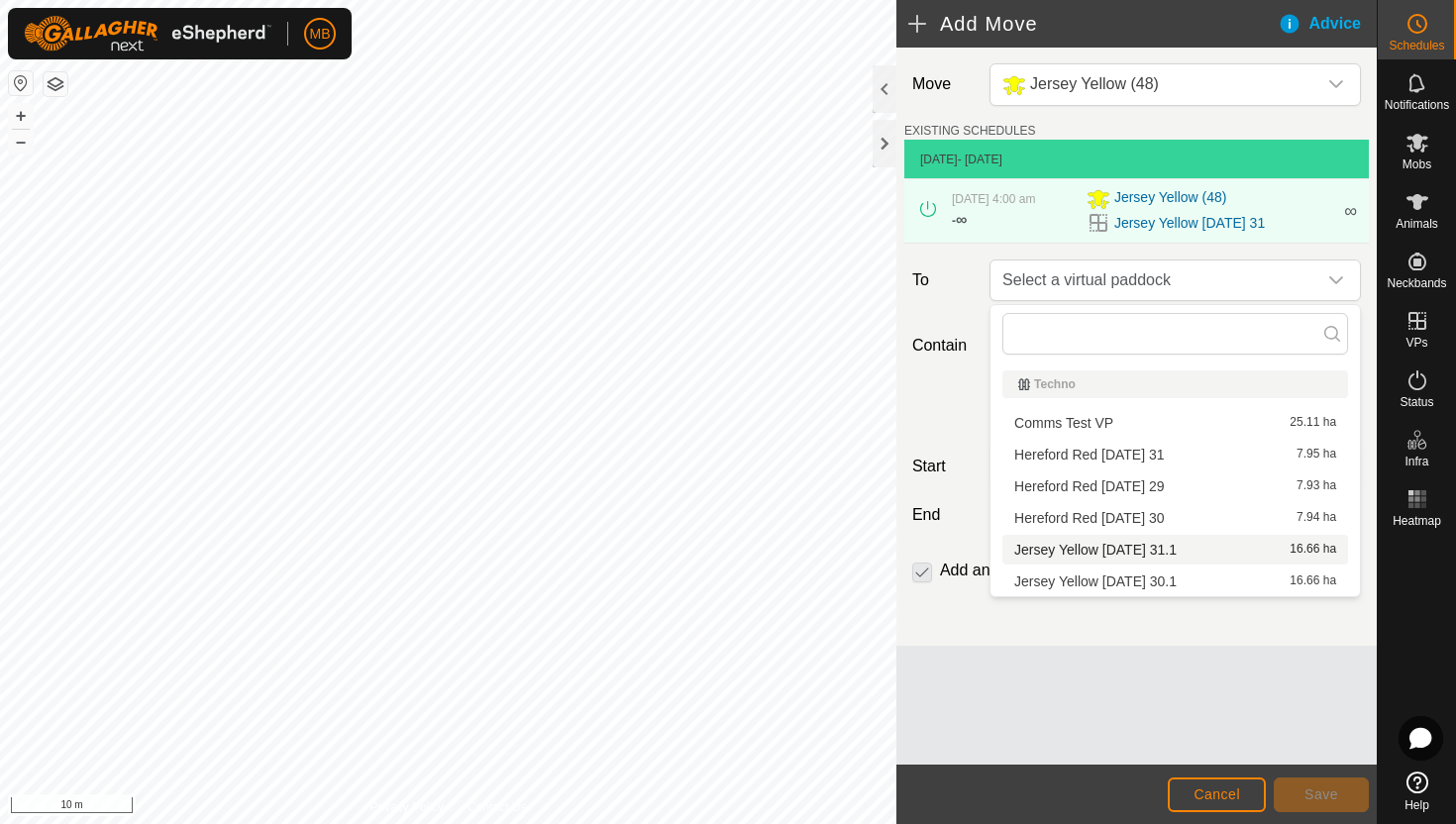 click on "Jersey Yellow [DATE] 31.1  16.66 ha" at bounding box center [1175, 550] 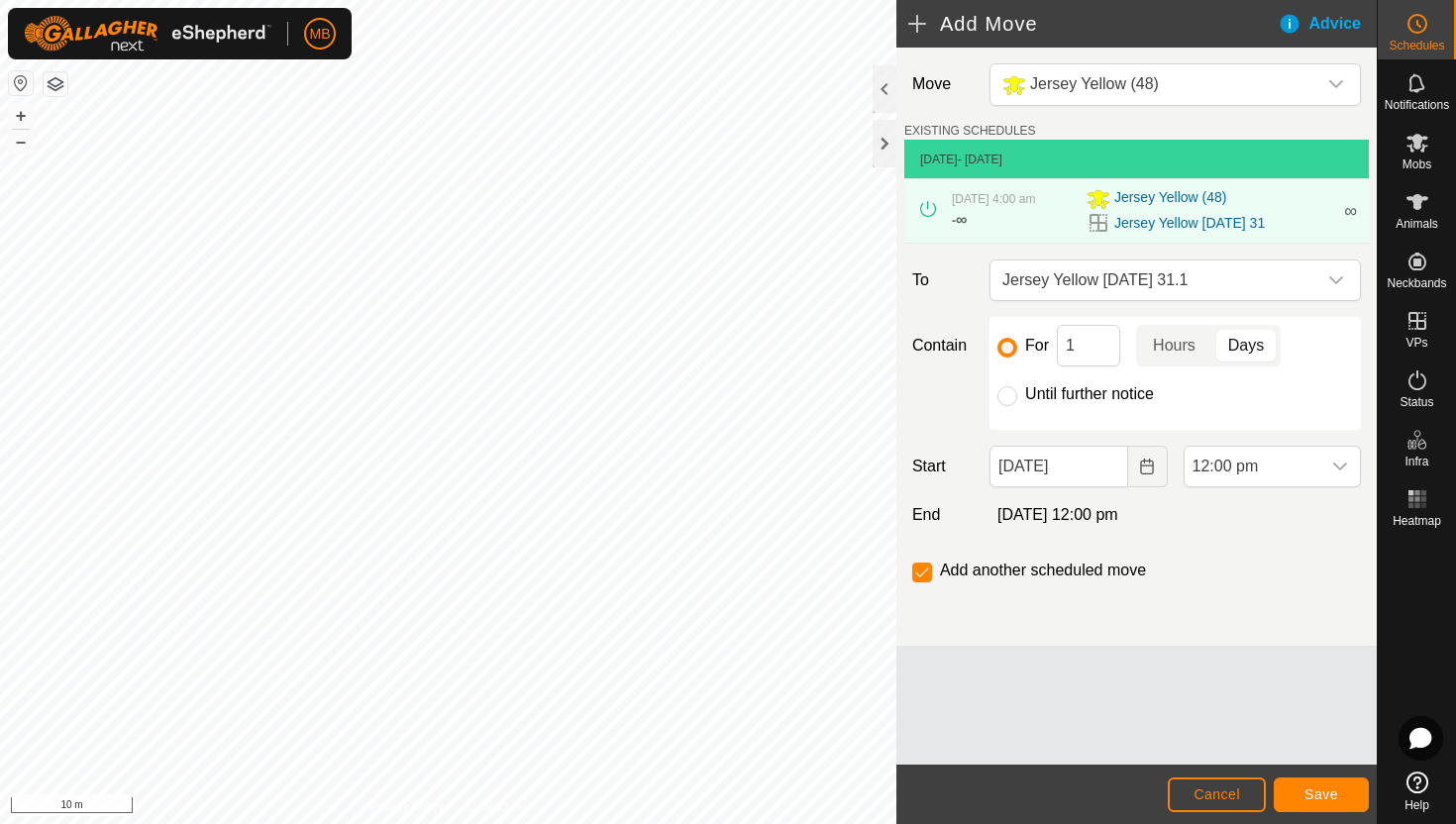 click on "Until further notice" 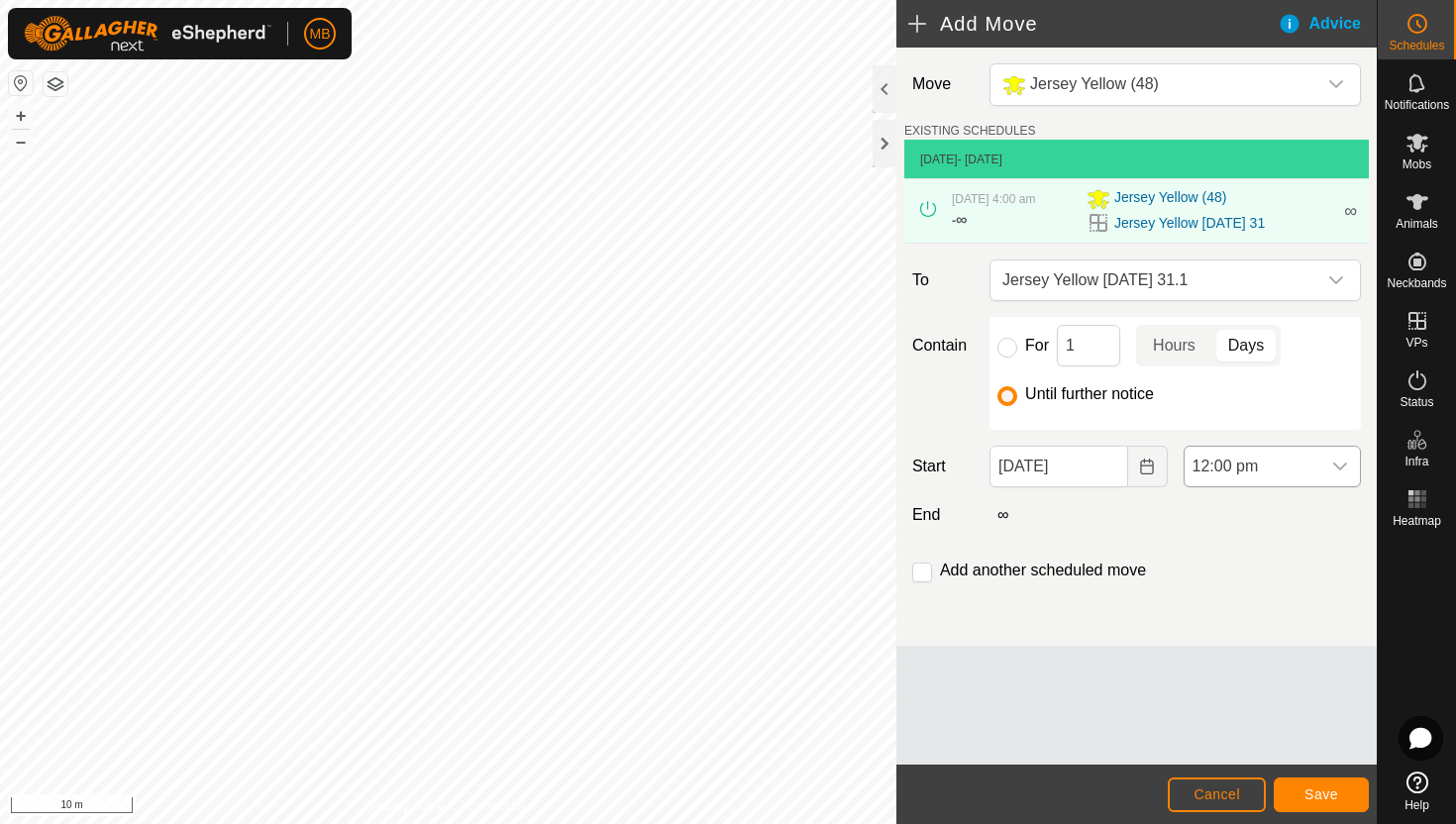 click on "12:00 pm" at bounding box center [1252, 466] 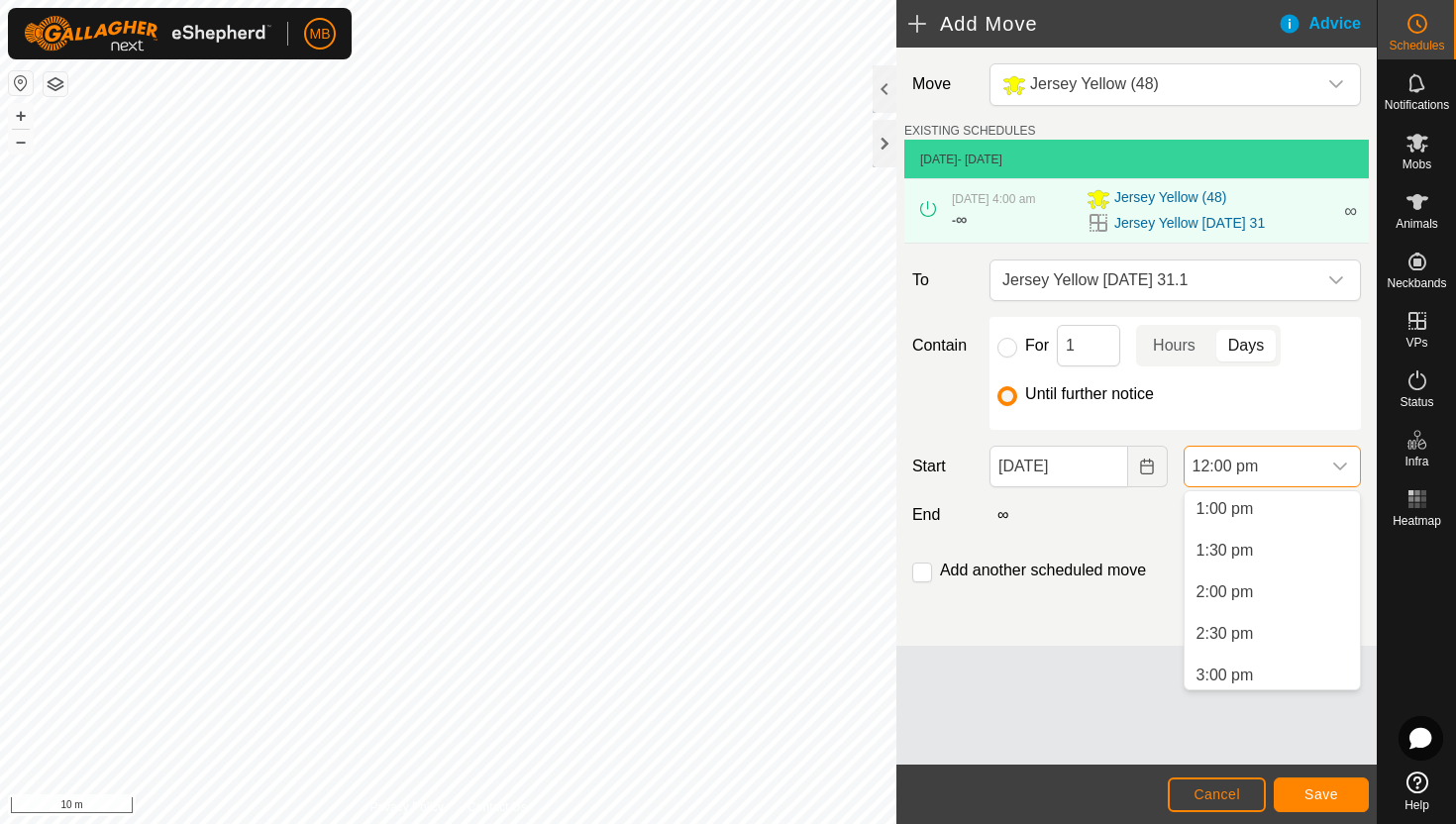 scroll, scrollTop: 1092, scrollLeft: 0, axis: vertical 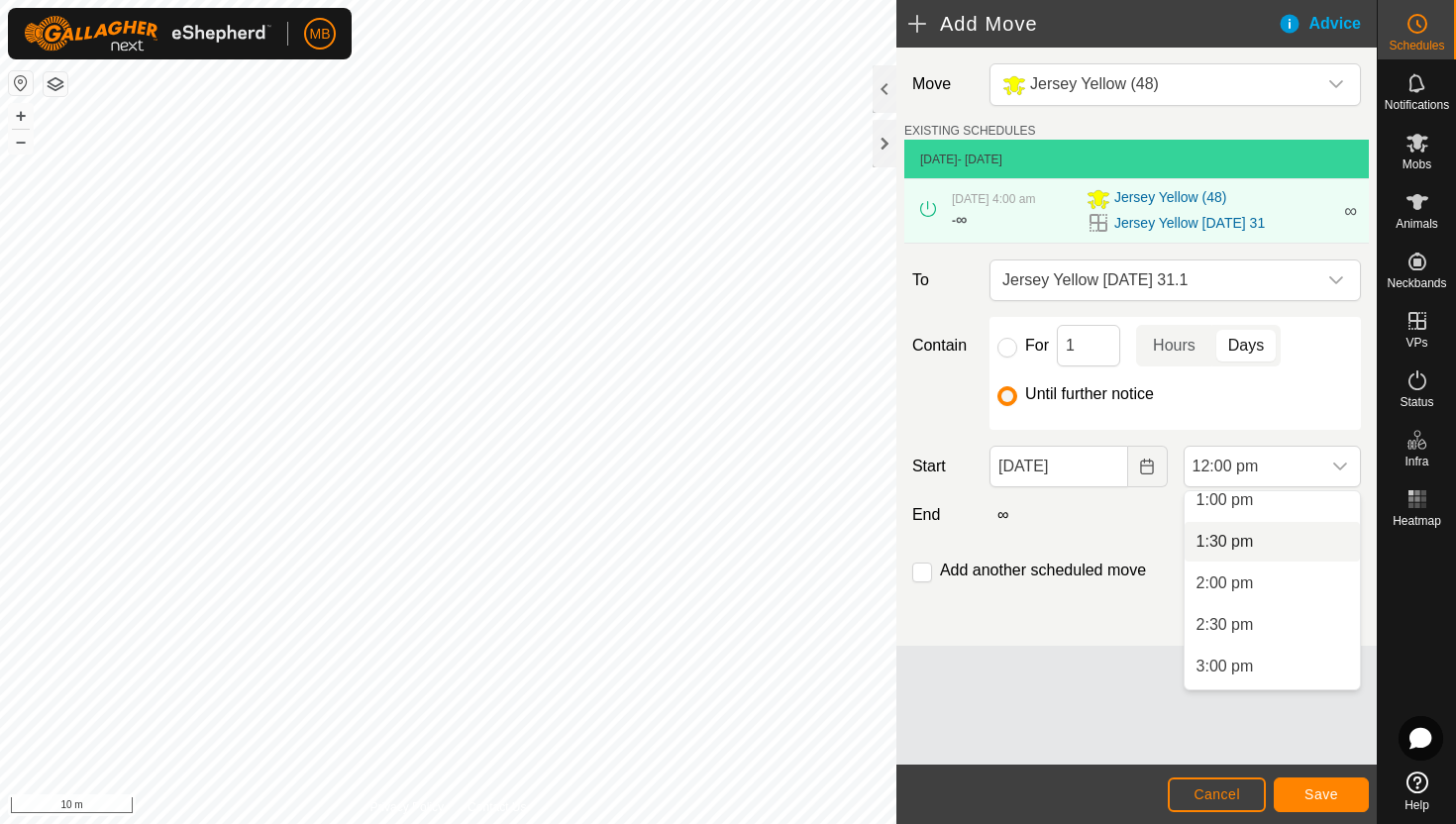 click on "1:30 pm" at bounding box center (1272, 542) 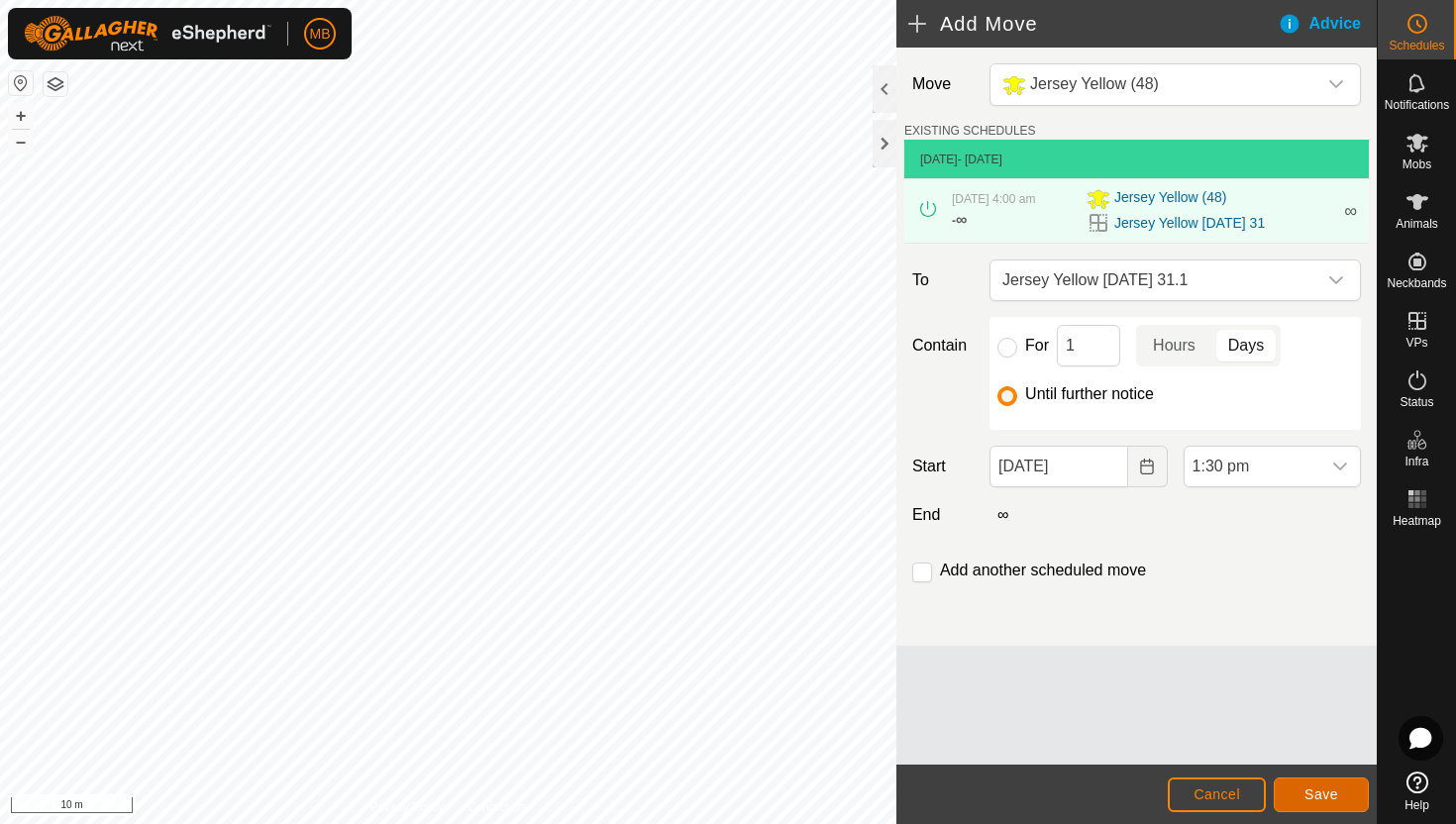 click on "Save" 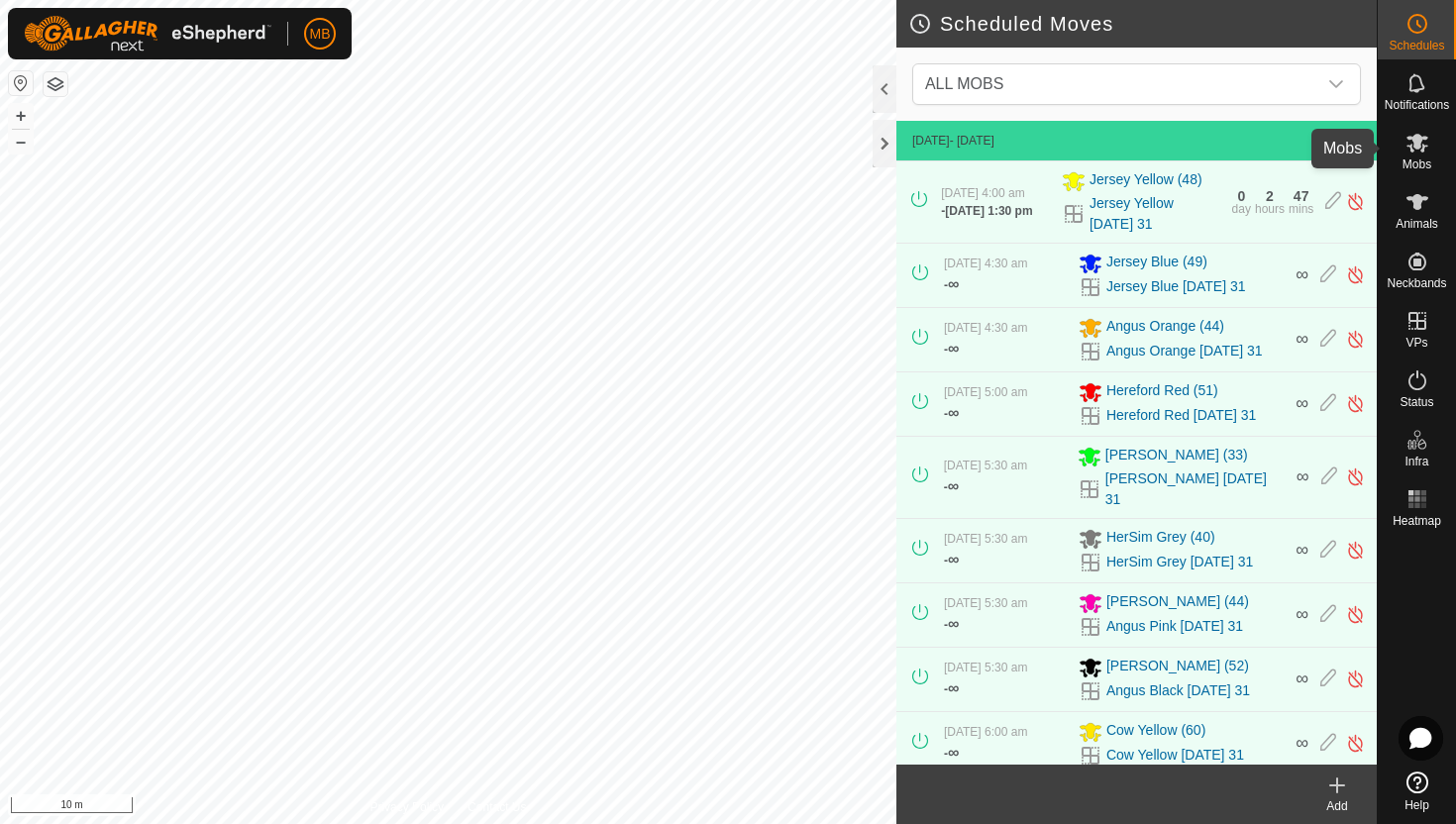 click 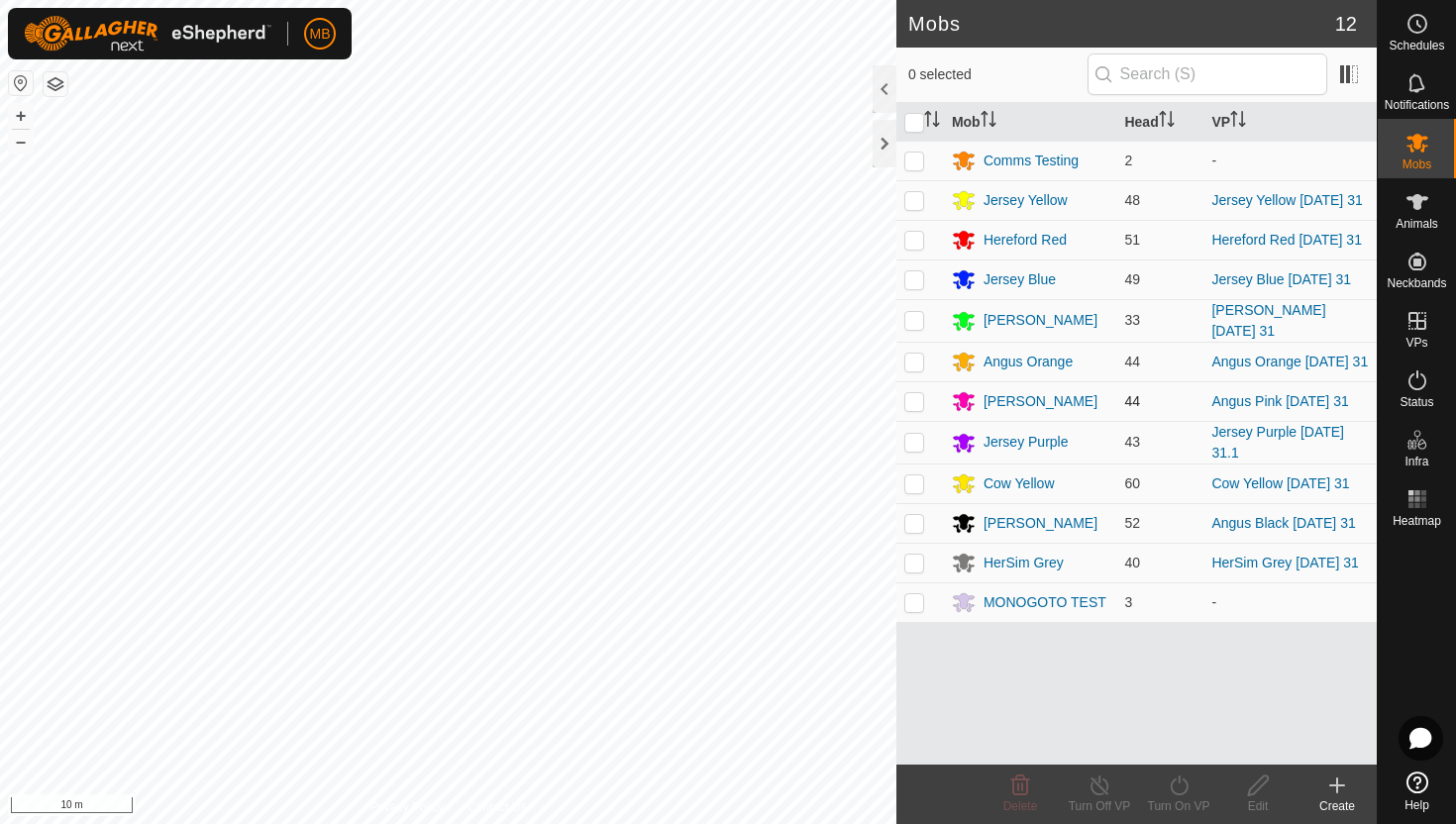 click at bounding box center (914, 401) 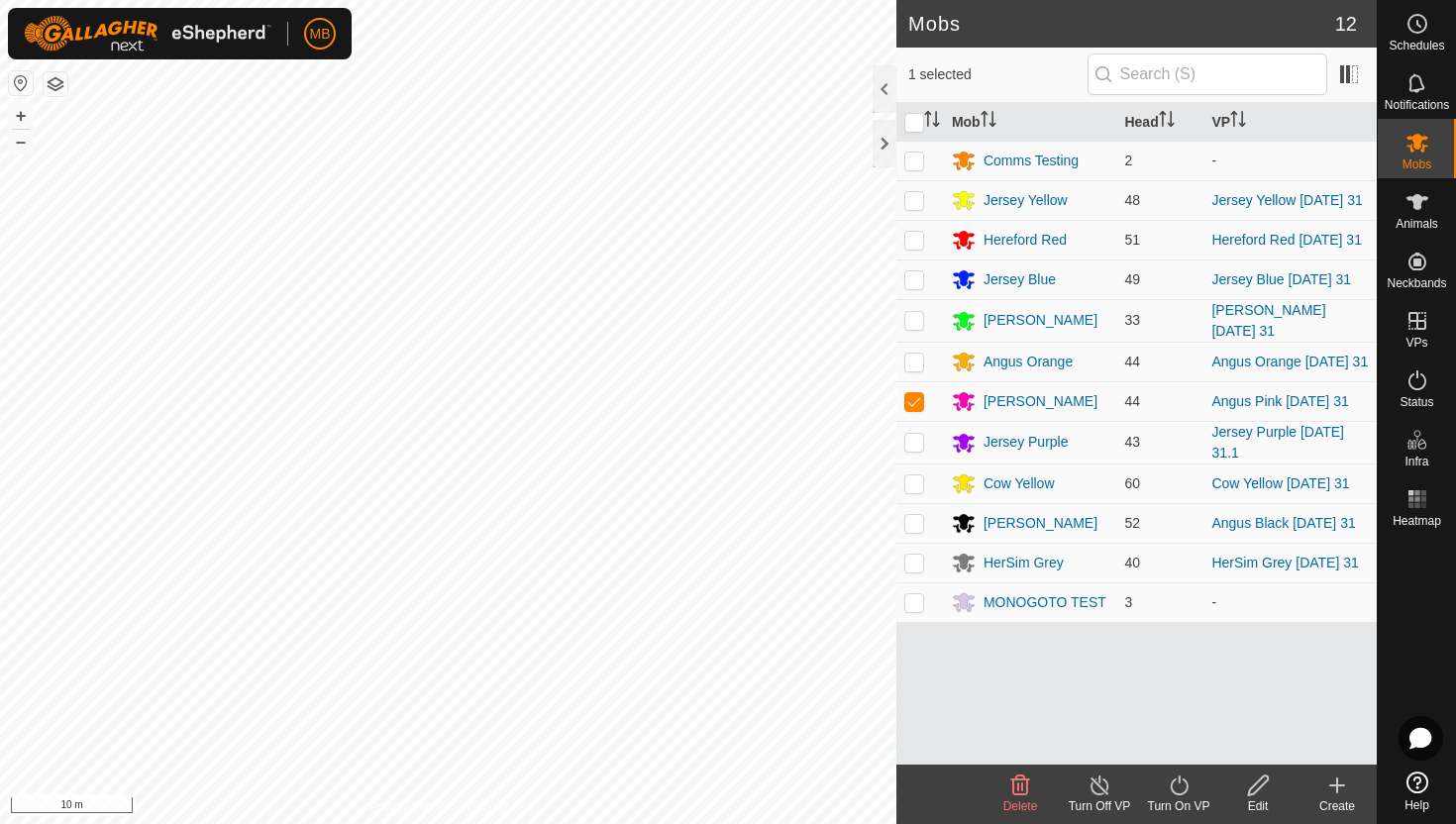 click 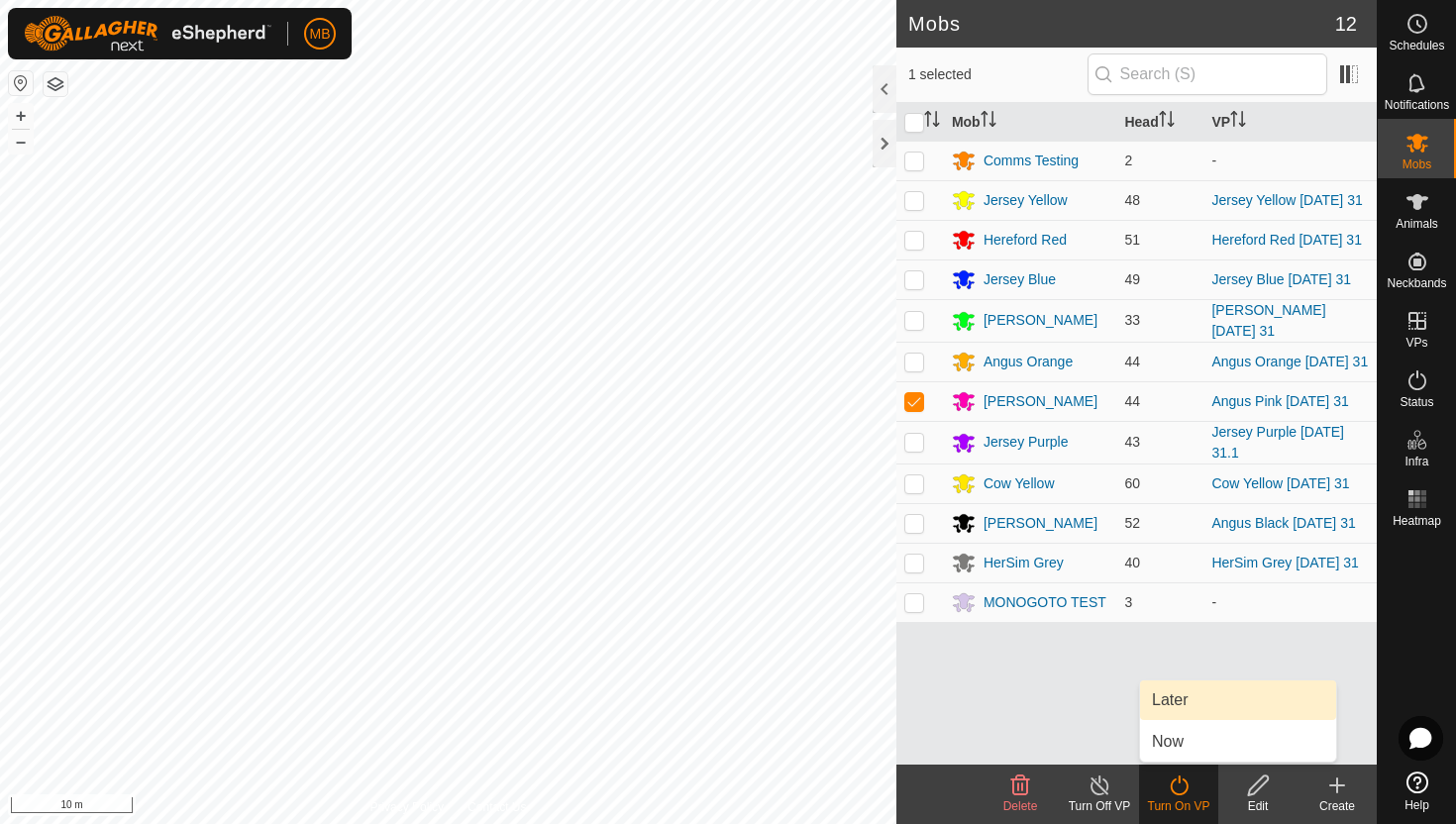click on "Later" at bounding box center [1238, 700] 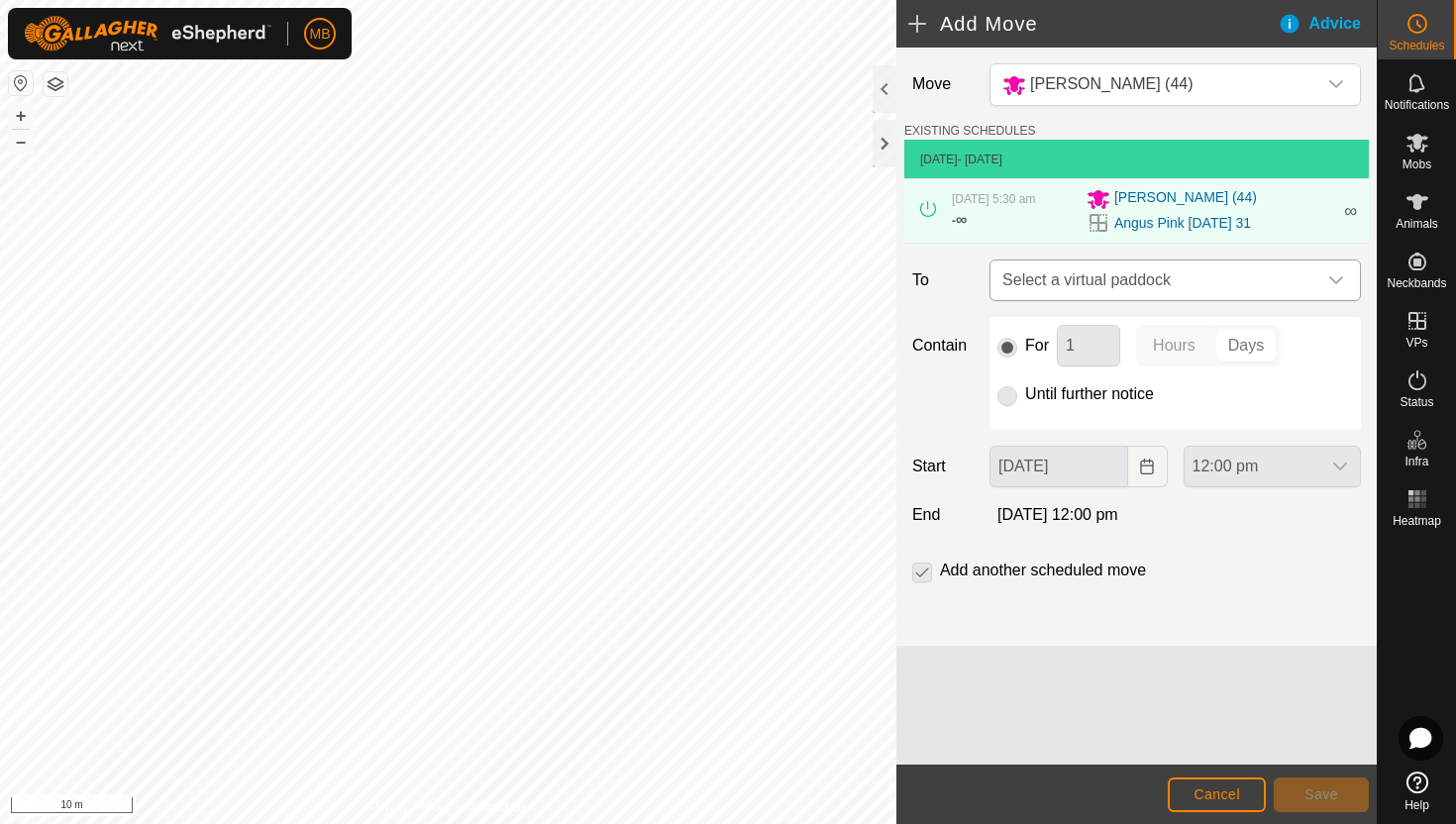 click at bounding box center [1336, 280] 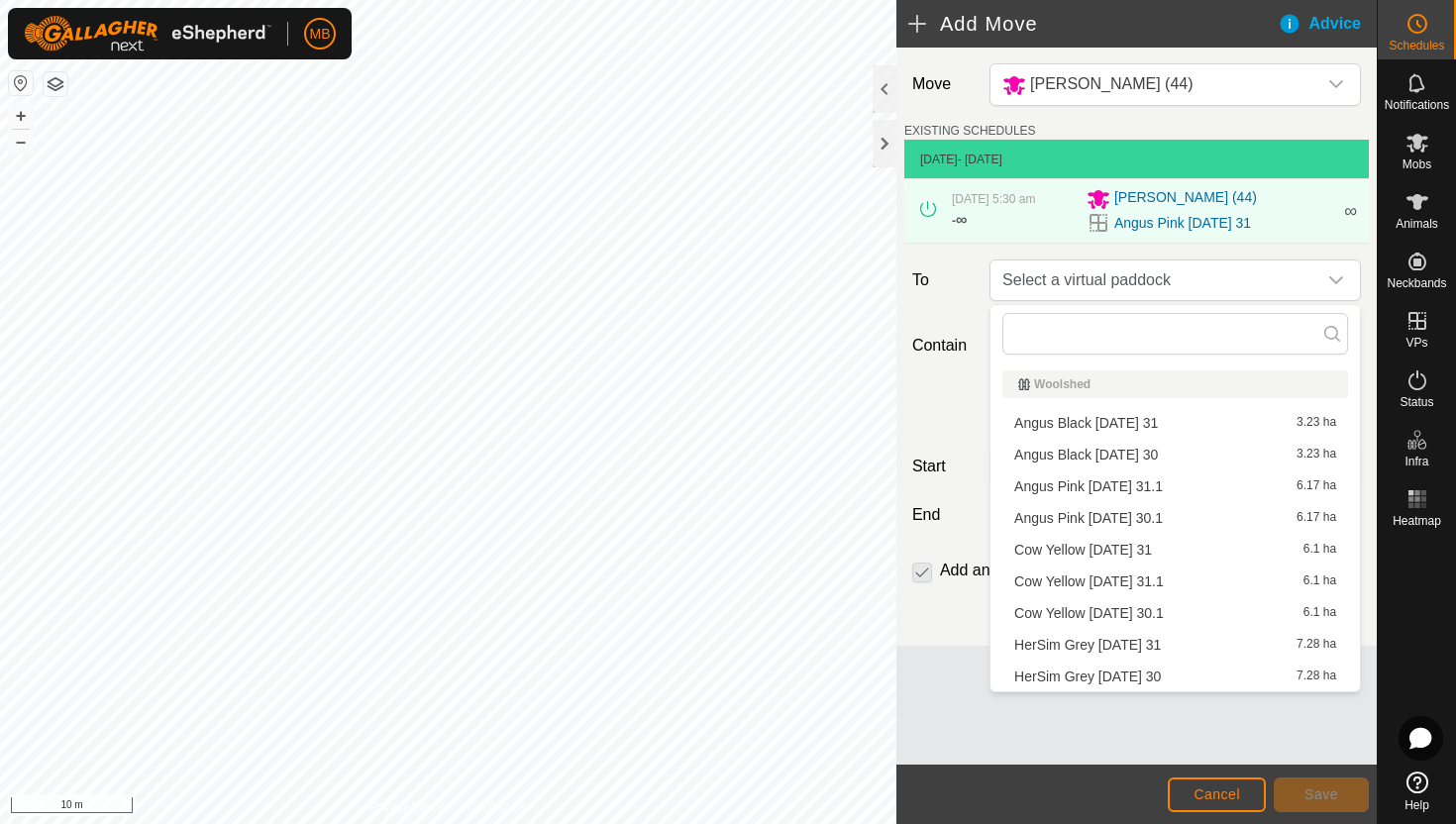 click on "Angus Pink [DATE] 31.1  6.17 ha" at bounding box center (1175, 486) 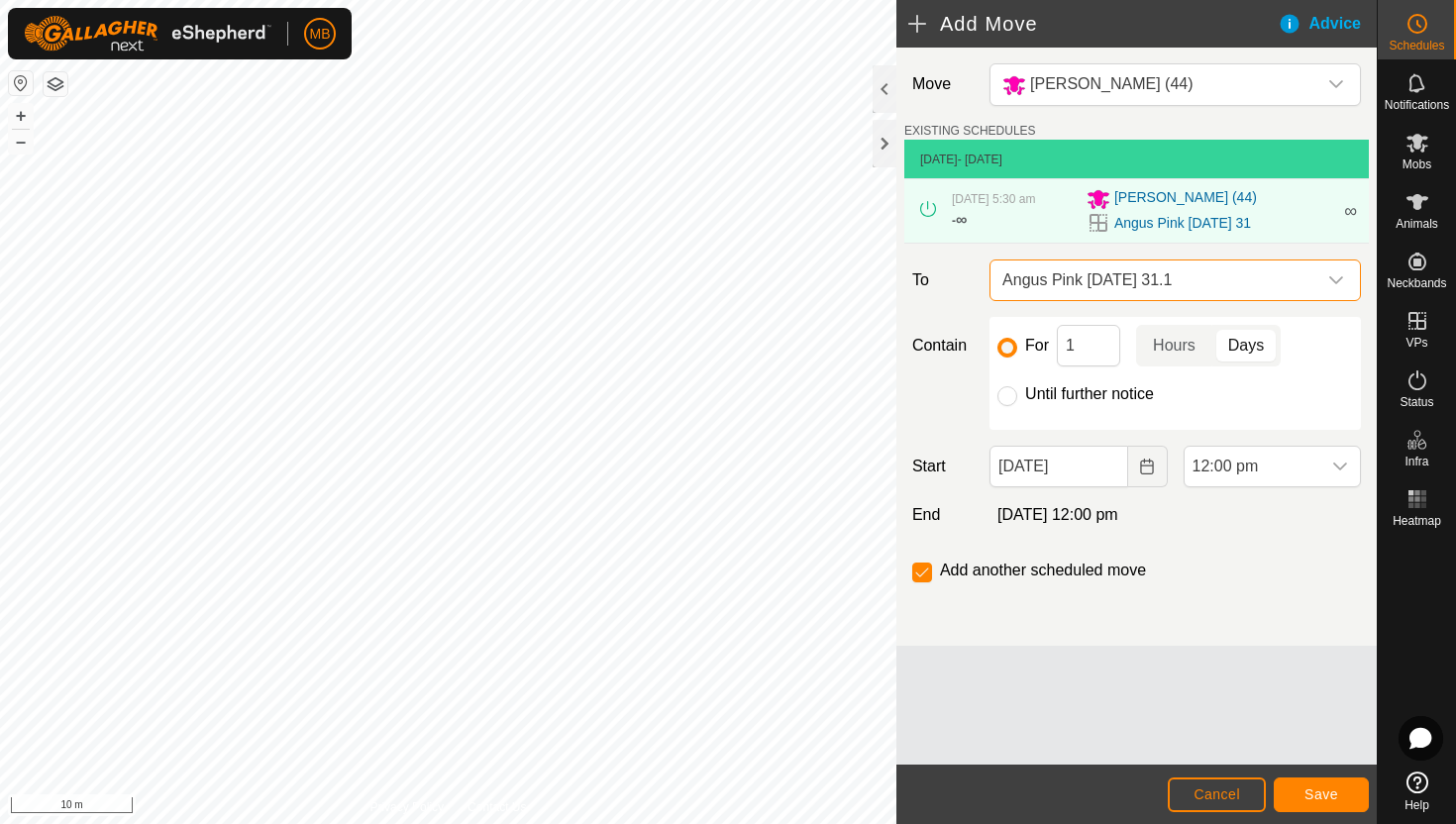 click on "Until further notice" 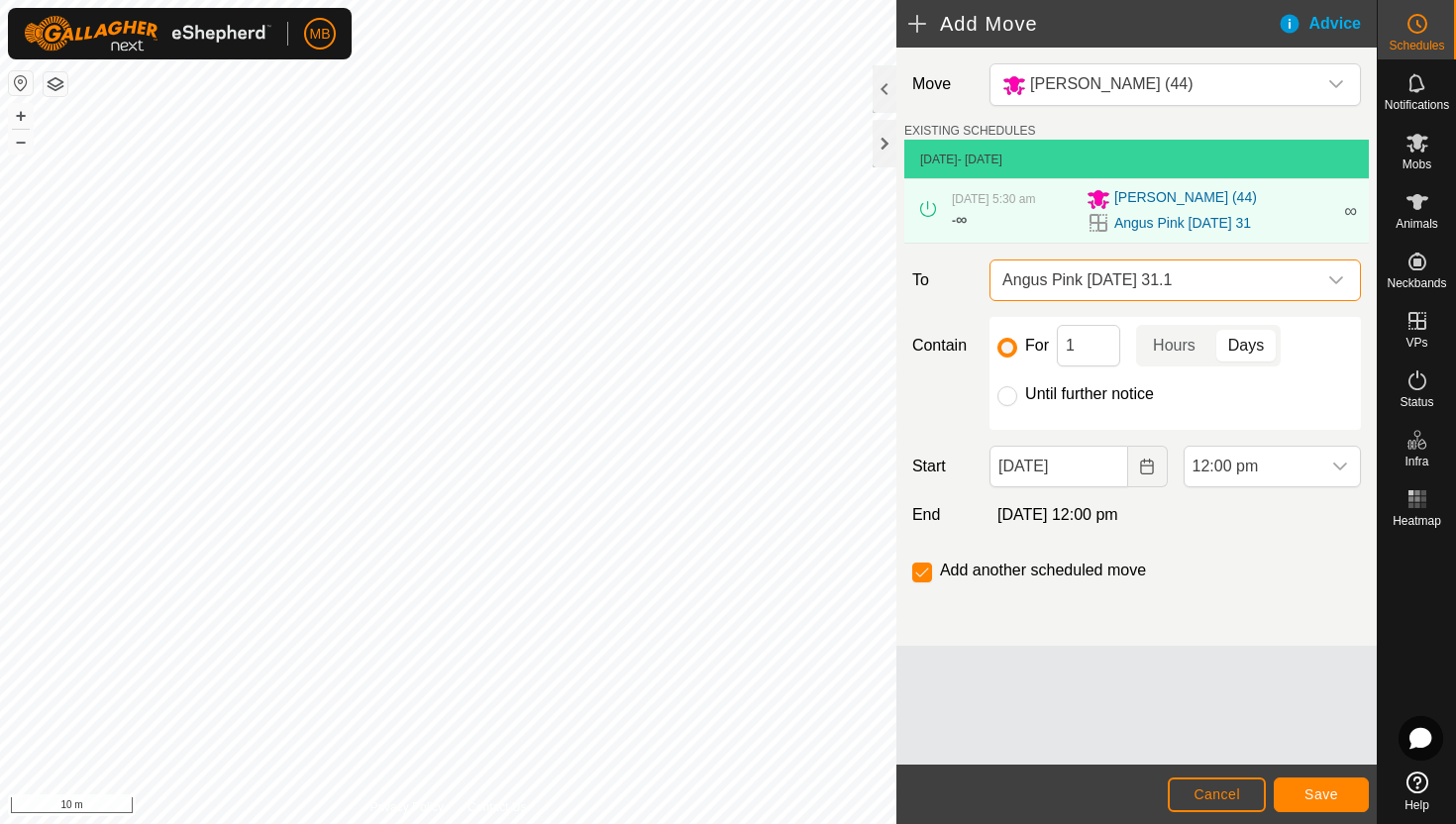click on "Until further notice" at bounding box center [1007, 396] 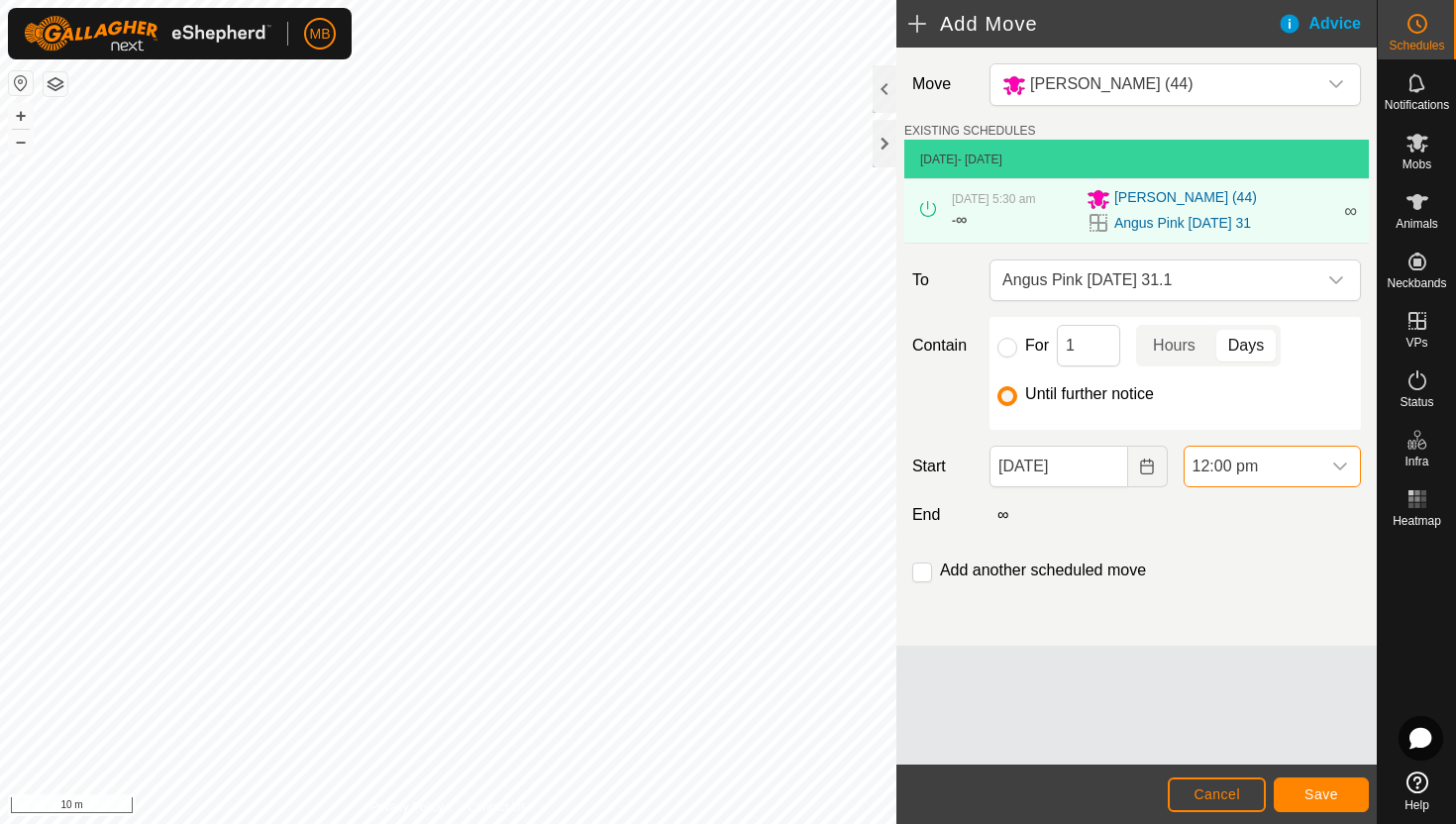 click on "12:00 pm" at bounding box center [1252, 466] 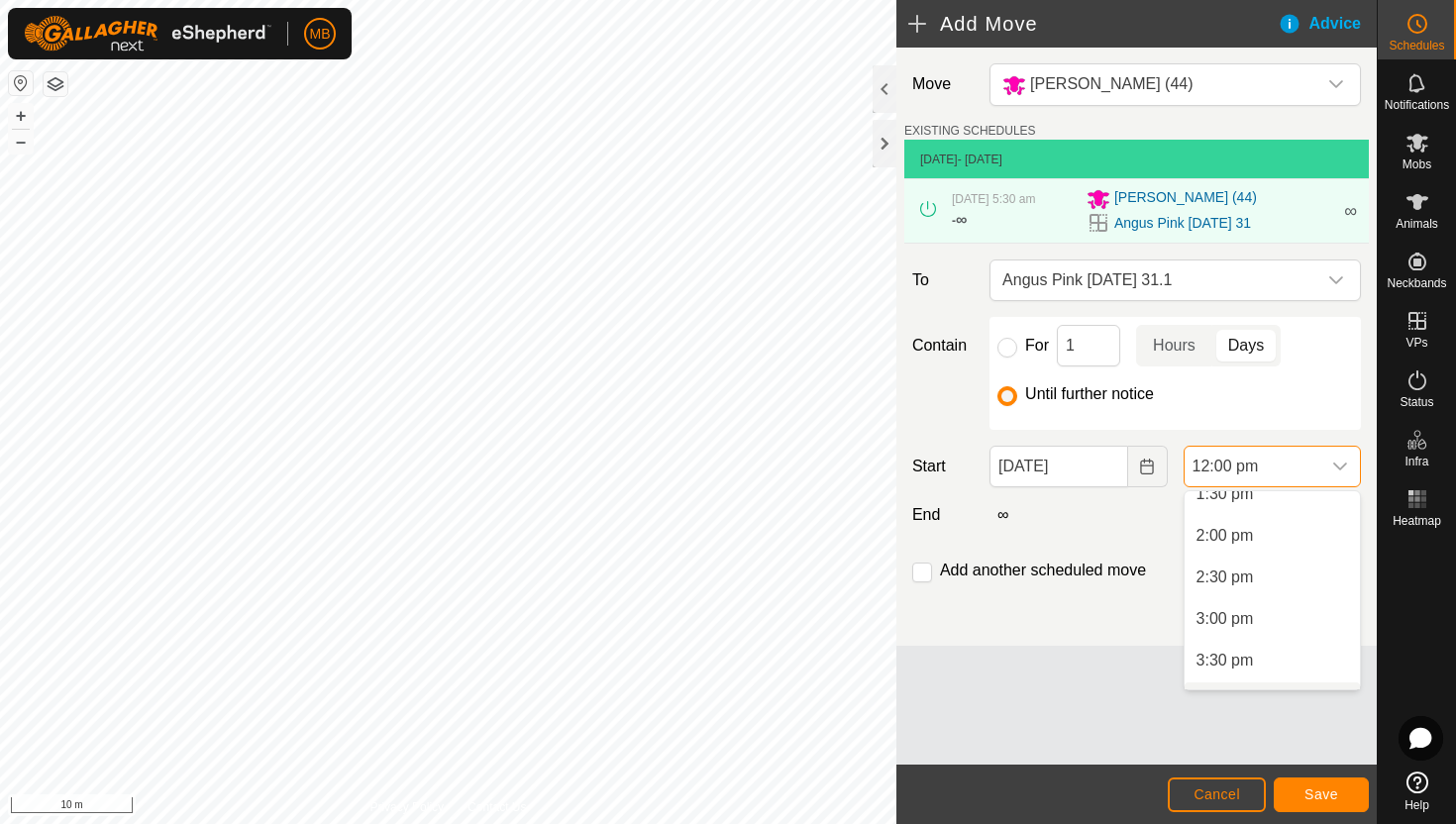 scroll, scrollTop: 1138, scrollLeft: 0, axis: vertical 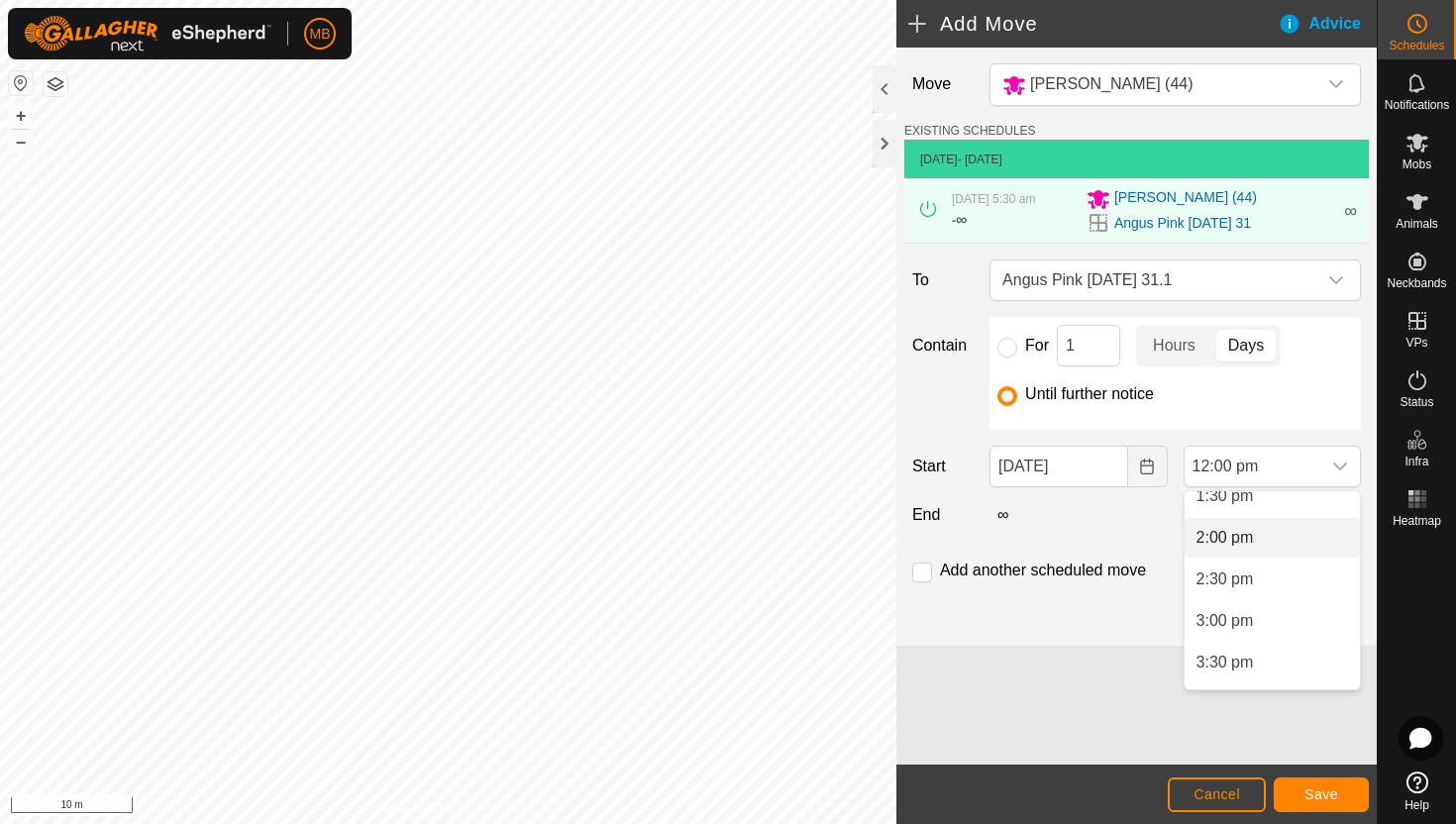 click on "2:00 pm" at bounding box center [1272, 538] 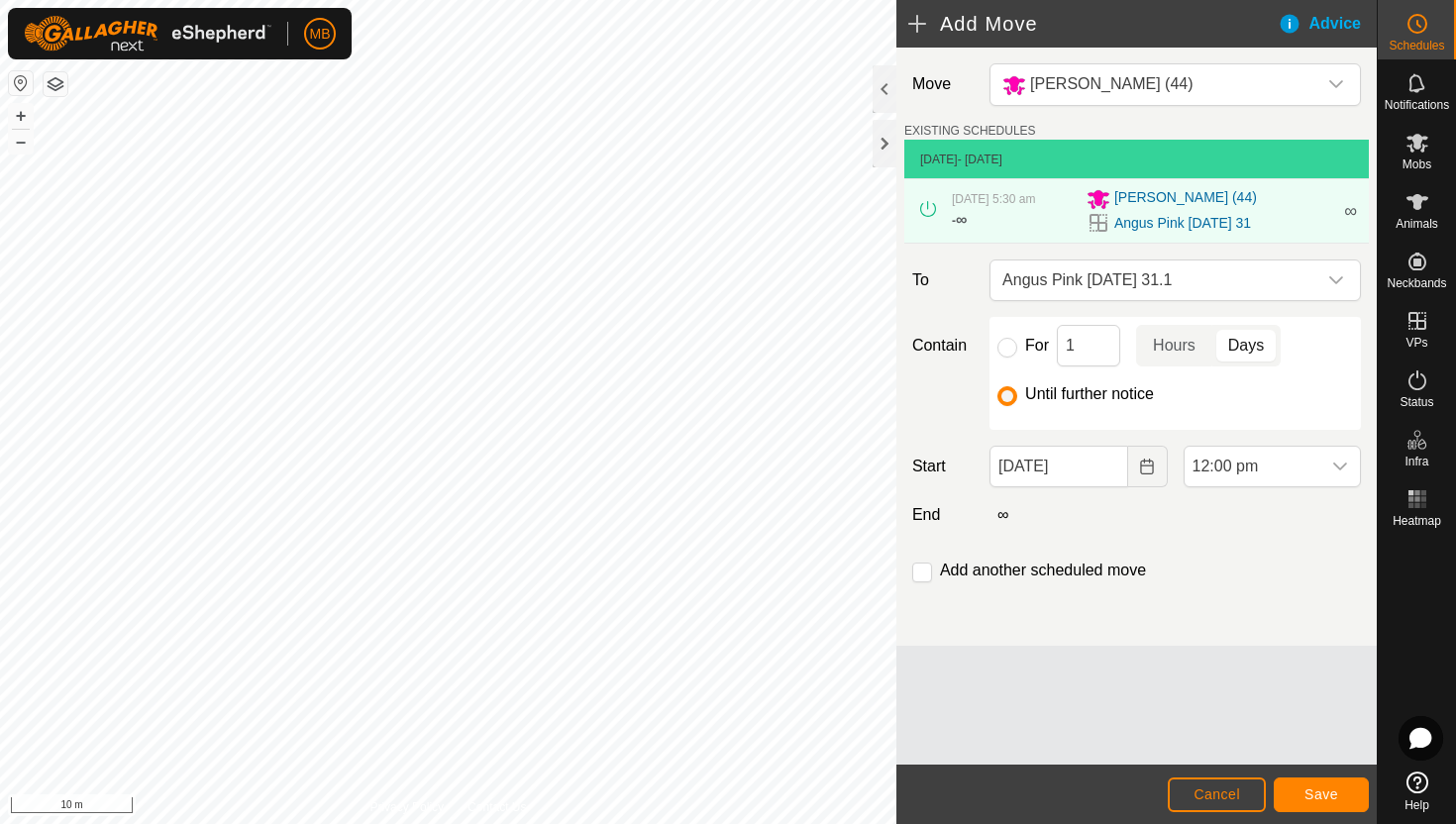 scroll, scrollTop: 998, scrollLeft: 0, axis: vertical 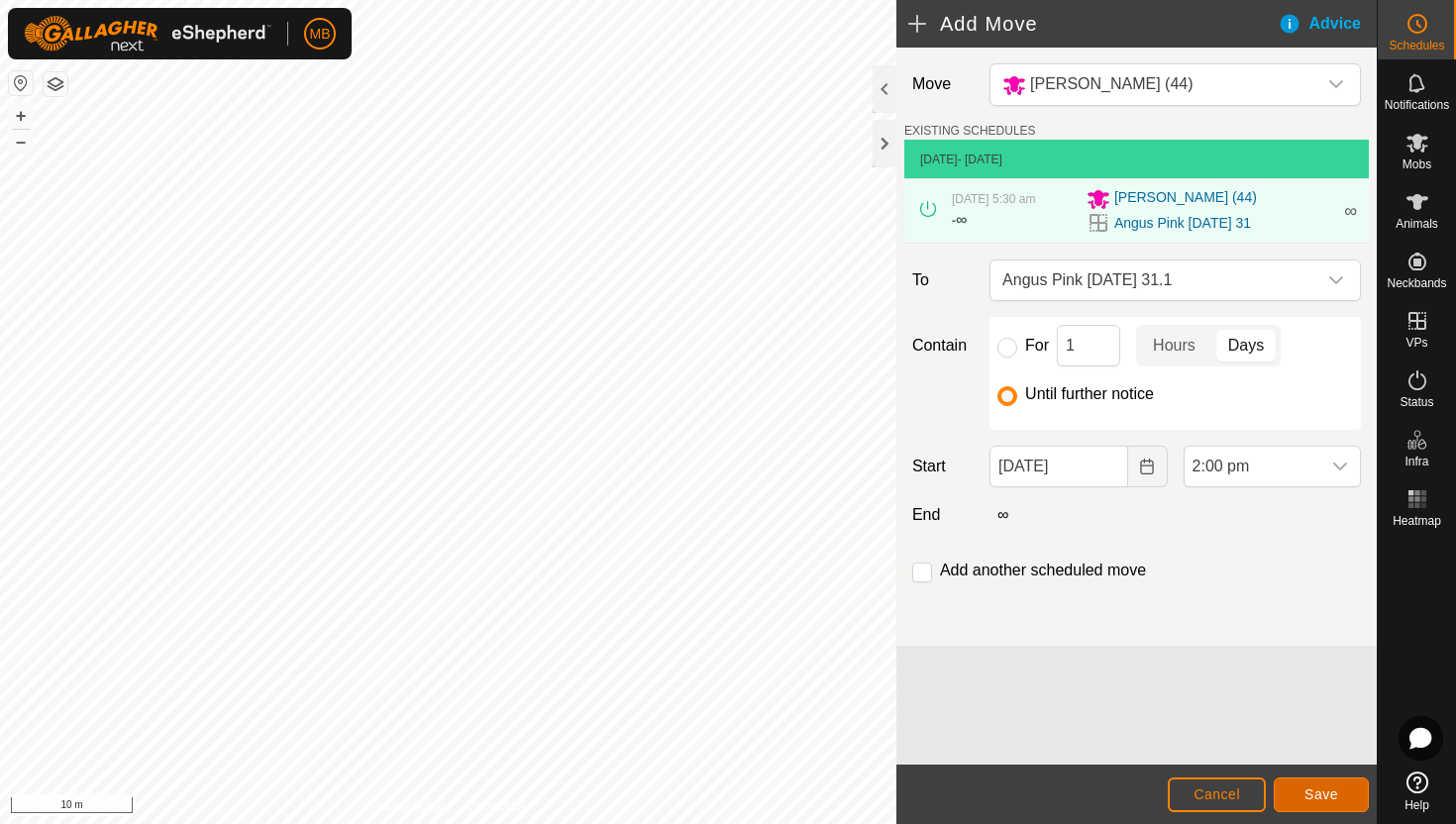 click on "Save" 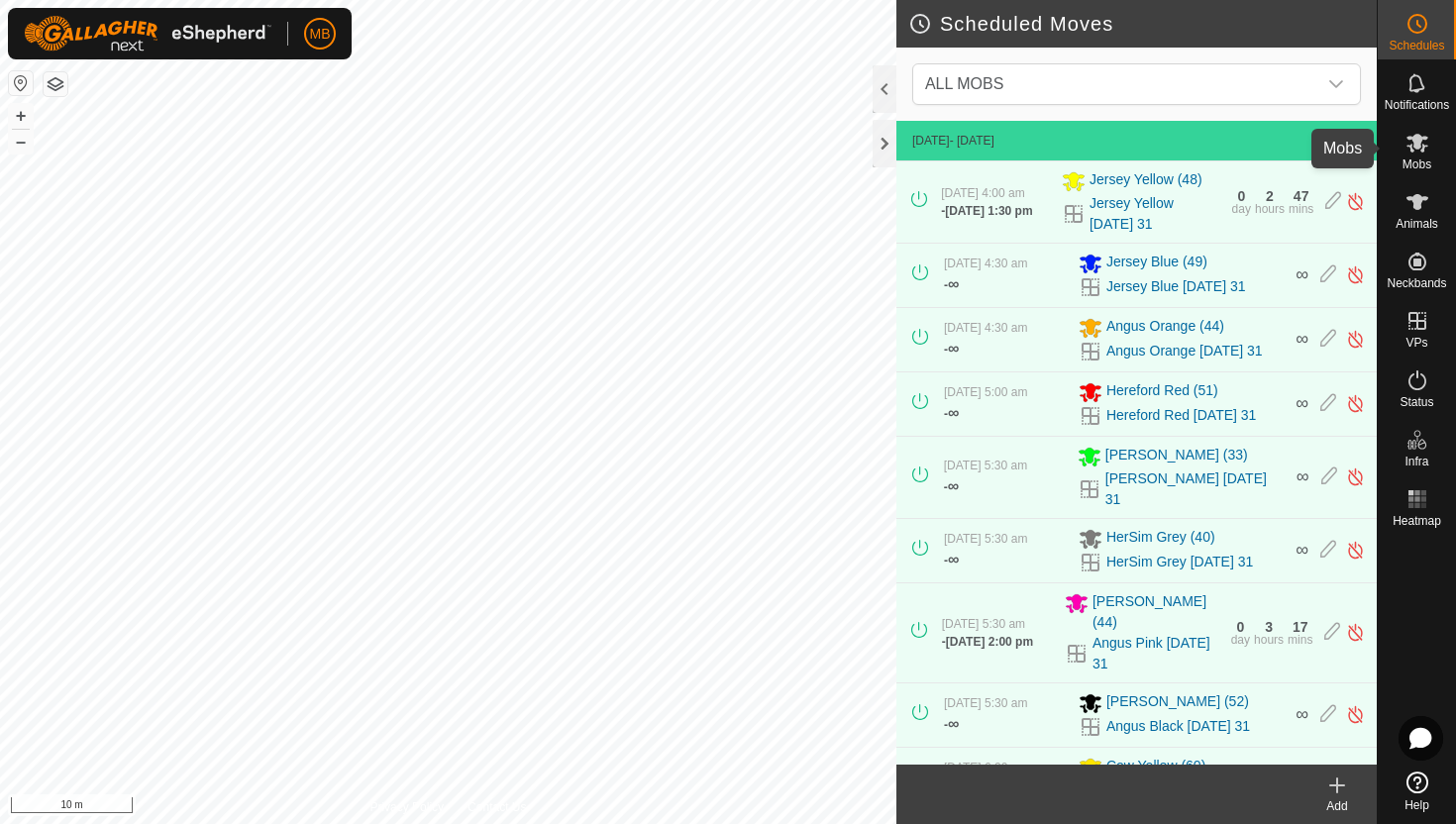 click 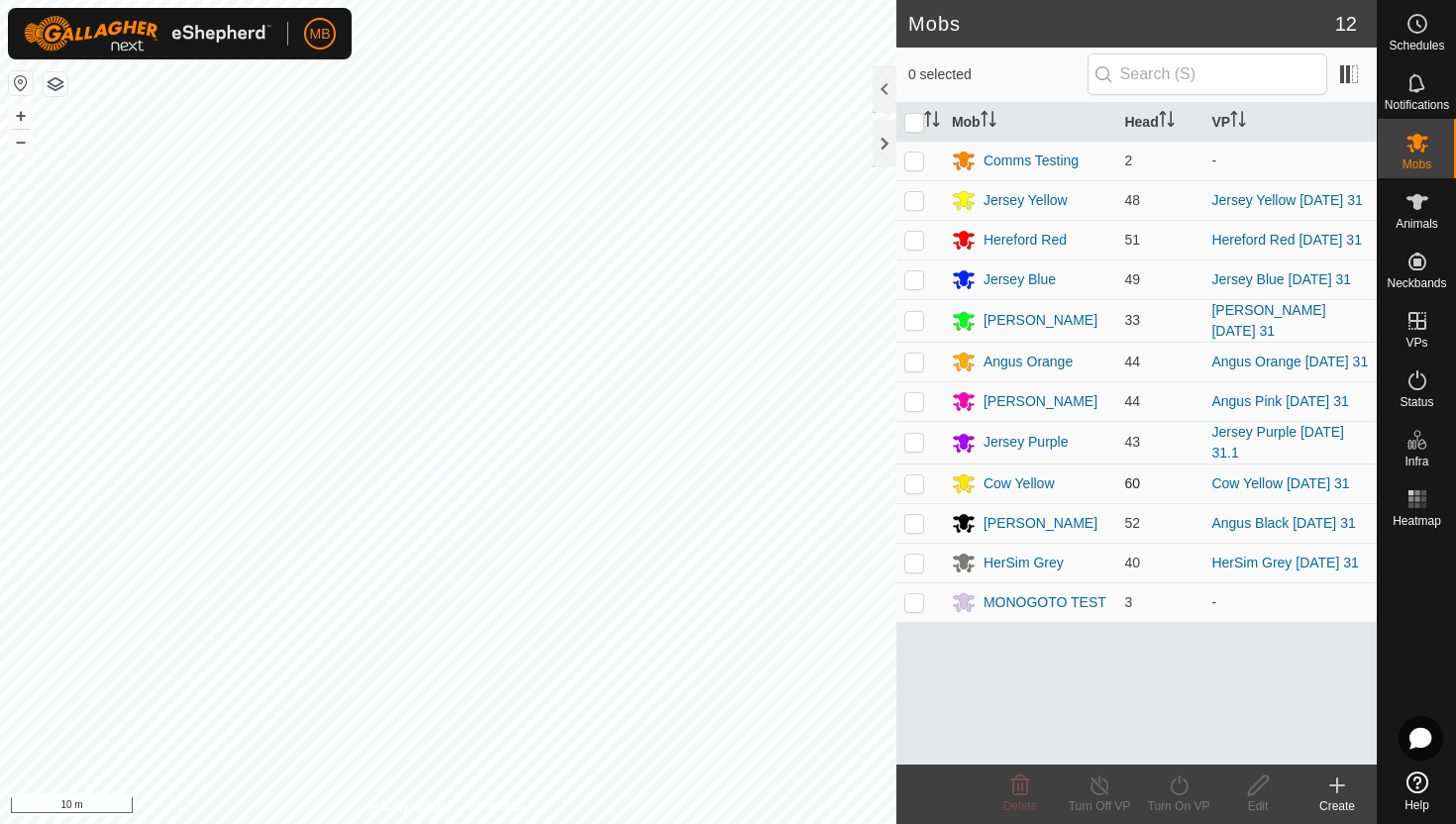 click at bounding box center (914, 483) 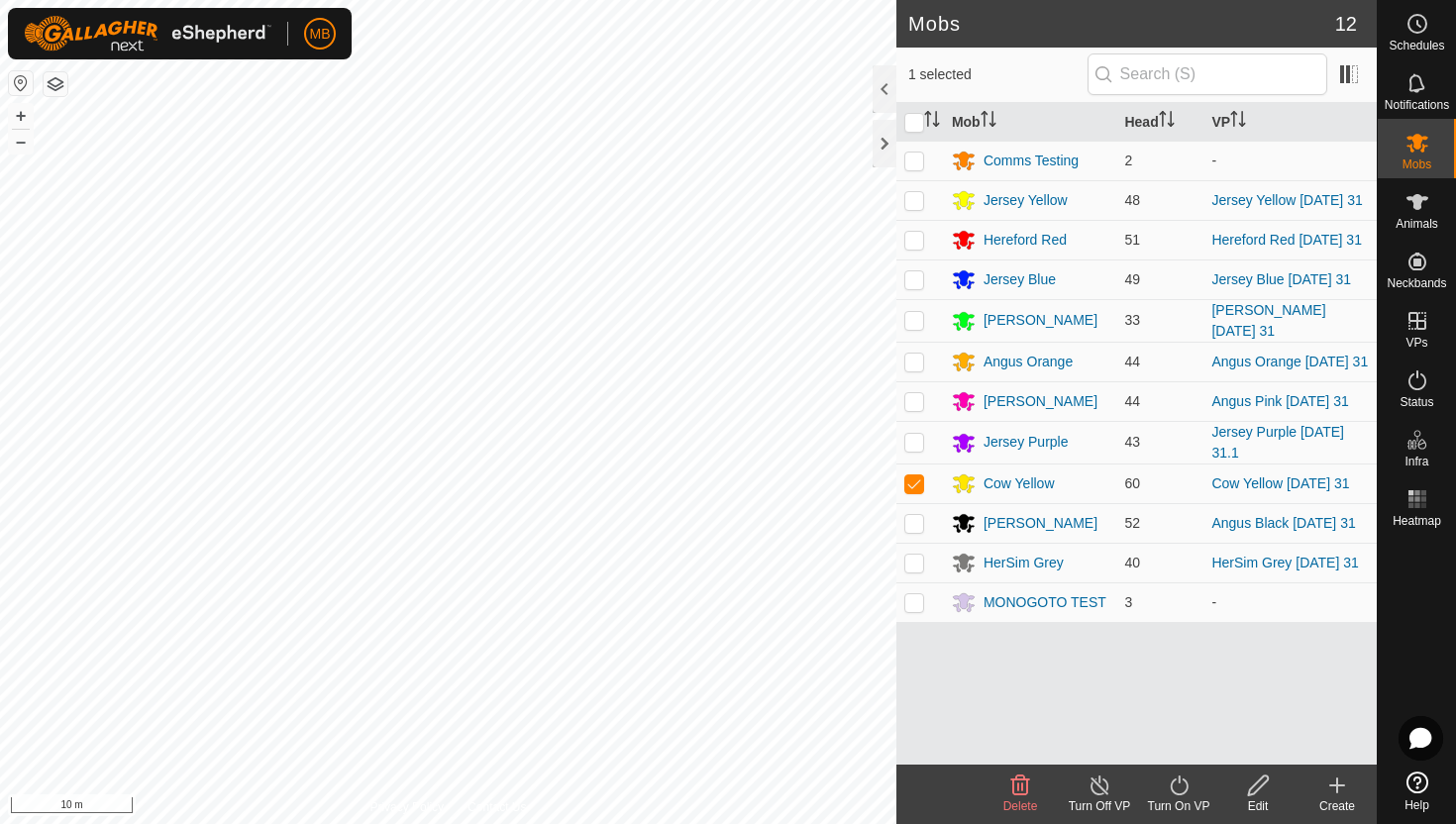 click 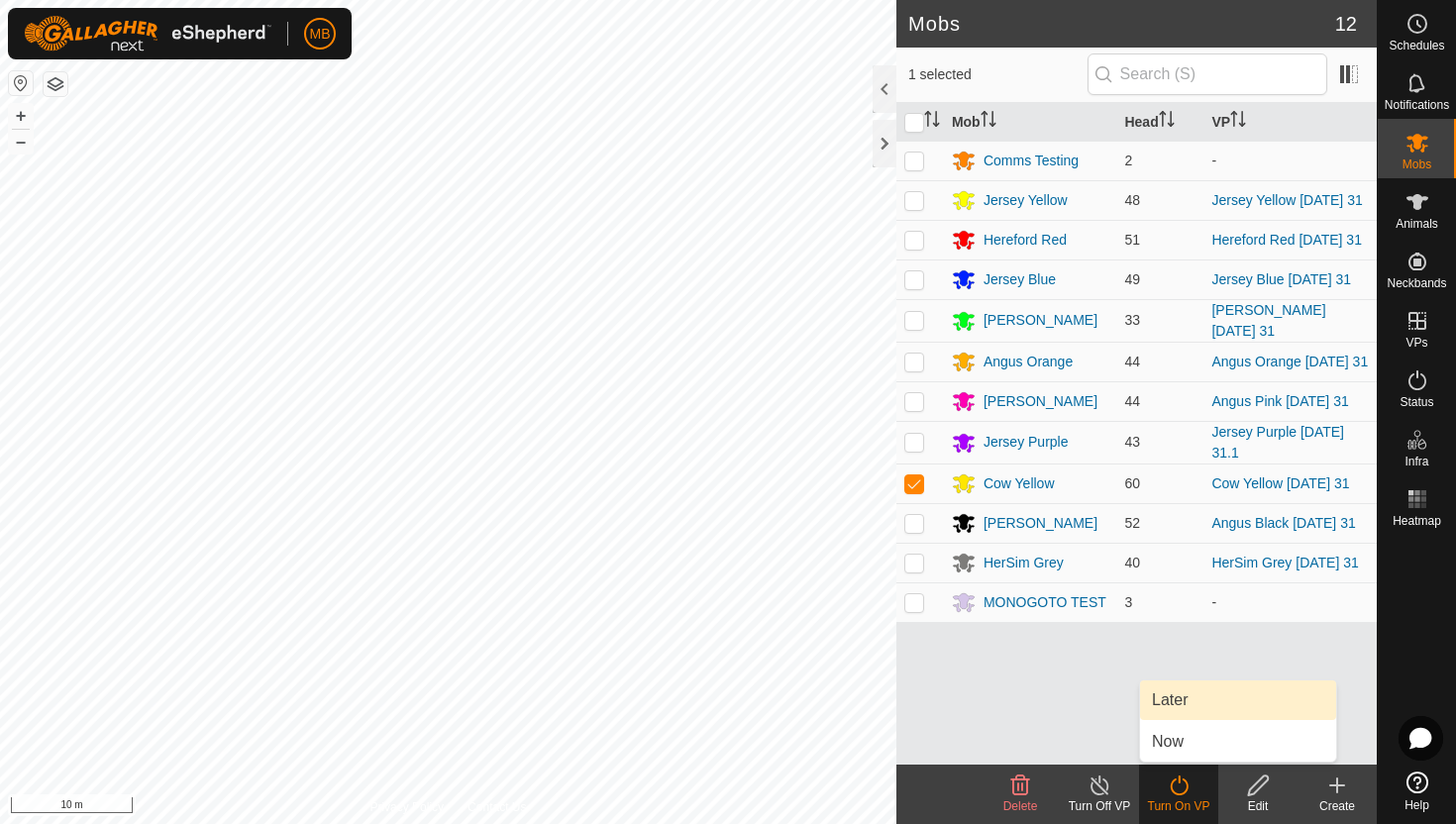 click on "Later" at bounding box center (1238, 700) 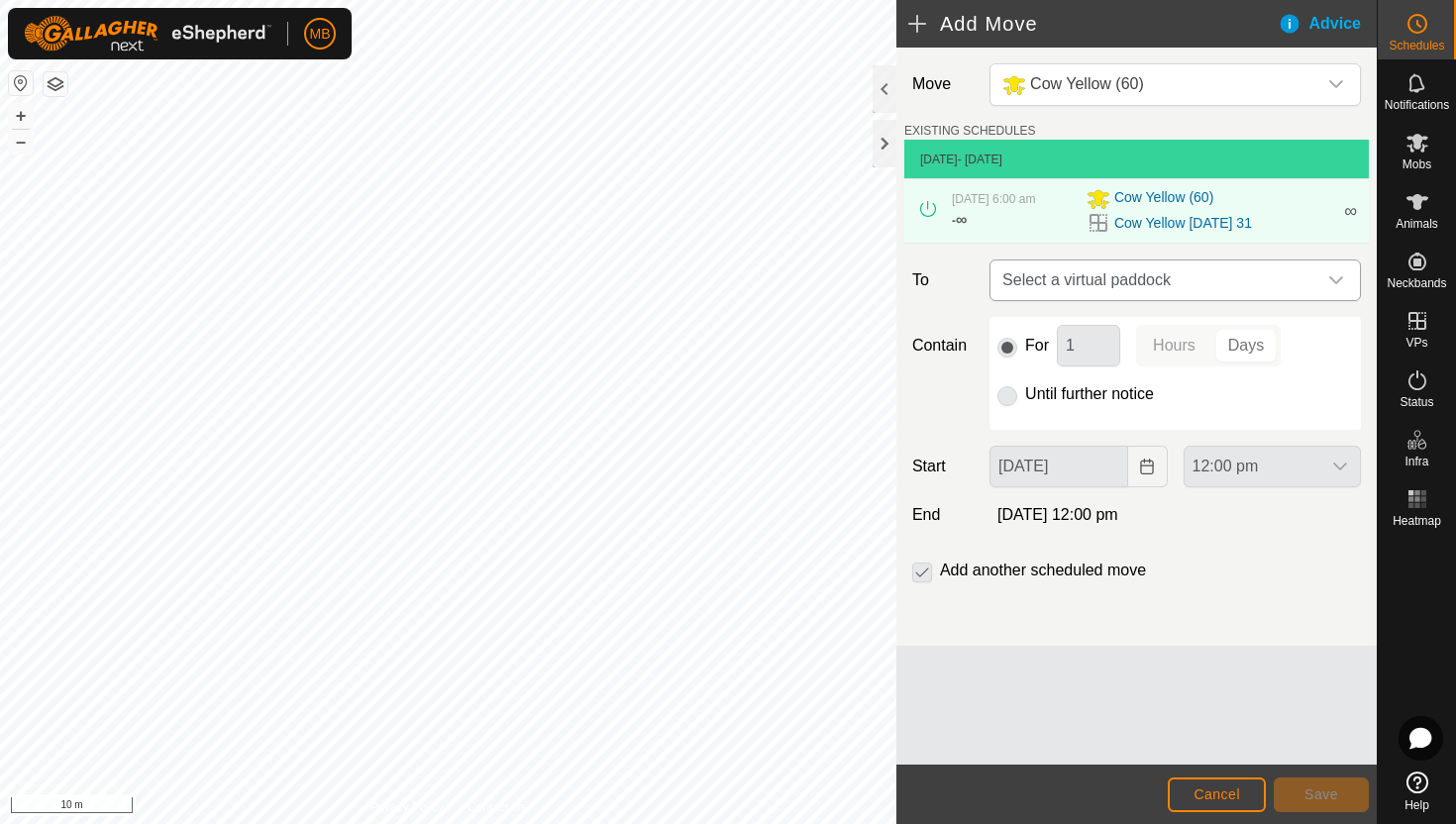 click on "Select a virtual paddock" at bounding box center (1155, 280) 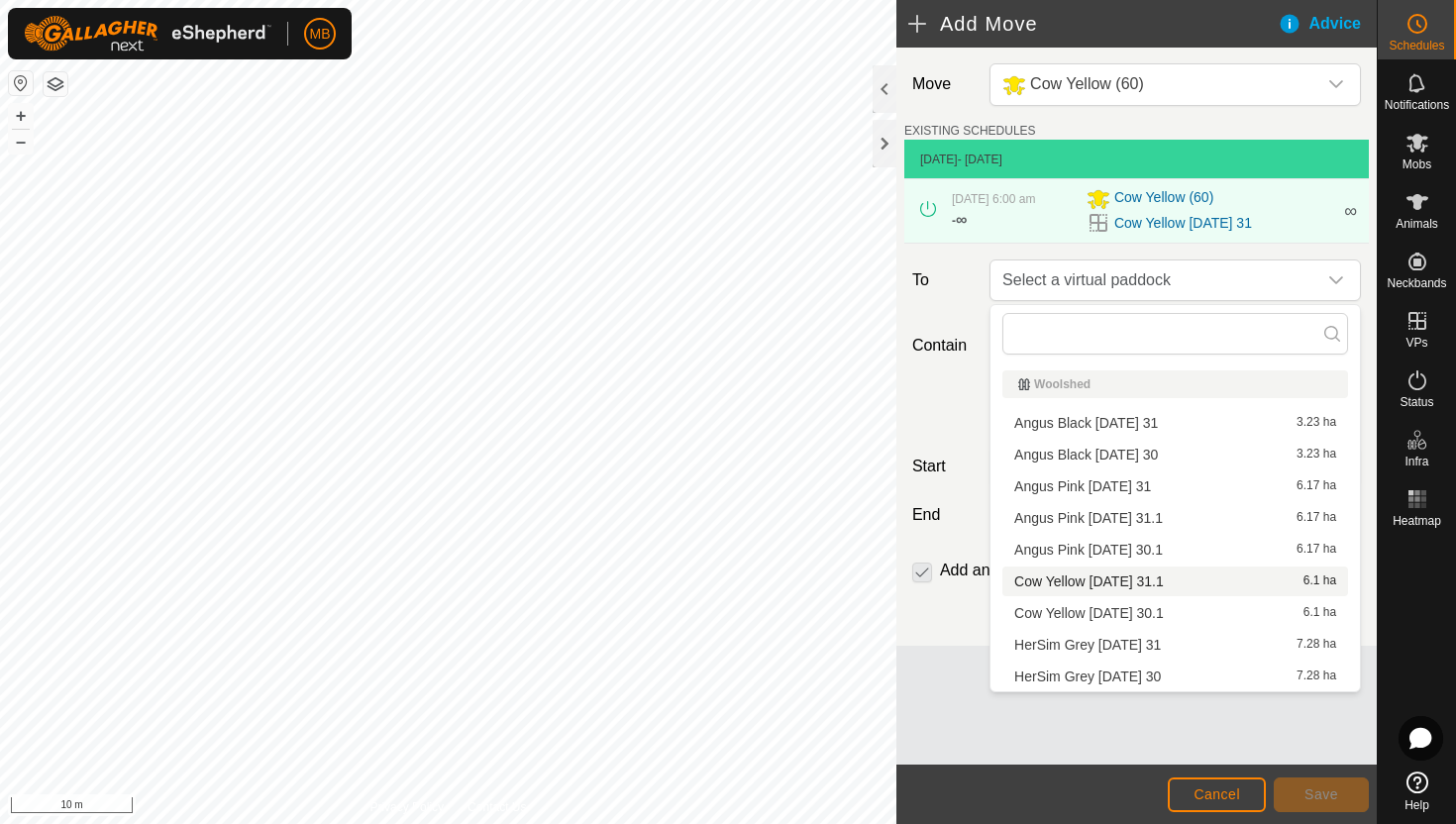 click on "Cow Yellow [DATE] 31.1  6.1 ha" at bounding box center (1175, 581) 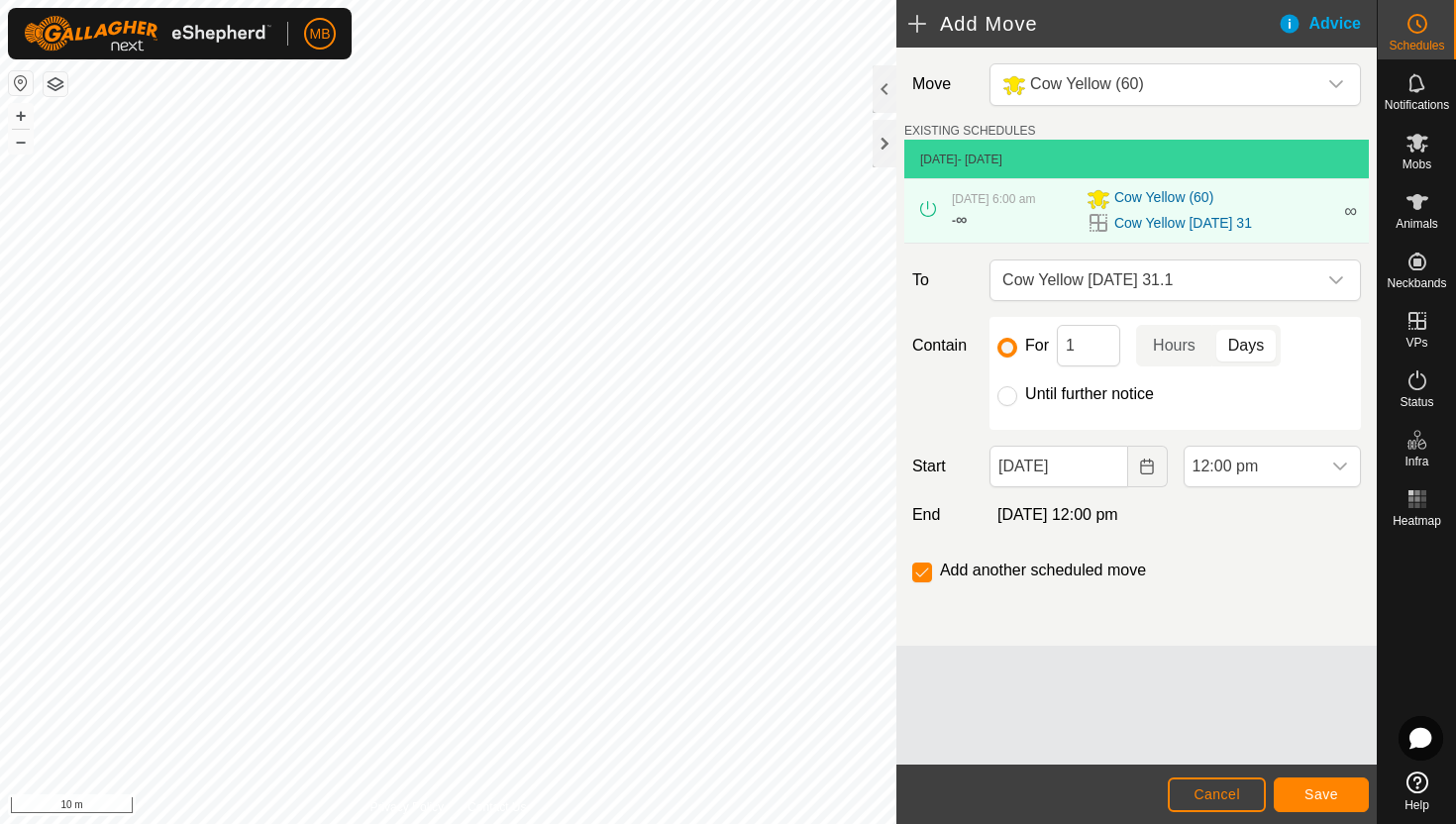 click on "Until further notice" 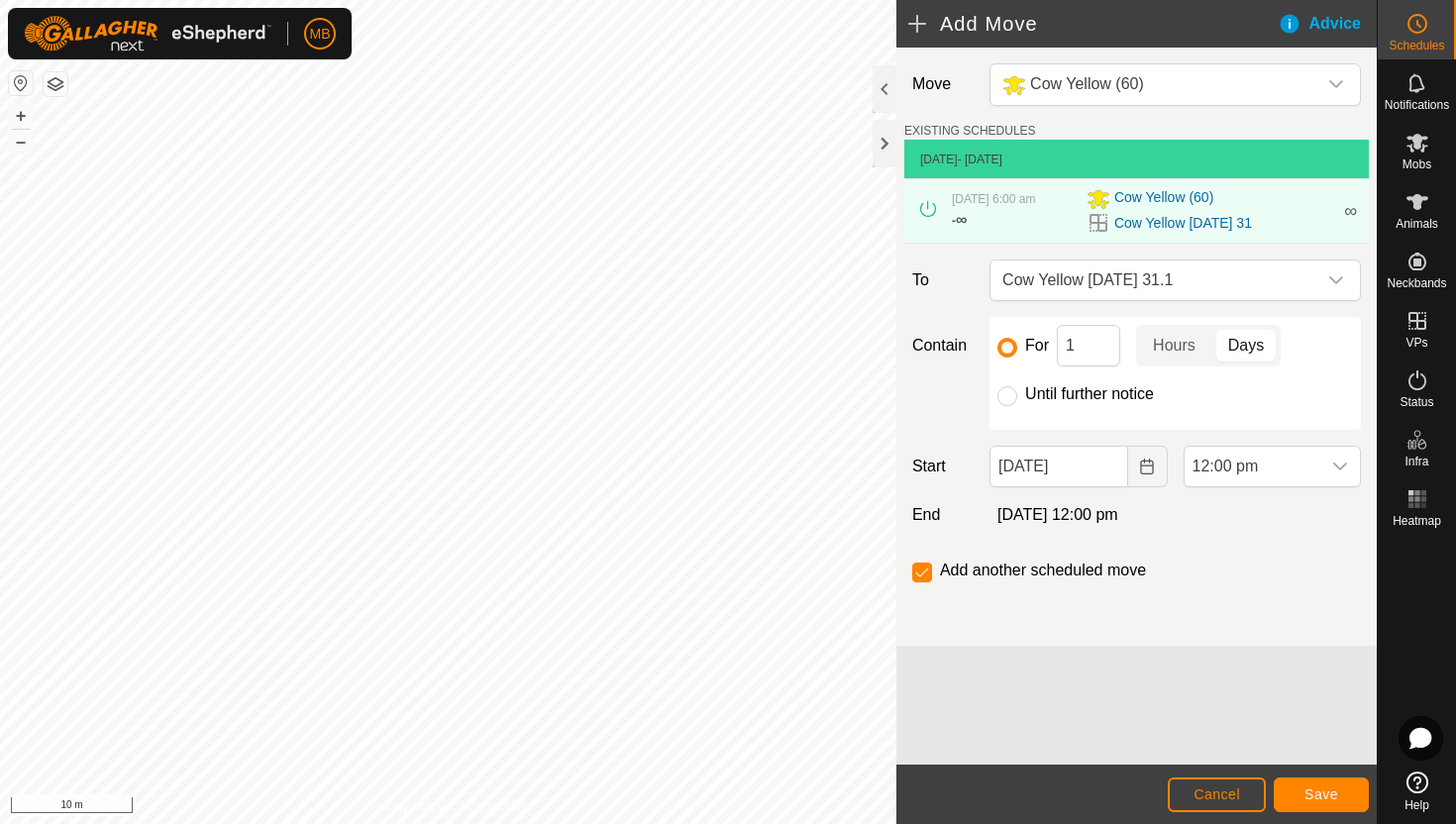 click on "Until further notice" at bounding box center [1007, 396] 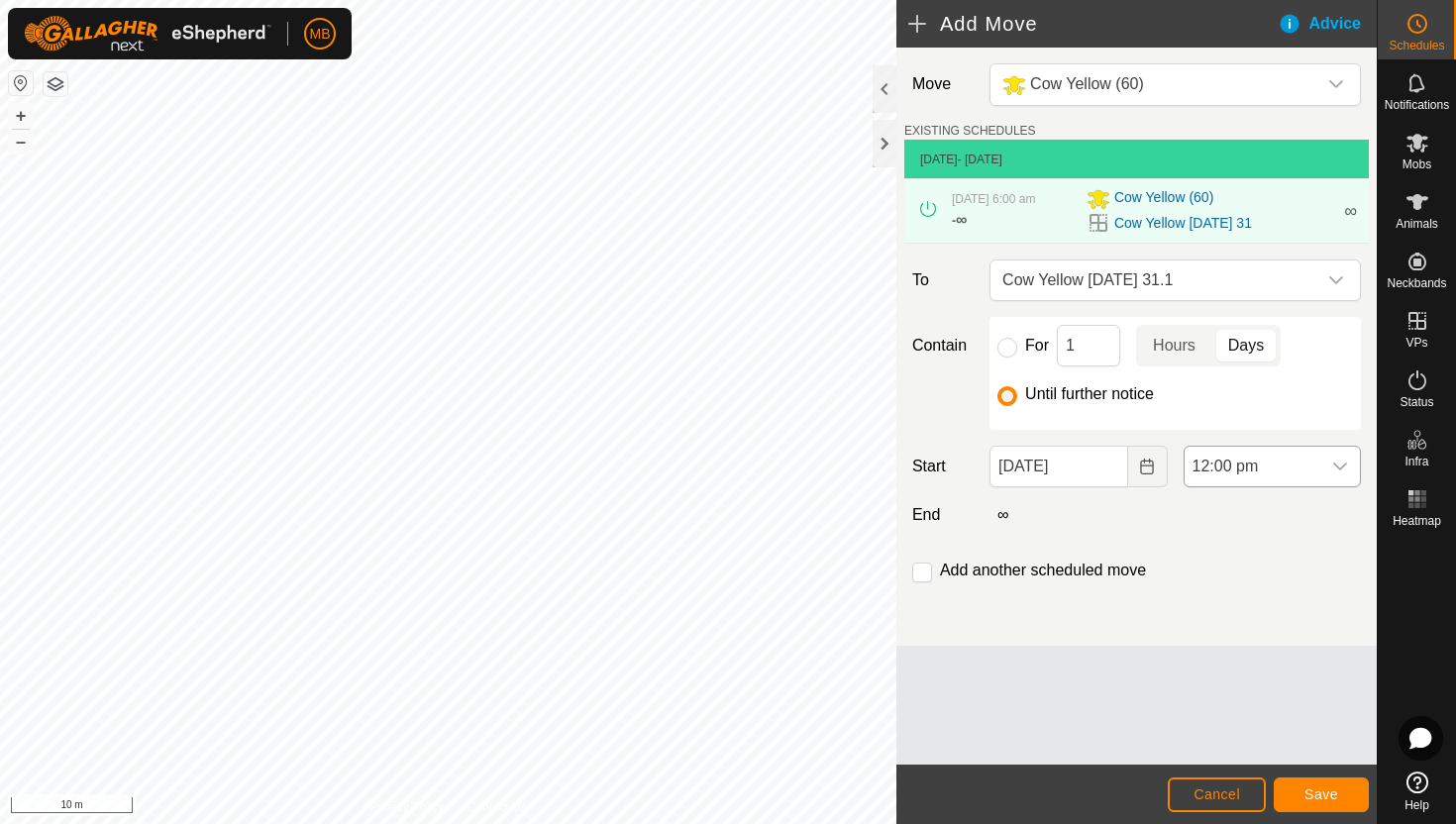 click on "12:00 pm" at bounding box center (1252, 466) 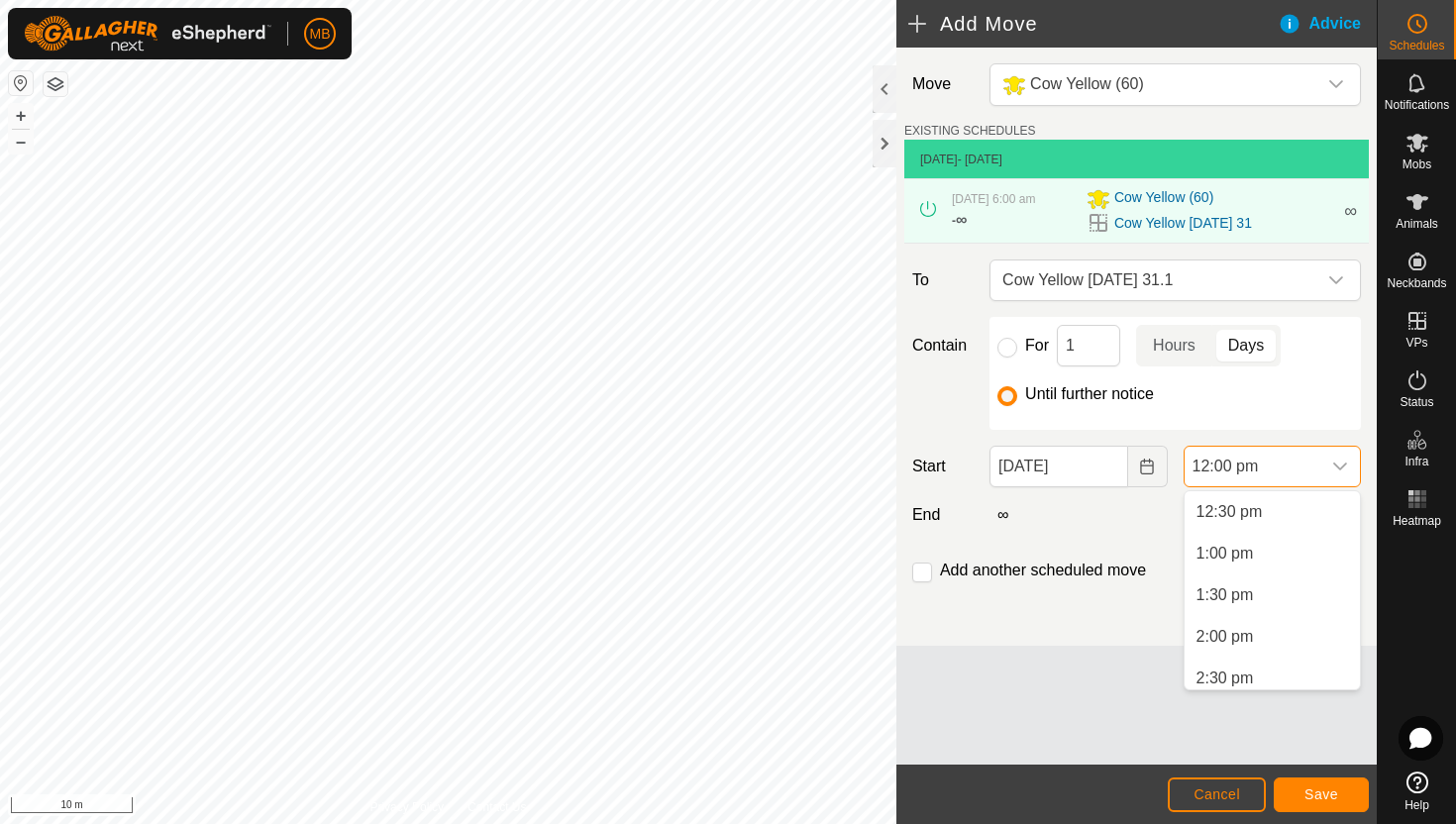 scroll, scrollTop: 1048, scrollLeft: 0, axis: vertical 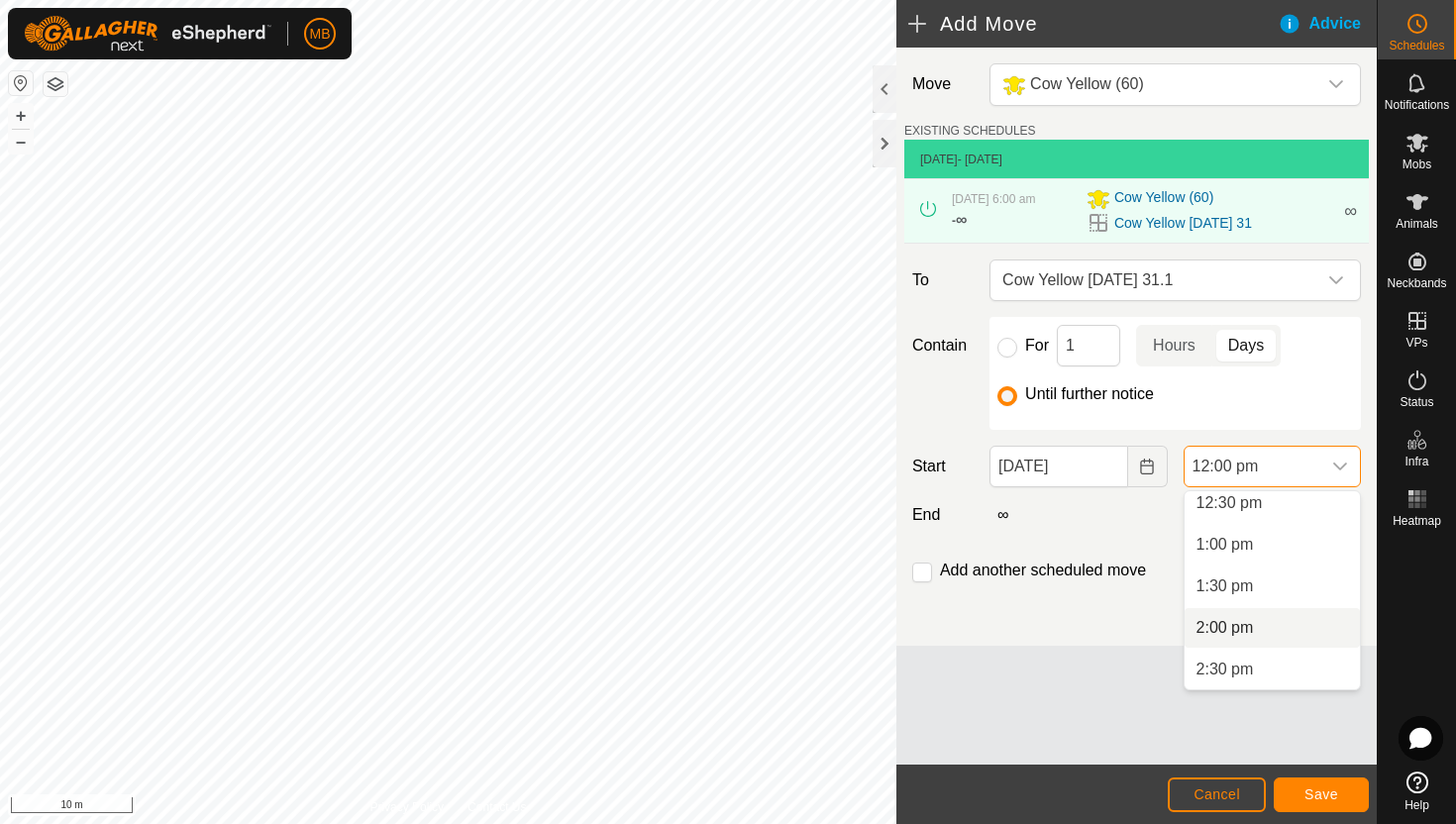 click on "2:00 pm" at bounding box center (1272, 628) 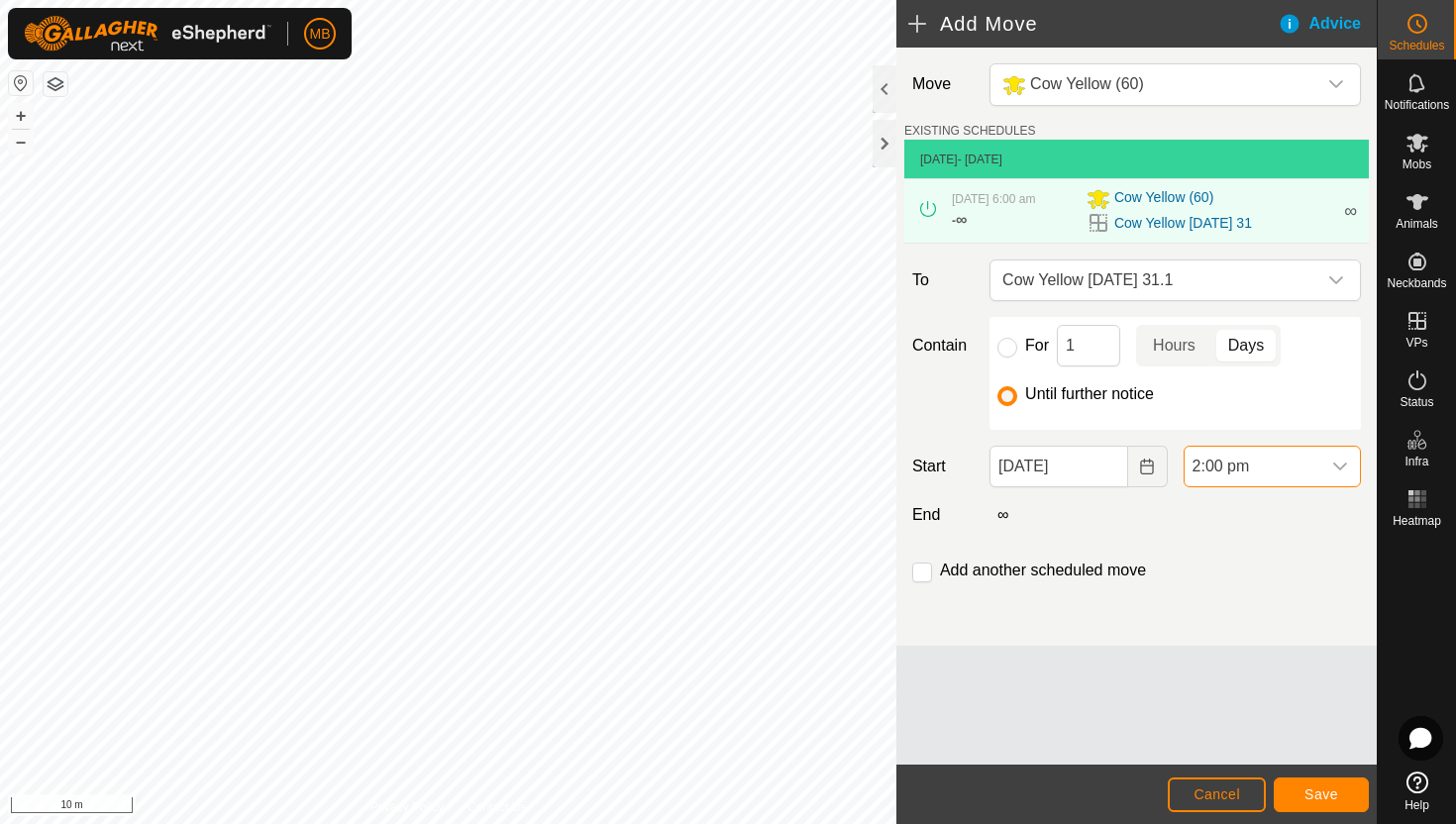 scroll, scrollTop: 998, scrollLeft: 0, axis: vertical 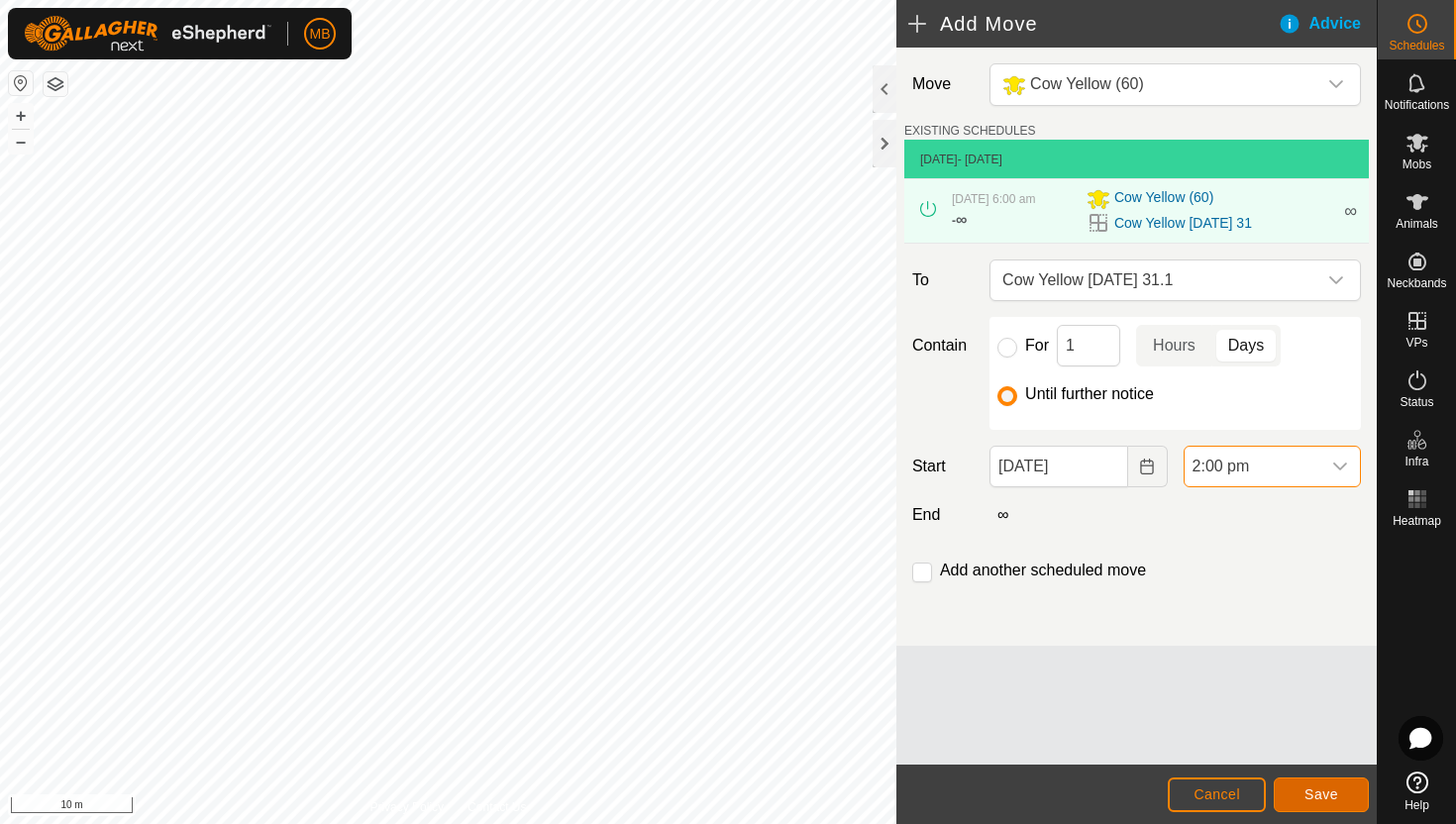 click on "Save" 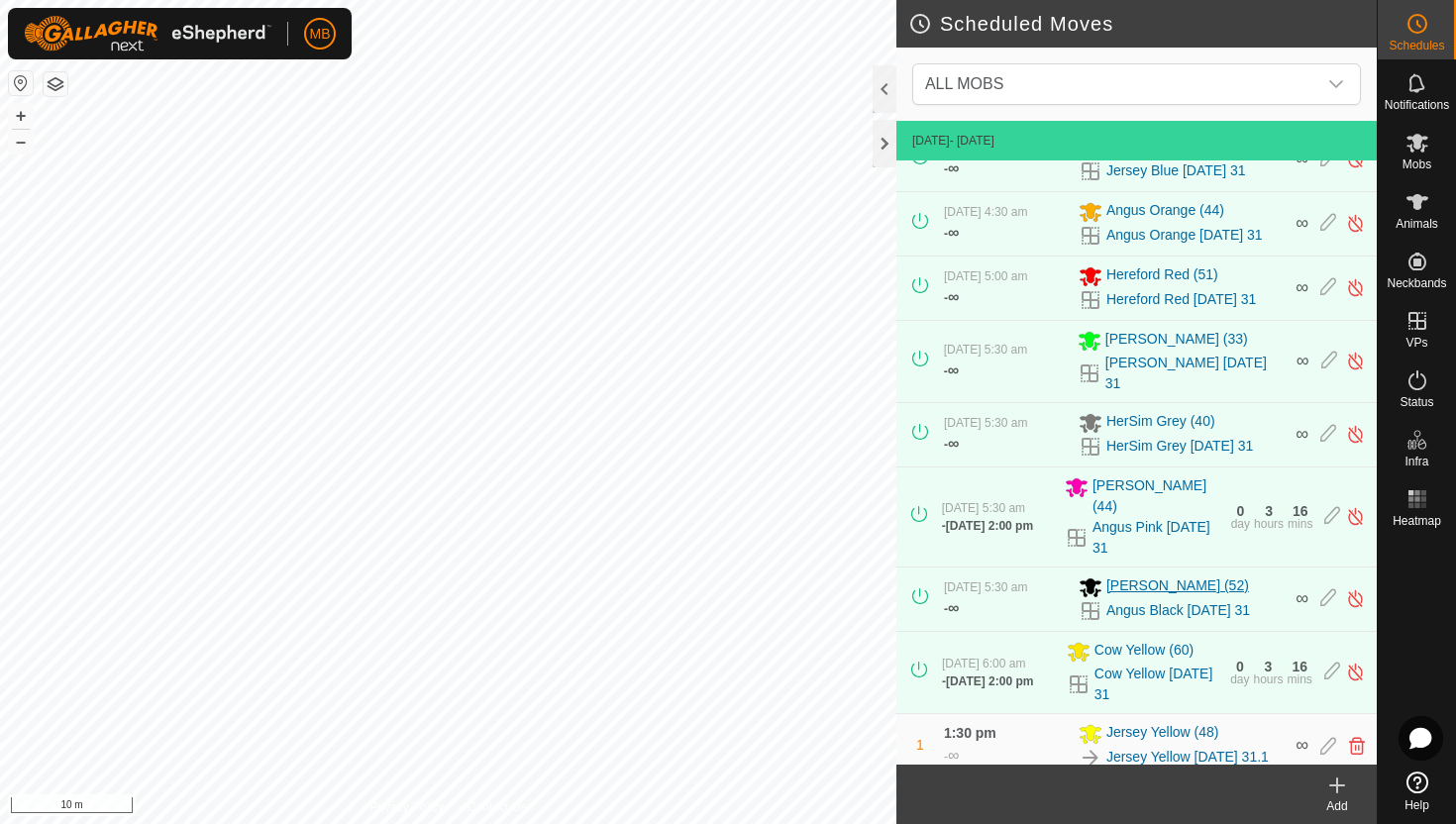 scroll, scrollTop: 0, scrollLeft: 0, axis: both 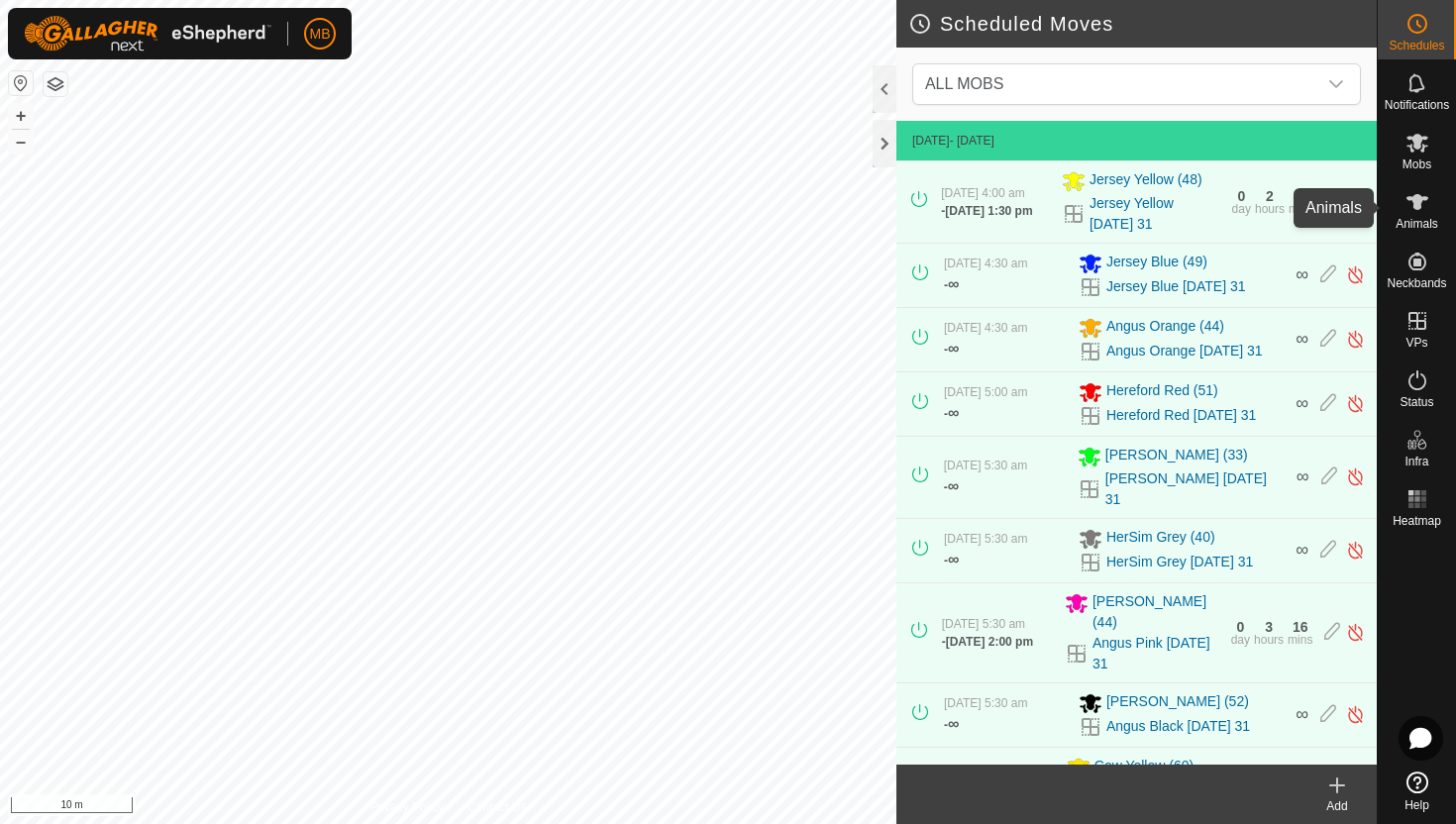 click 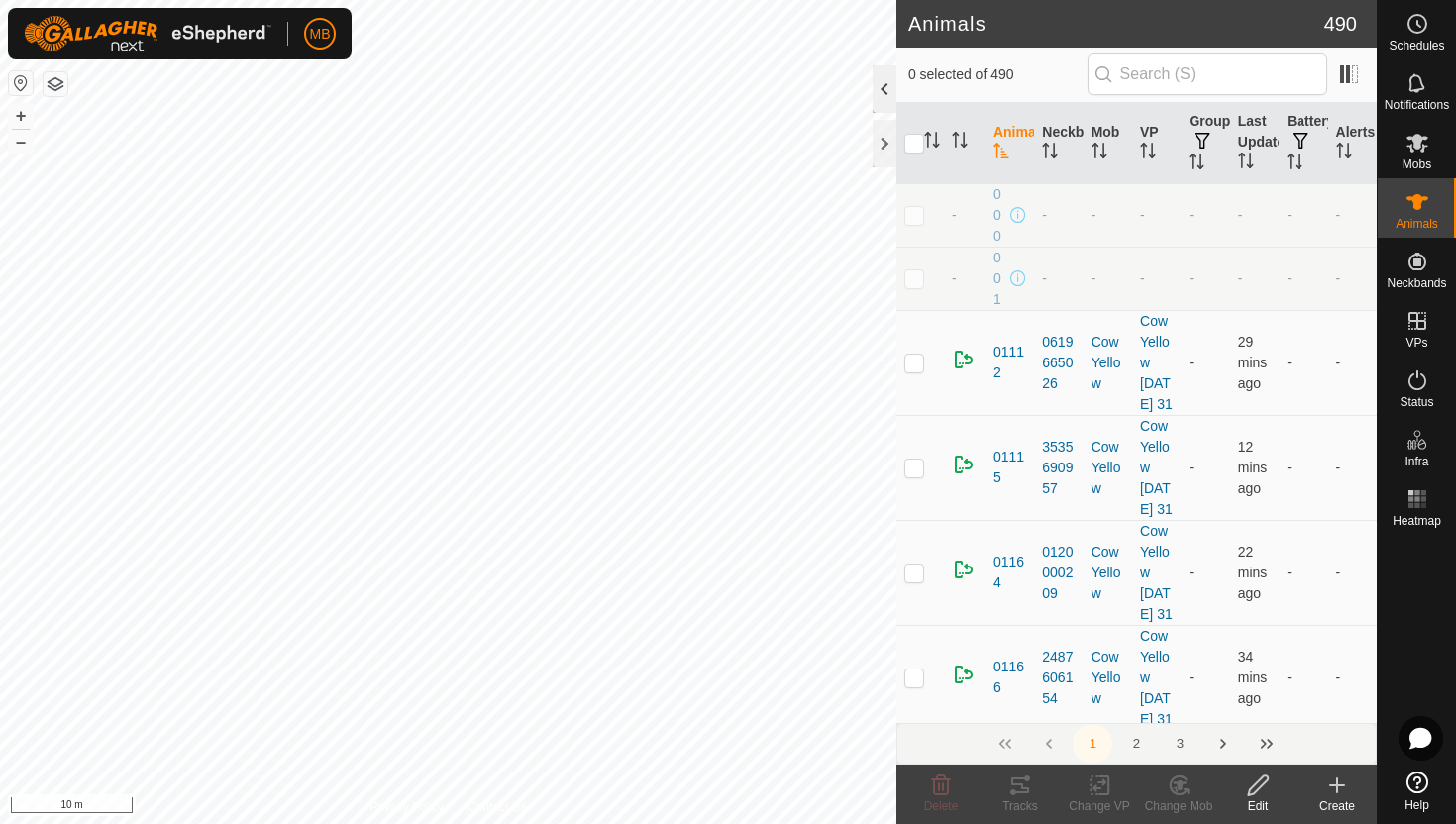 click 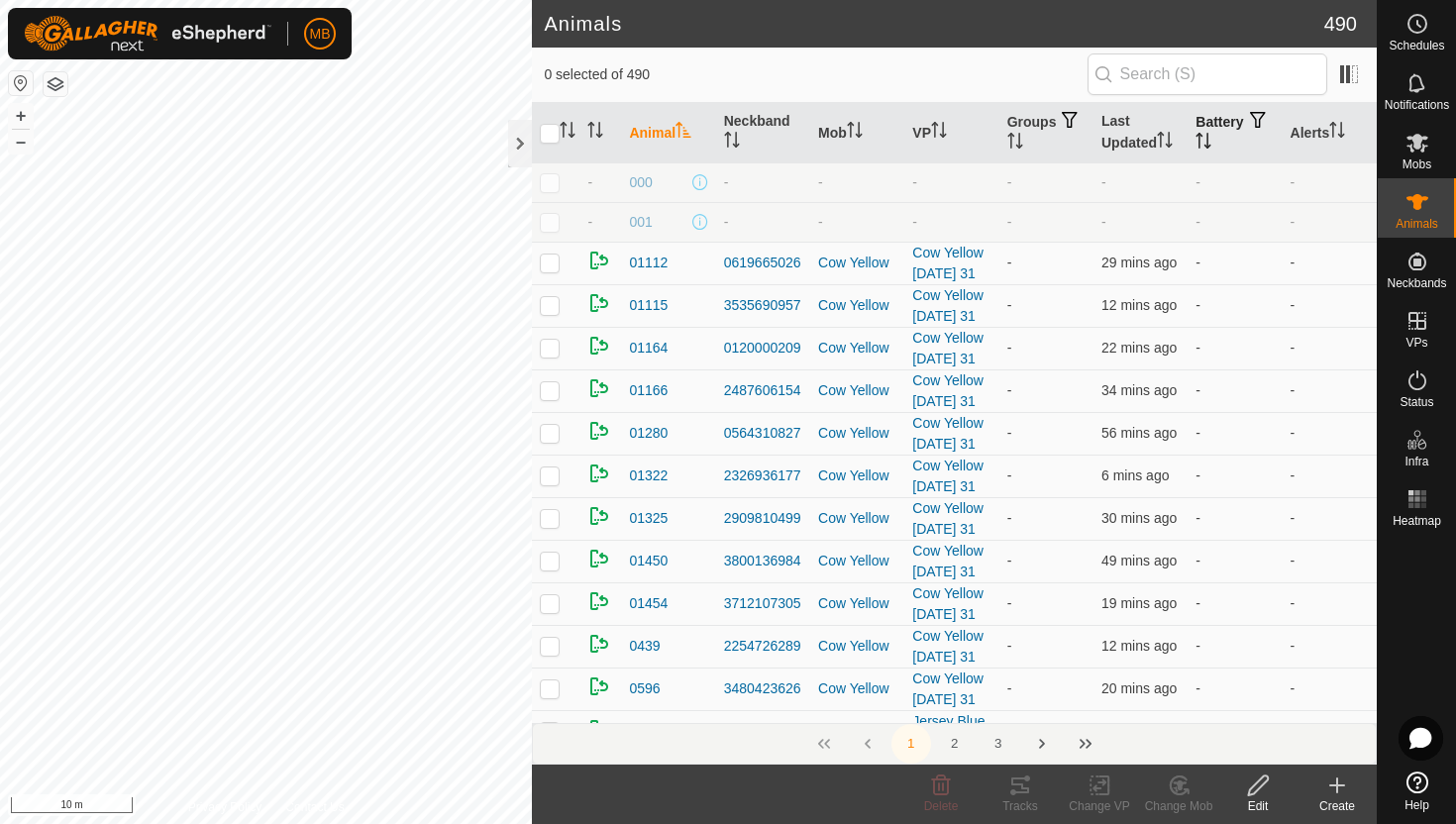 click 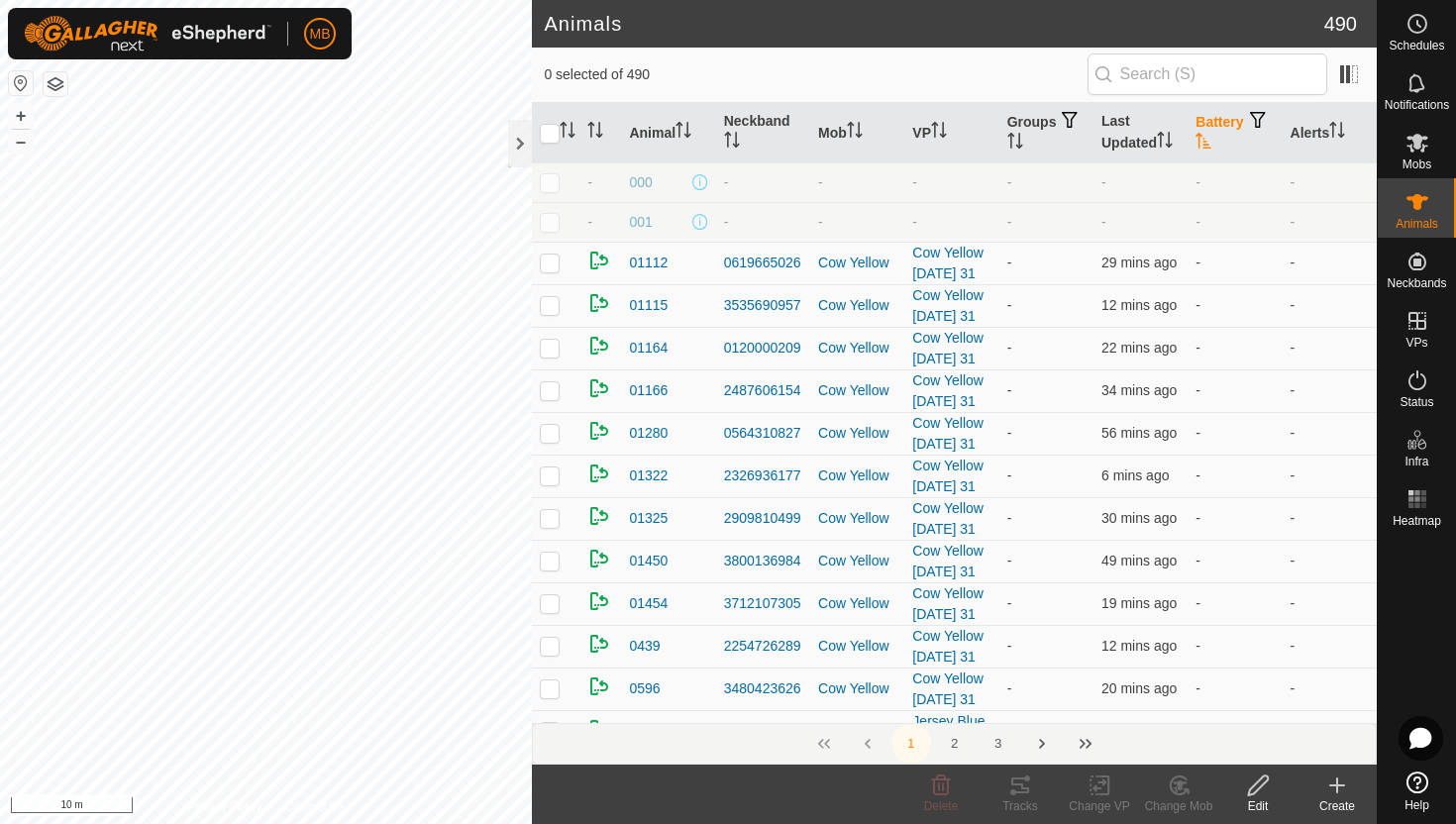 click 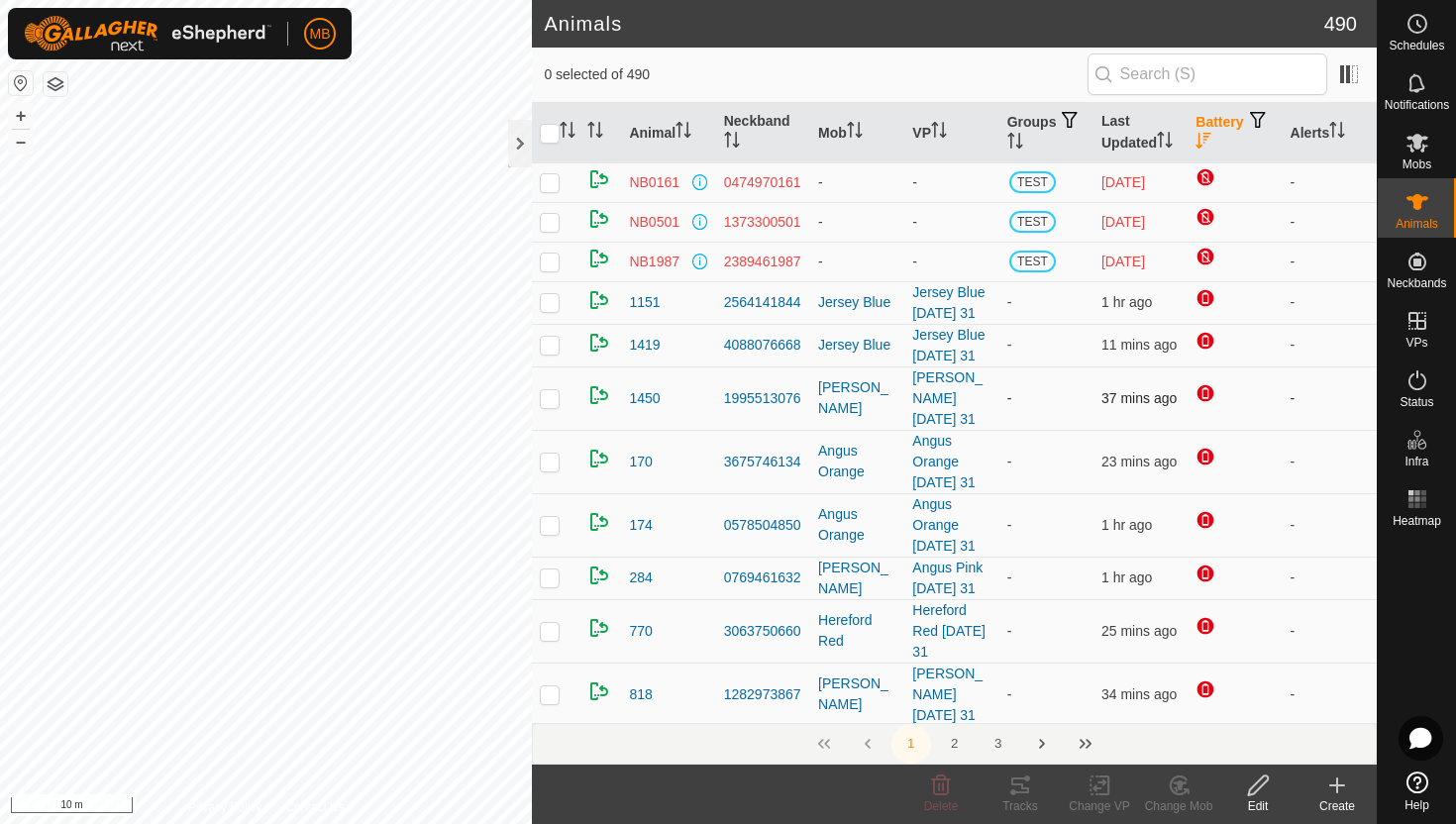 scroll, scrollTop: 40, scrollLeft: 0, axis: vertical 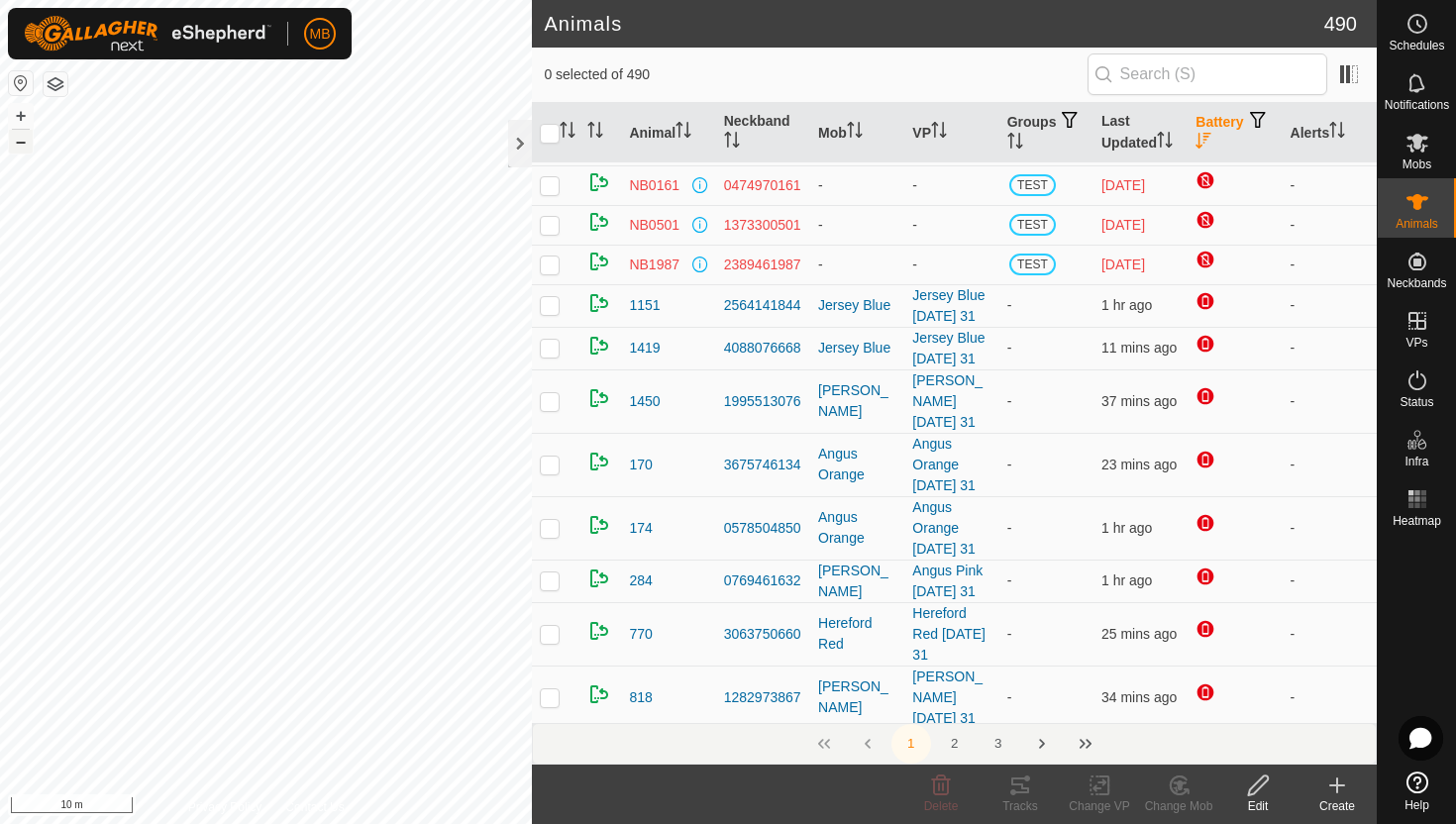 click on "–" at bounding box center [21, 142] 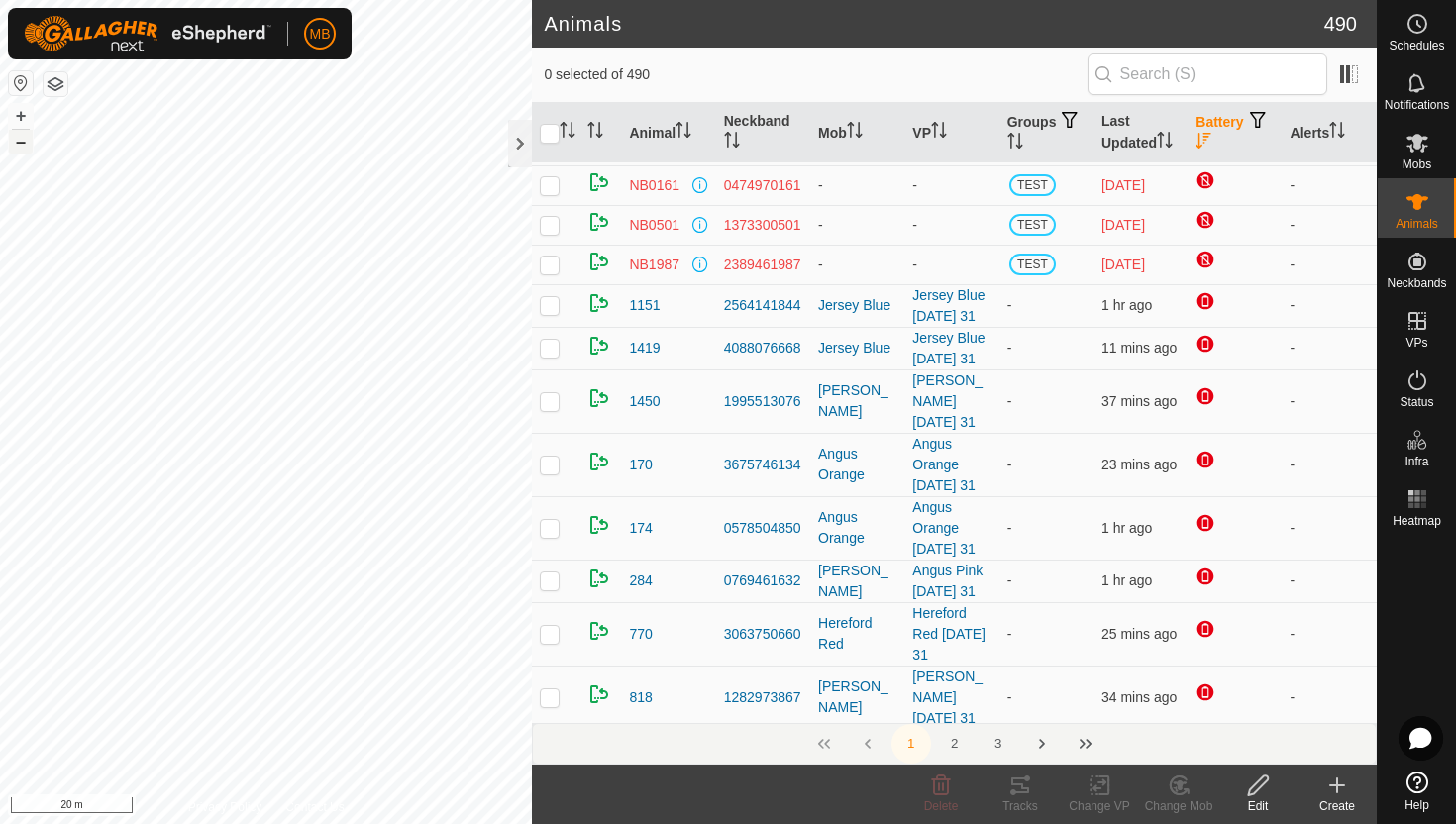 click on "–" at bounding box center [21, 142] 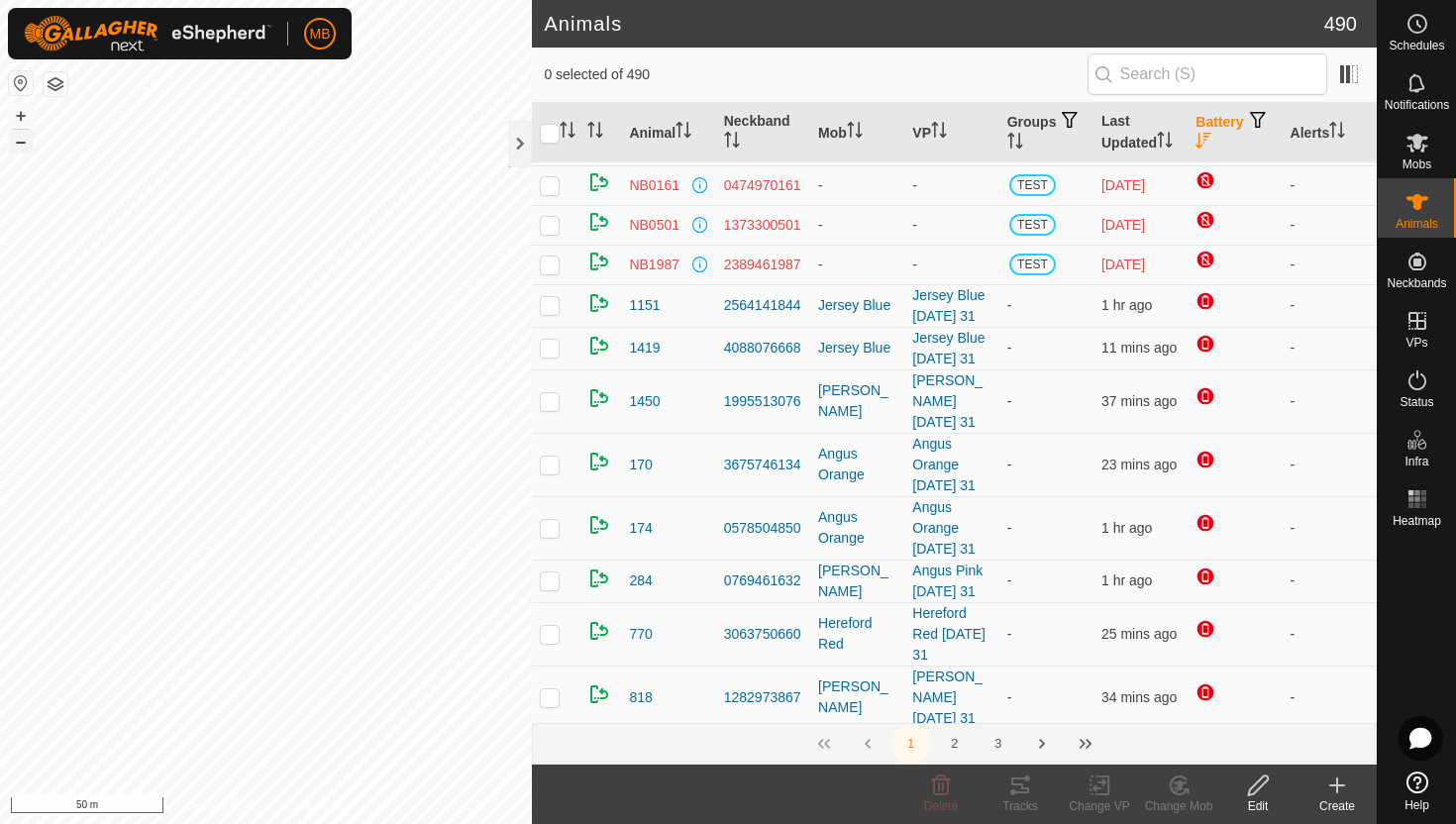 click on "–" at bounding box center [21, 142] 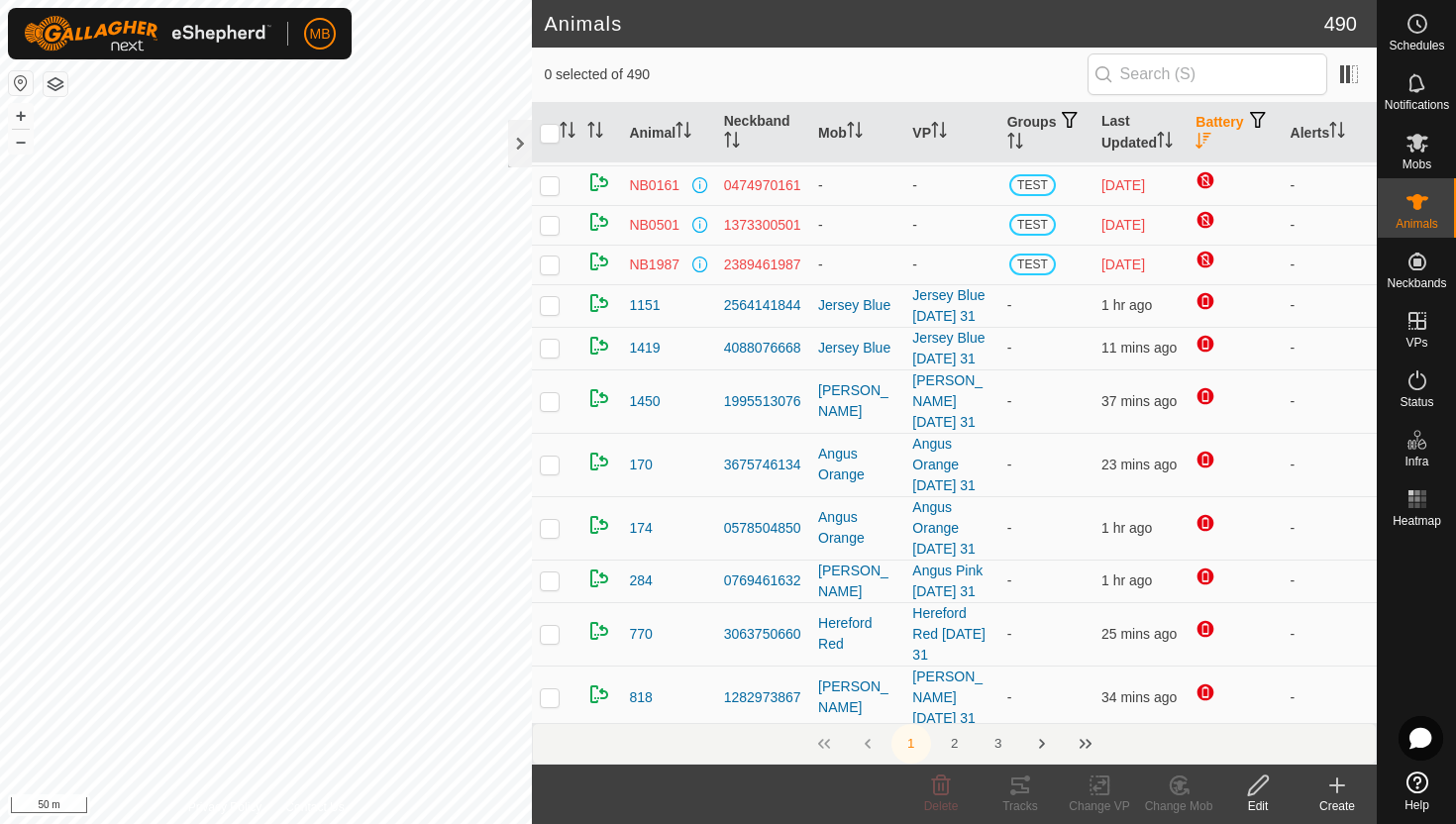click on "MB Schedules Notifications Mobs Animals Neckbands VPs Status Infra Heatmap Help Animals 490  0 selected of 490      Animal   Neckband   Mob   VP   Groups   Last Updated   Battery   Alerts   203   1196351920   Angus Pink  Angus Pink [DATE] 31  -  37 mins ago  -   NB0161   0474970161   -  -  TEST
[DATE]  -   NB0501   1373300501   -  -  TEST
[DATE]  -   NB1987   2389461987   -  -  TEST
[DATE]  -   1151   2564141844   Jersey Blue  Jersey Blue [DATE] 31  -  1 hr ago  -   1419   4088076668   [GEOGRAPHIC_DATA] [GEOGRAPHIC_DATA] Blue [DATE] 31  -  11 mins ago  -   1450   1995513076   [PERSON_NAME][GEOGRAPHIC_DATA][PERSON_NAME] [DATE] 31  -  37 mins ago  -   170   3675746134   Angus Orange  Angus Orange [DATE] 31  -  23 mins ago  -   174   0578504850   Angus Orange  Angus Orange [DATE] 31  -  1 hr ago  -   284   0769461632   Angus Pink  Angus Pink [DATE] 31  -  1 hr ago  -   770   3063750660   [GEOGRAPHIC_DATA] Red [DATE] 31  -  25 mins ago  -   818   1282973867   [PERSON_NAME][GEOGRAPHIC_DATA][PERSON_NAME] [DATE] 31" at bounding box center (728, 412) 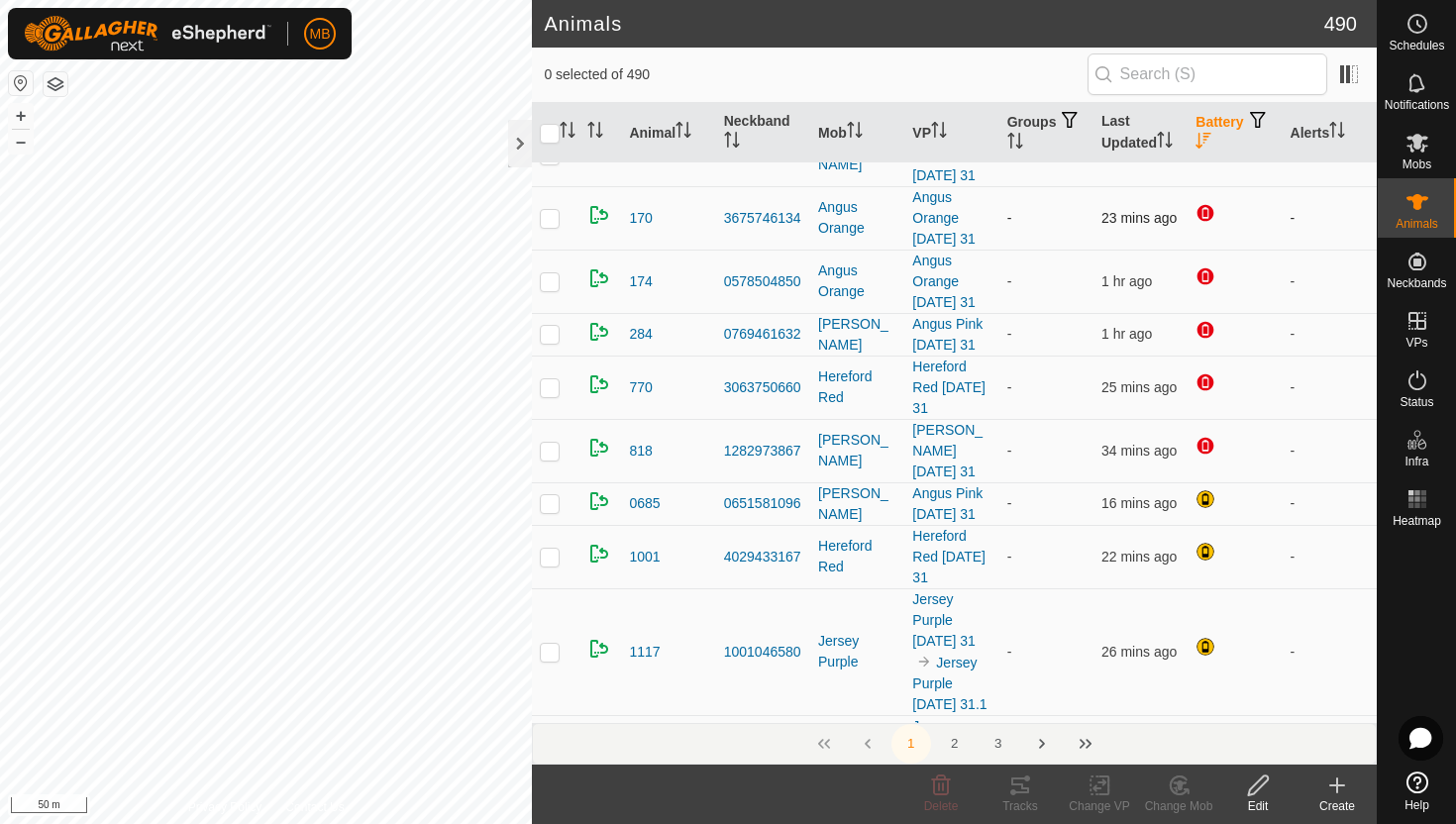 scroll, scrollTop: 0, scrollLeft: 0, axis: both 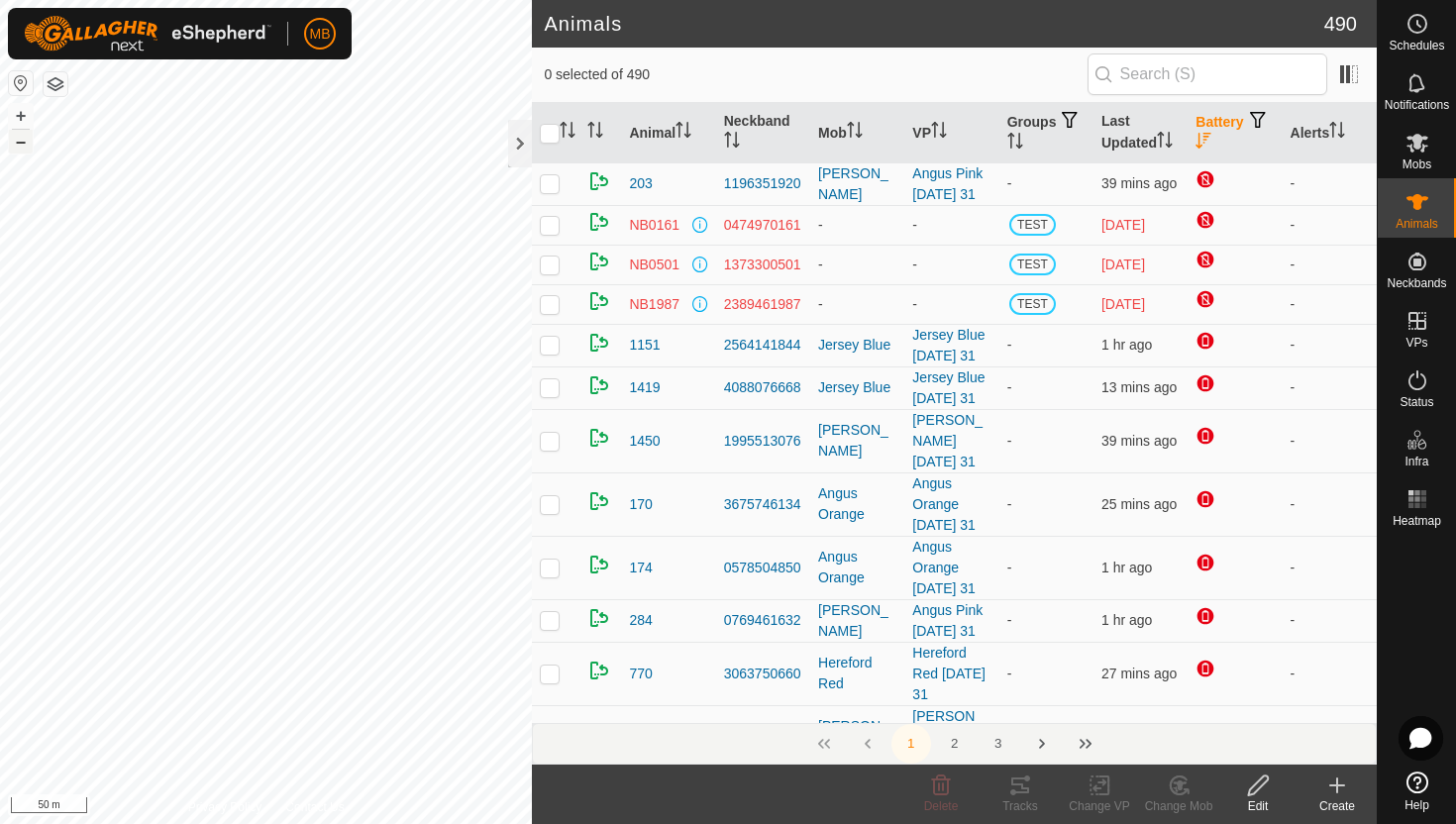 click on "–" at bounding box center [21, 142] 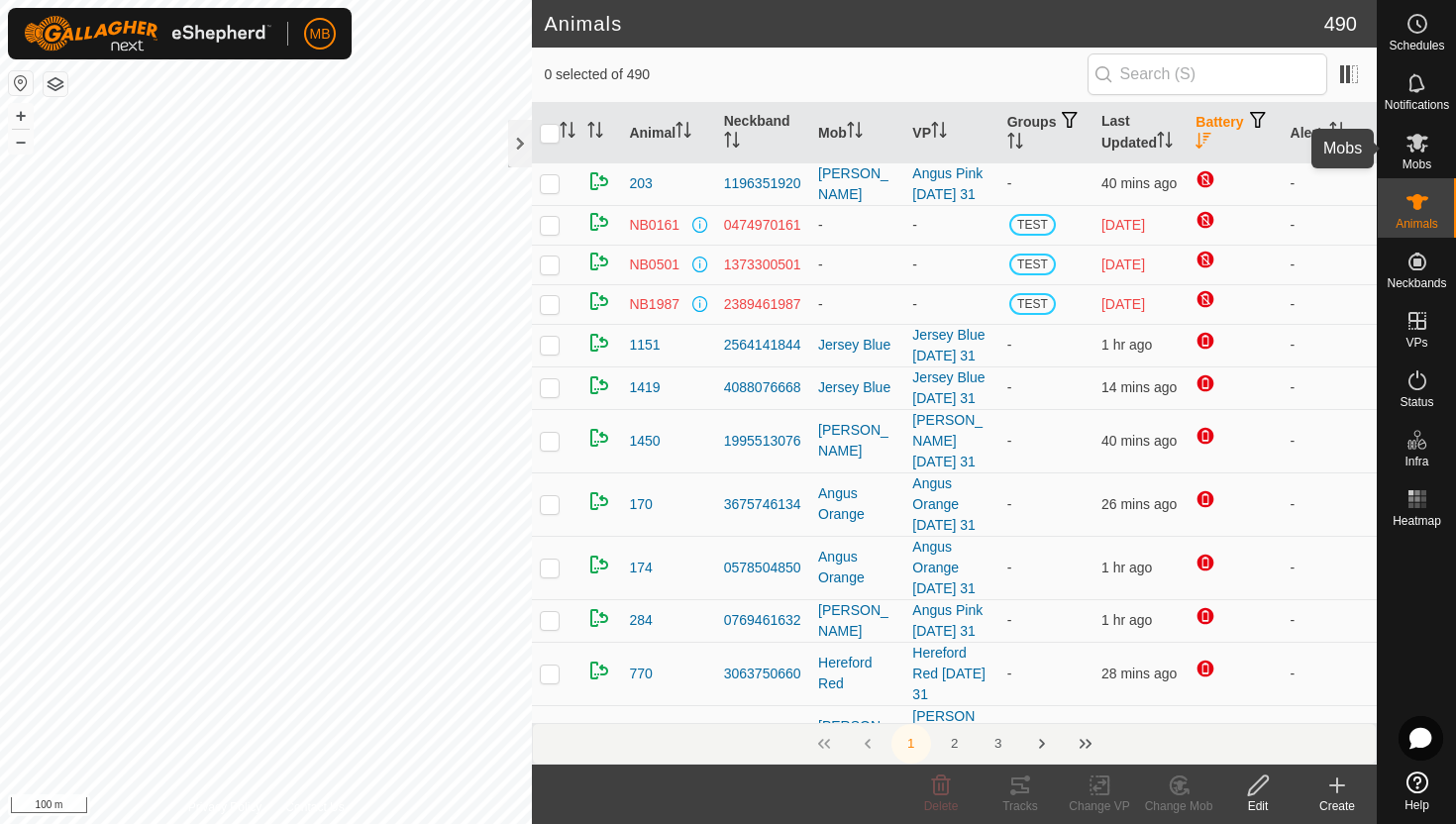 click 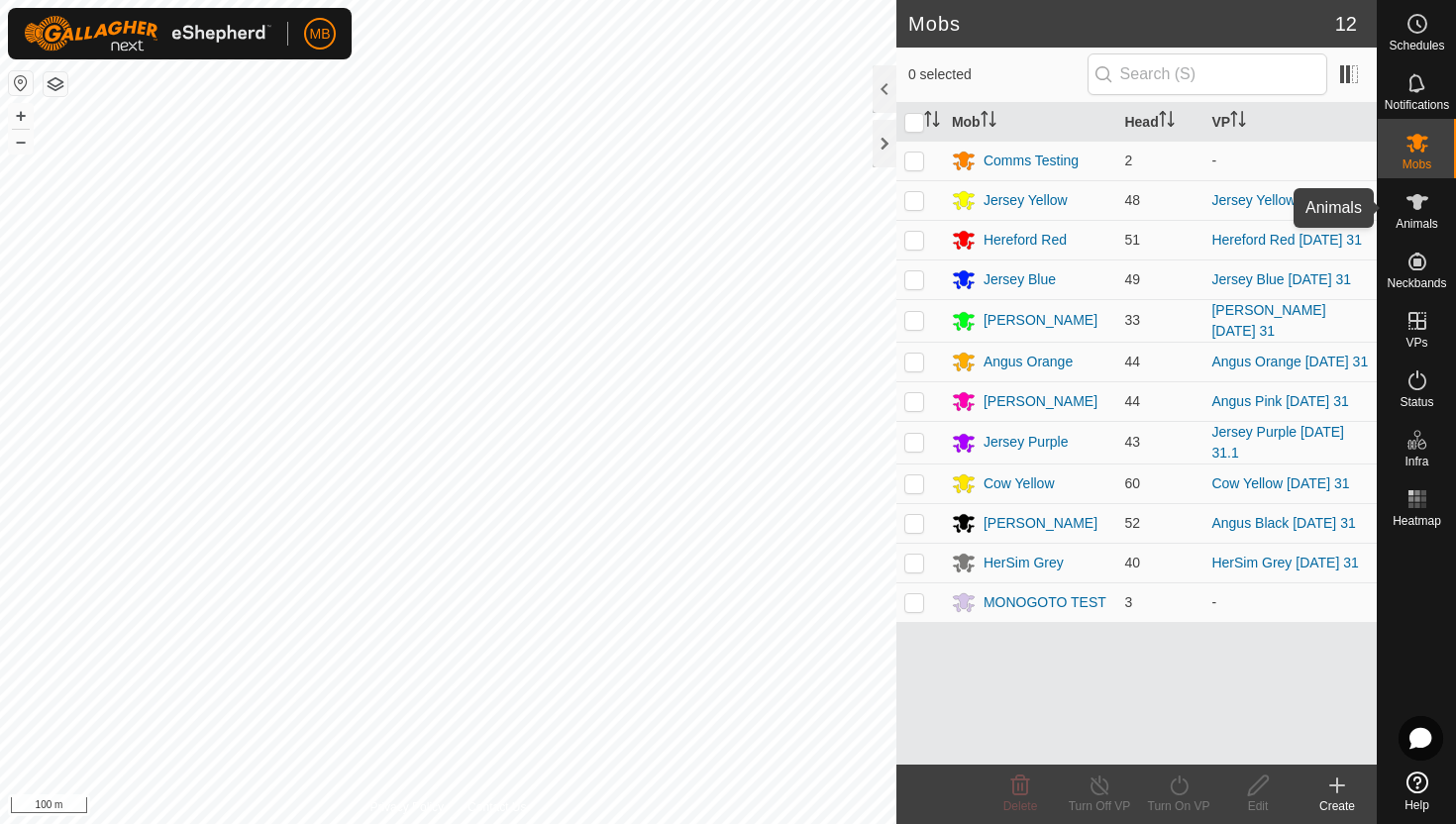 click 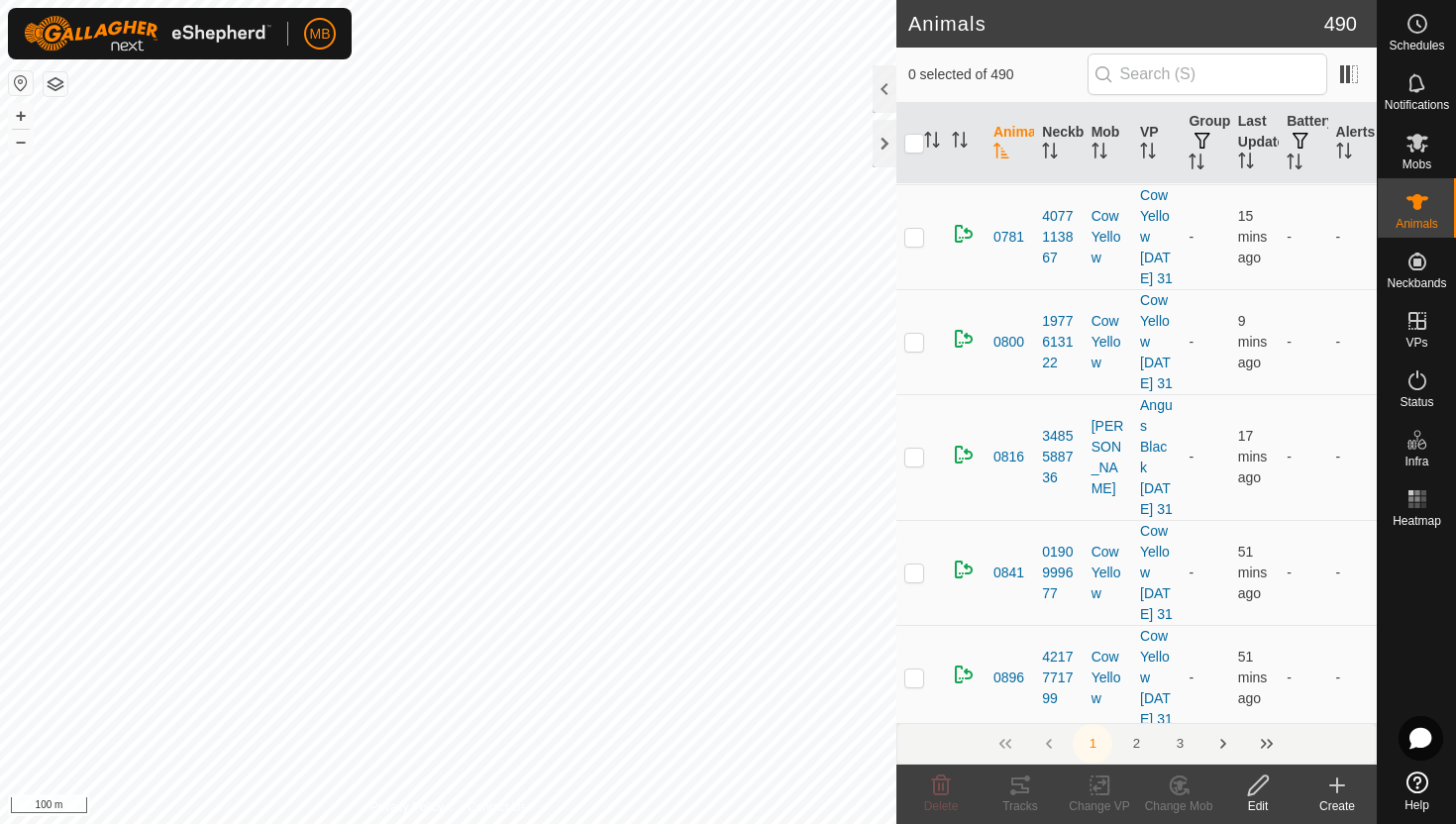 scroll, scrollTop: 2076, scrollLeft: 0, axis: vertical 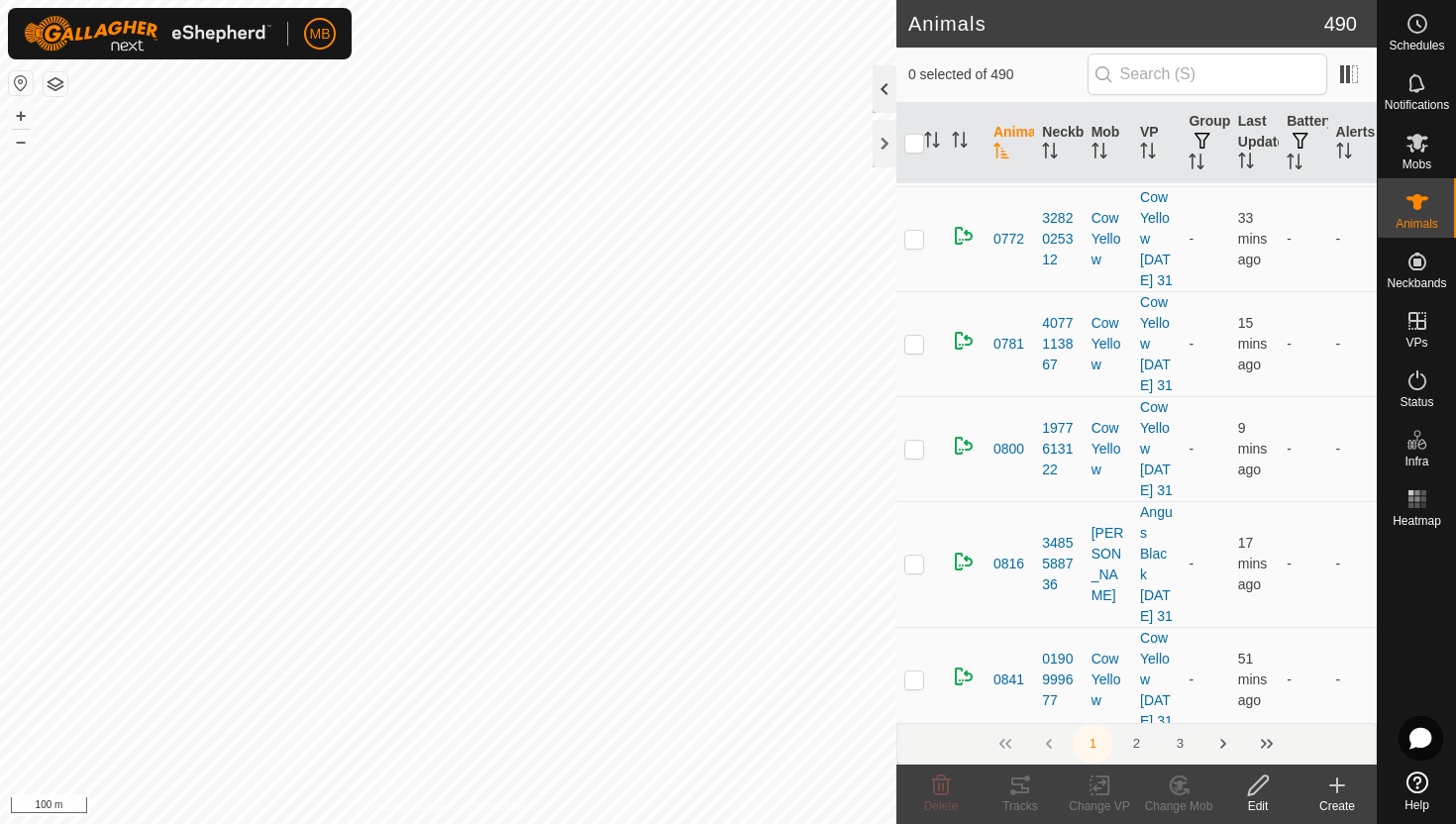 click 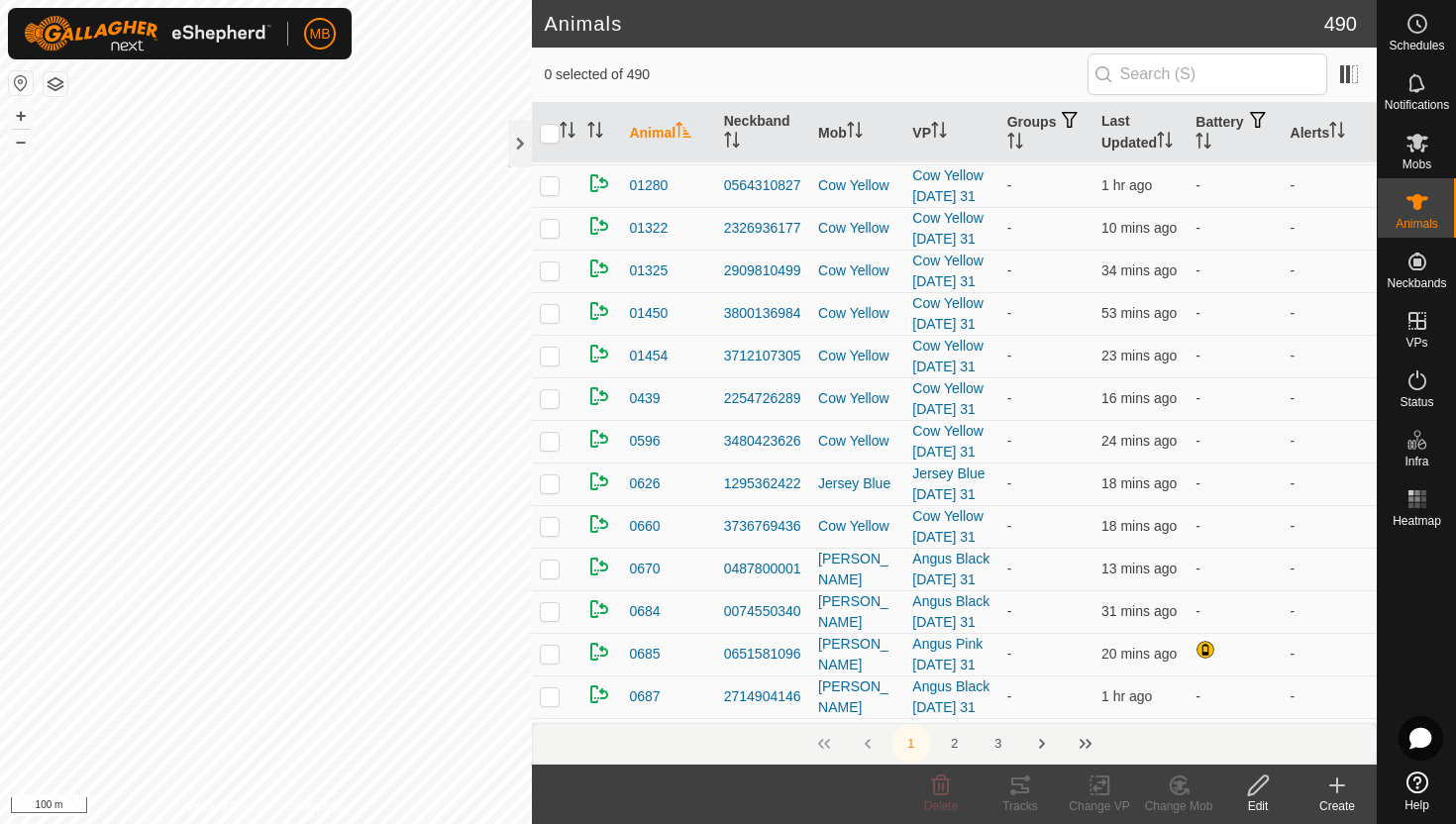 scroll, scrollTop: 0, scrollLeft: 0, axis: both 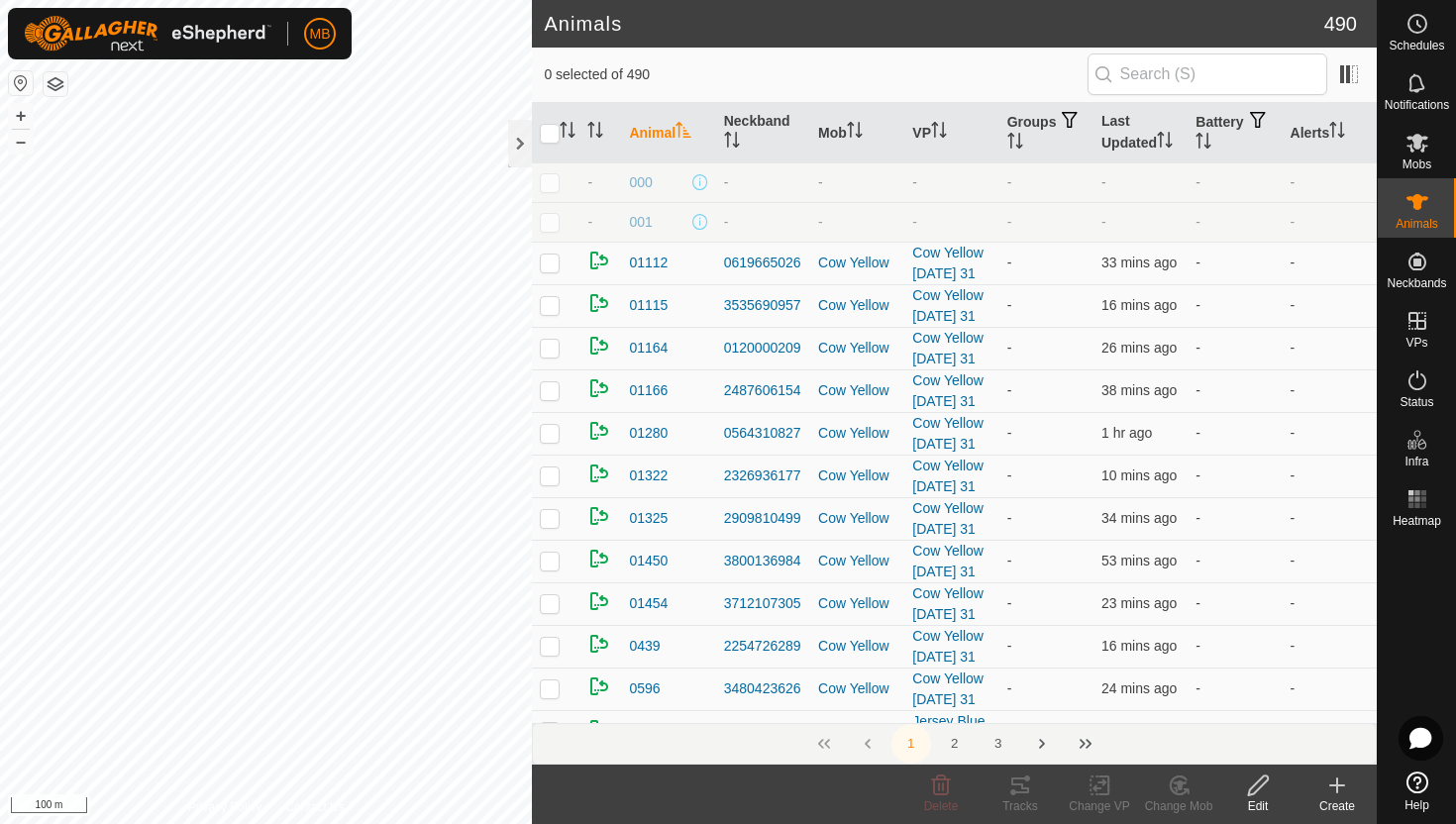 click at bounding box center [550, 182] 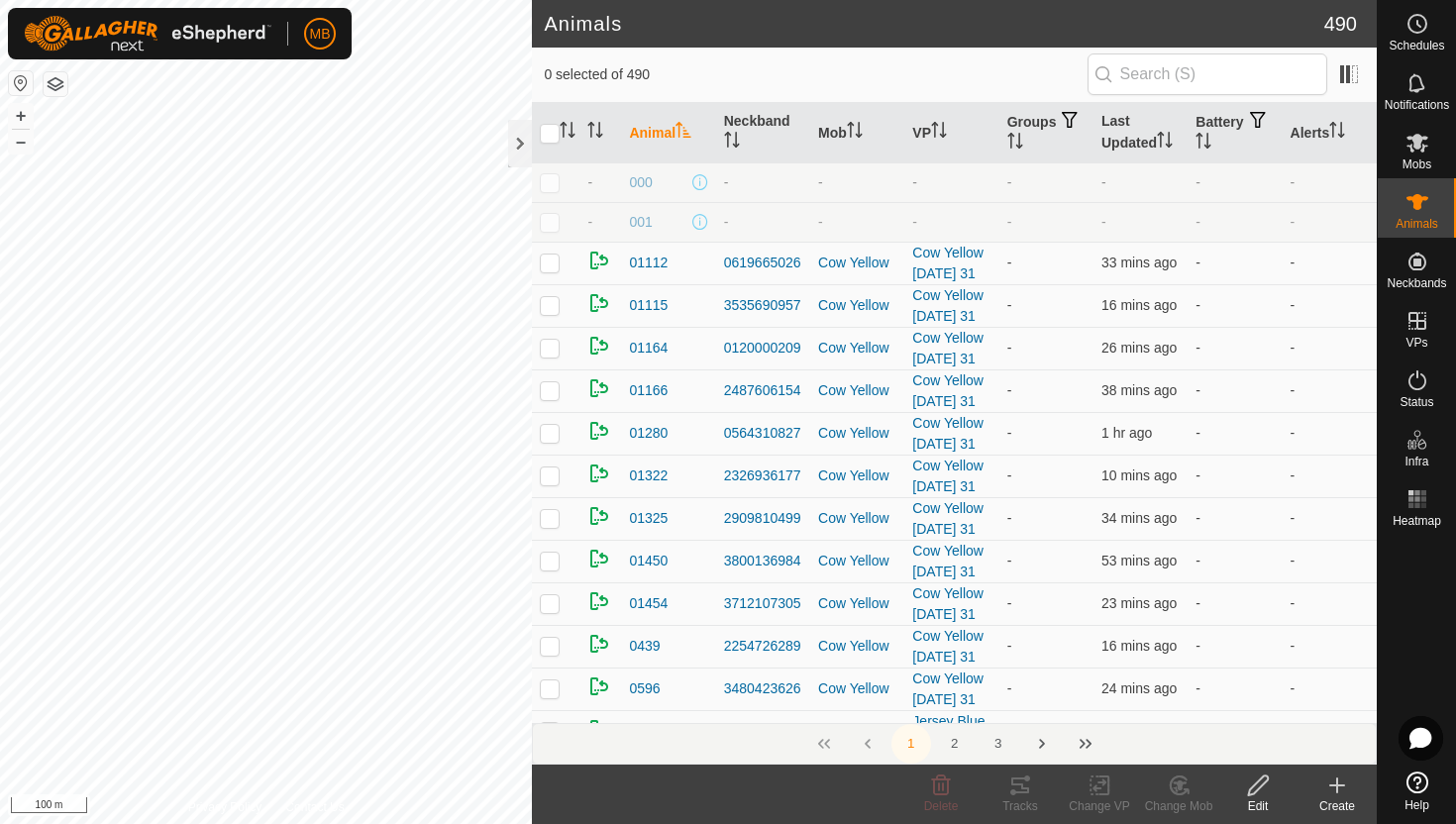 checkbox on "true" 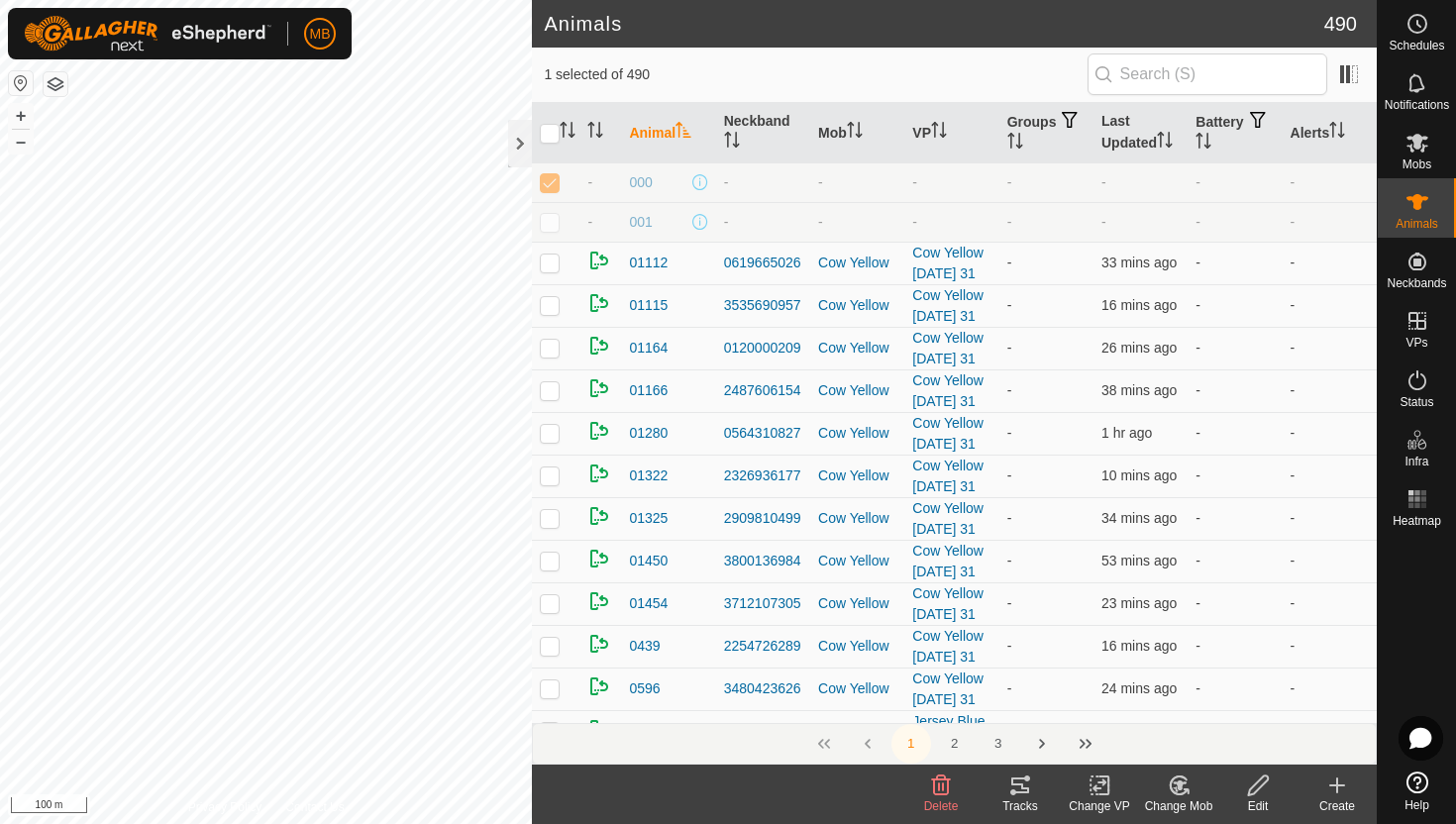 click 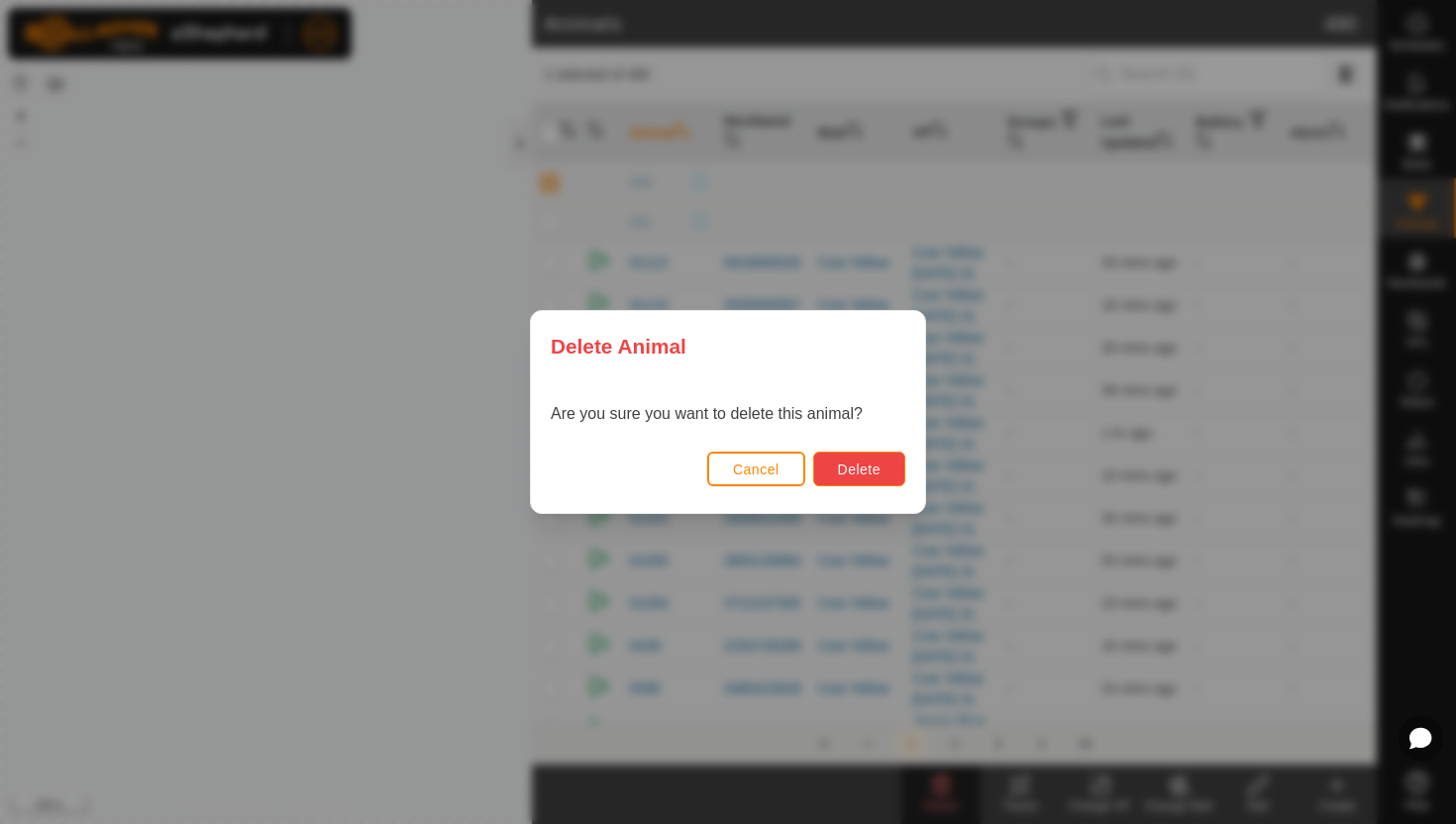 click on "Delete" at bounding box center [859, 468] 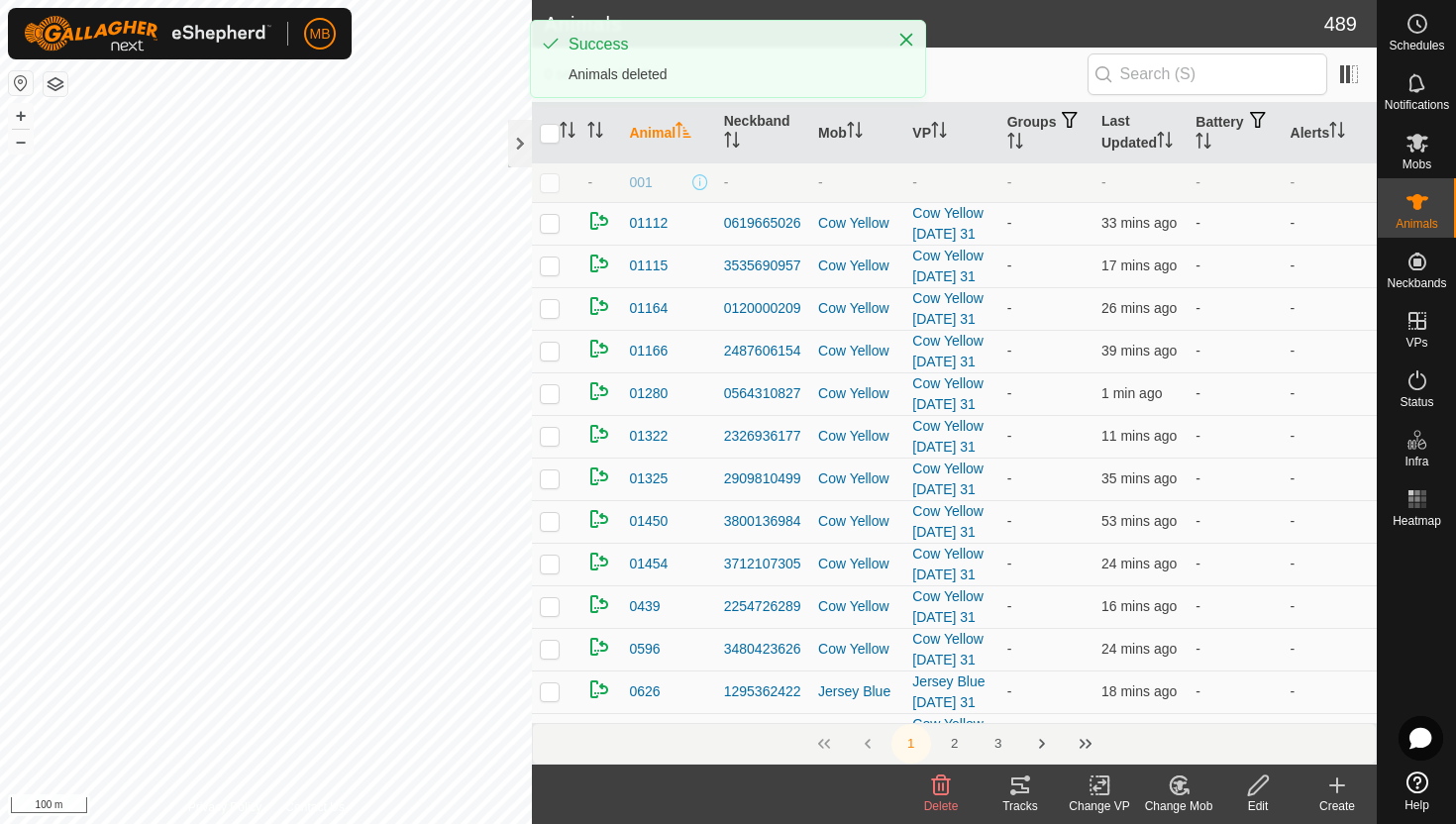 click at bounding box center [550, 182] 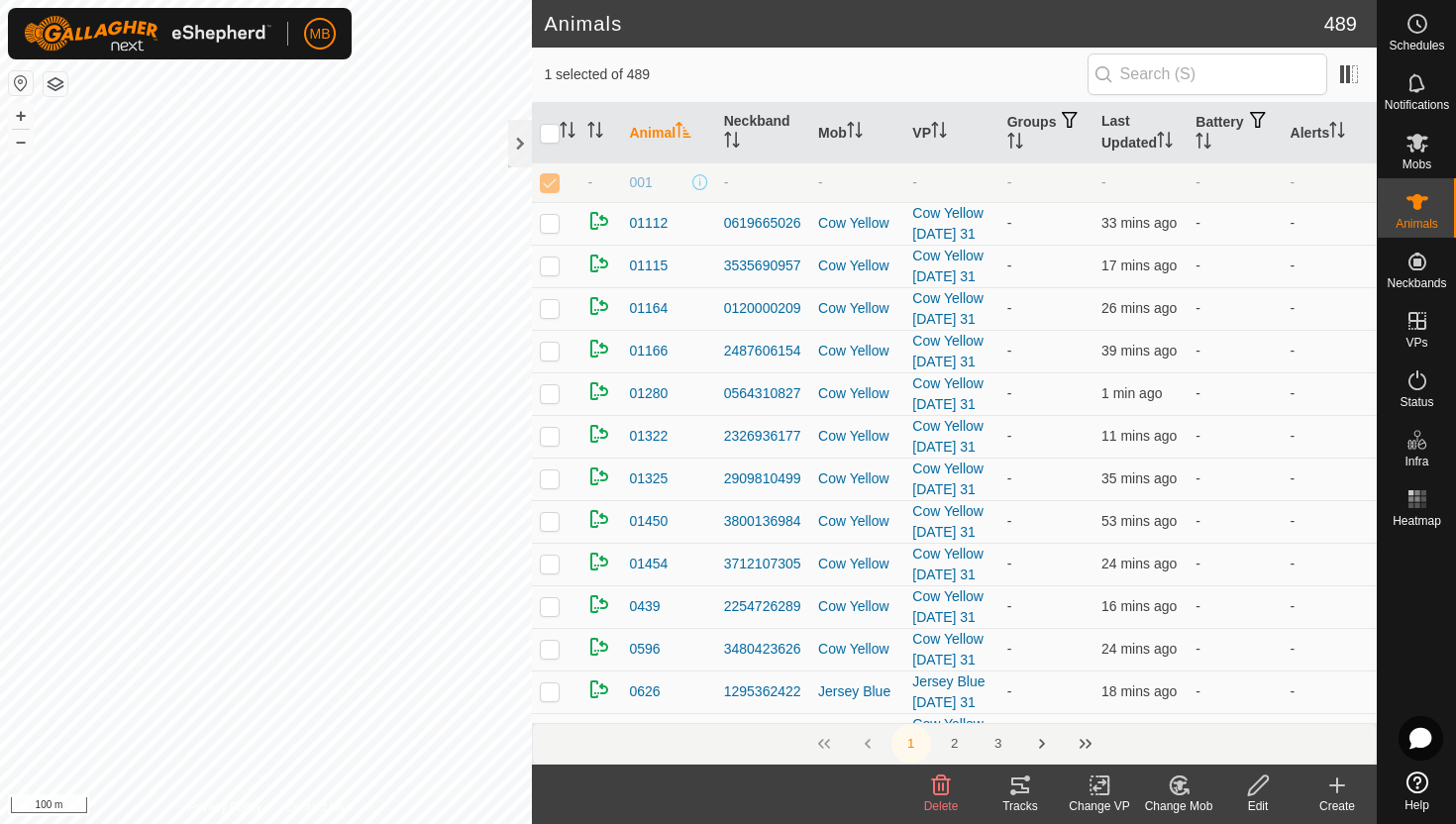 click 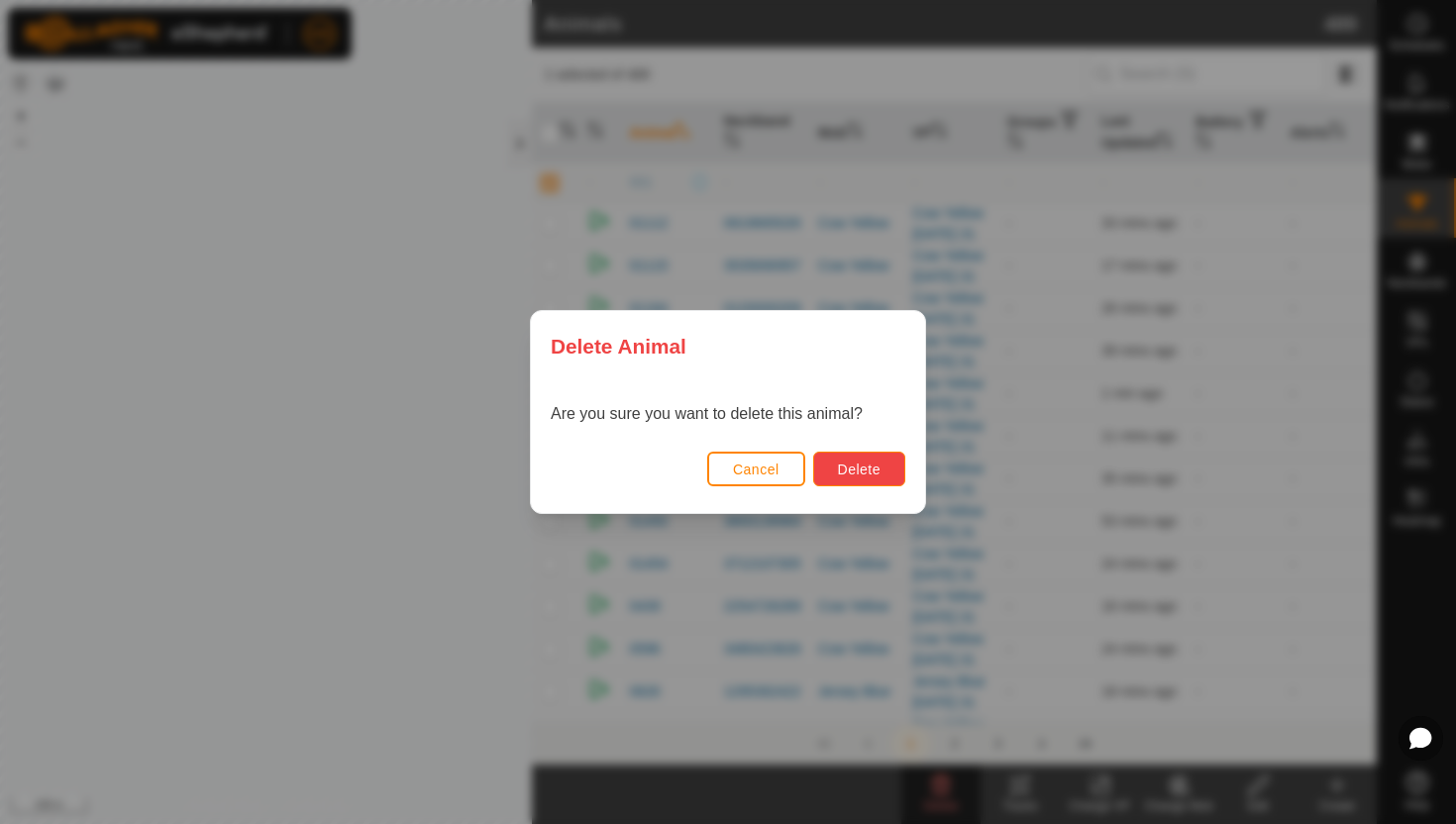 click on "Delete" at bounding box center [859, 469] 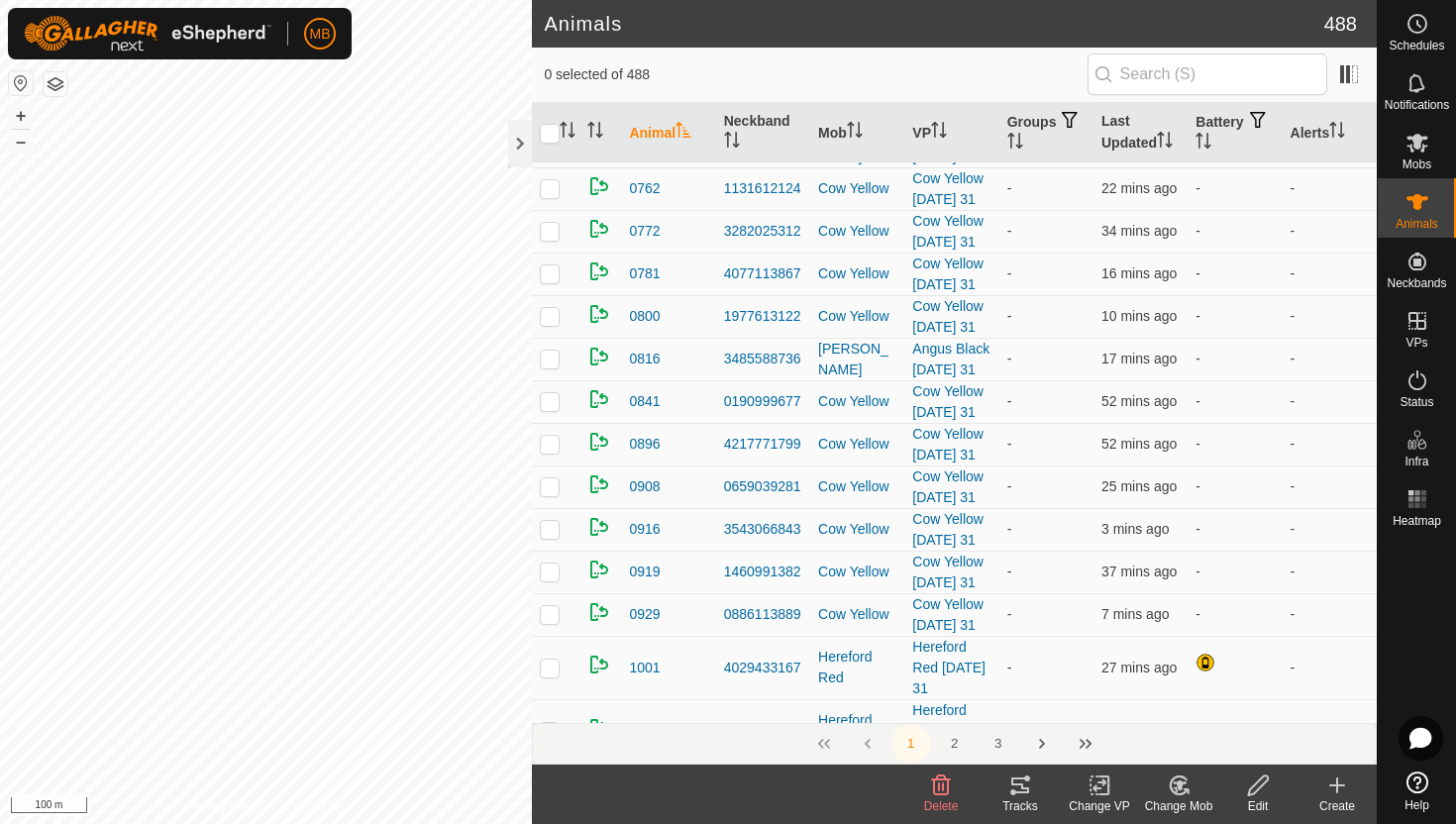 scroll, scrollTop: 0, scrollLeft: 0, axis: both 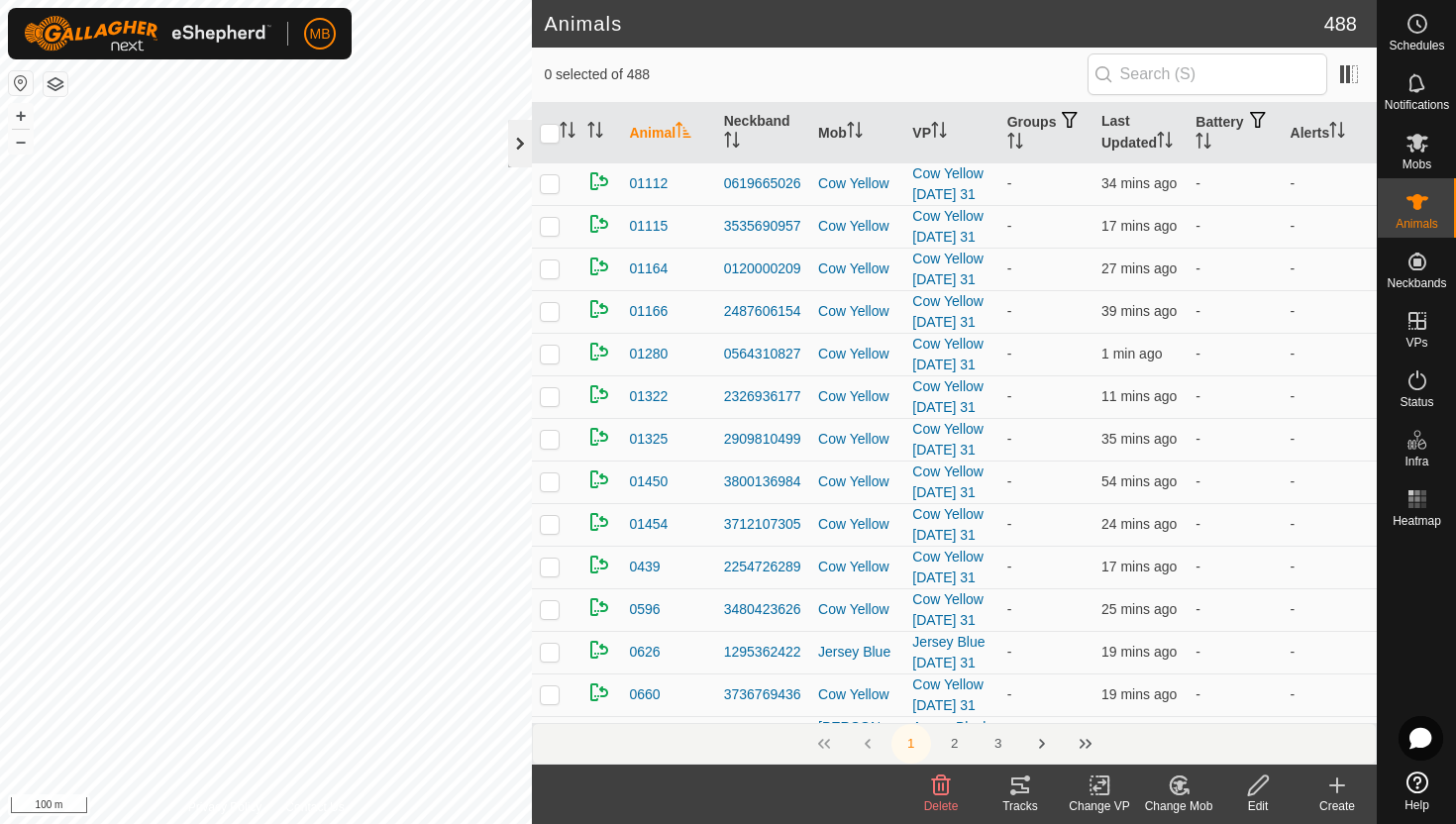 click 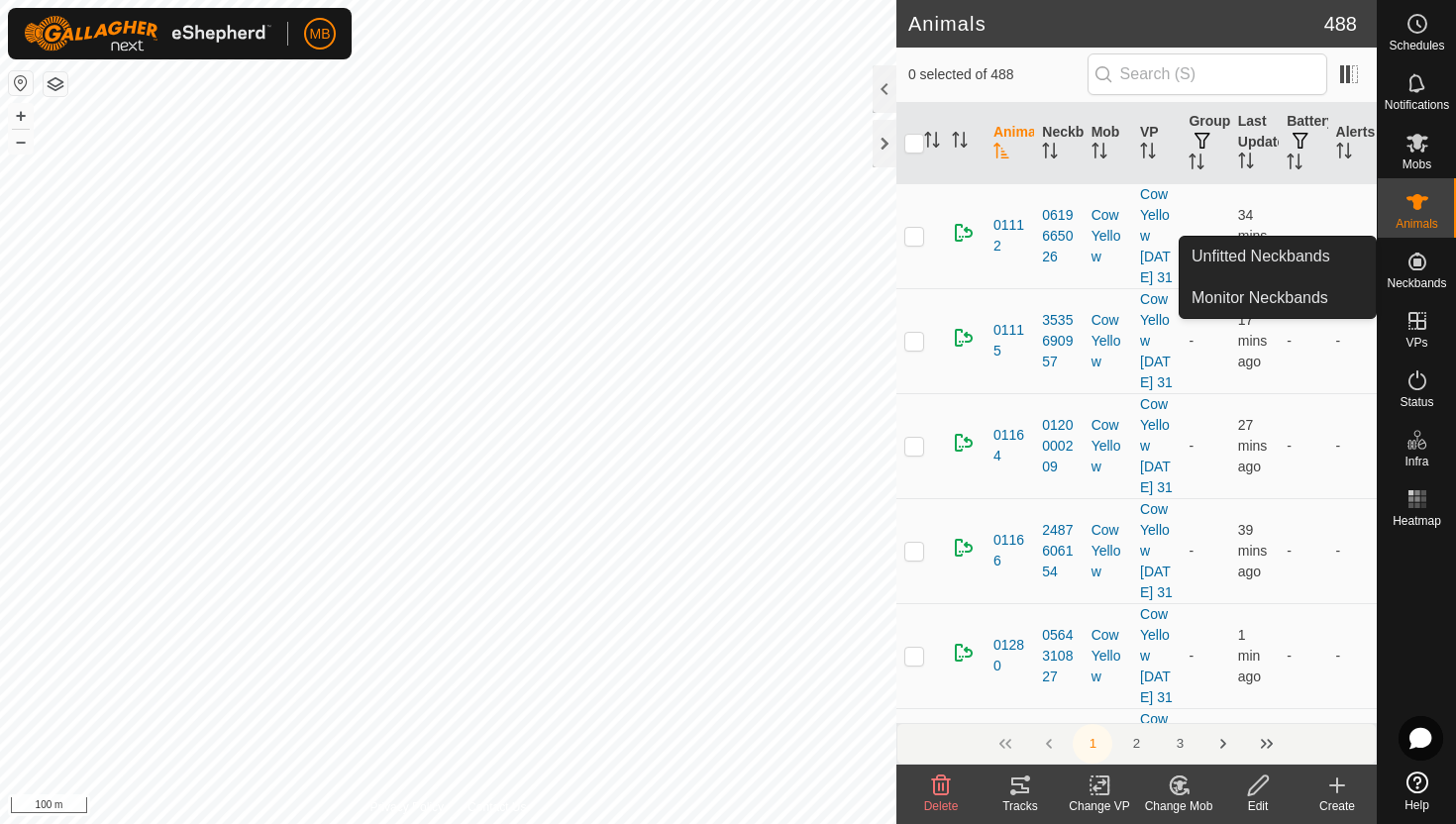 click on "Neckbands" at bounding box center [1416, 267] 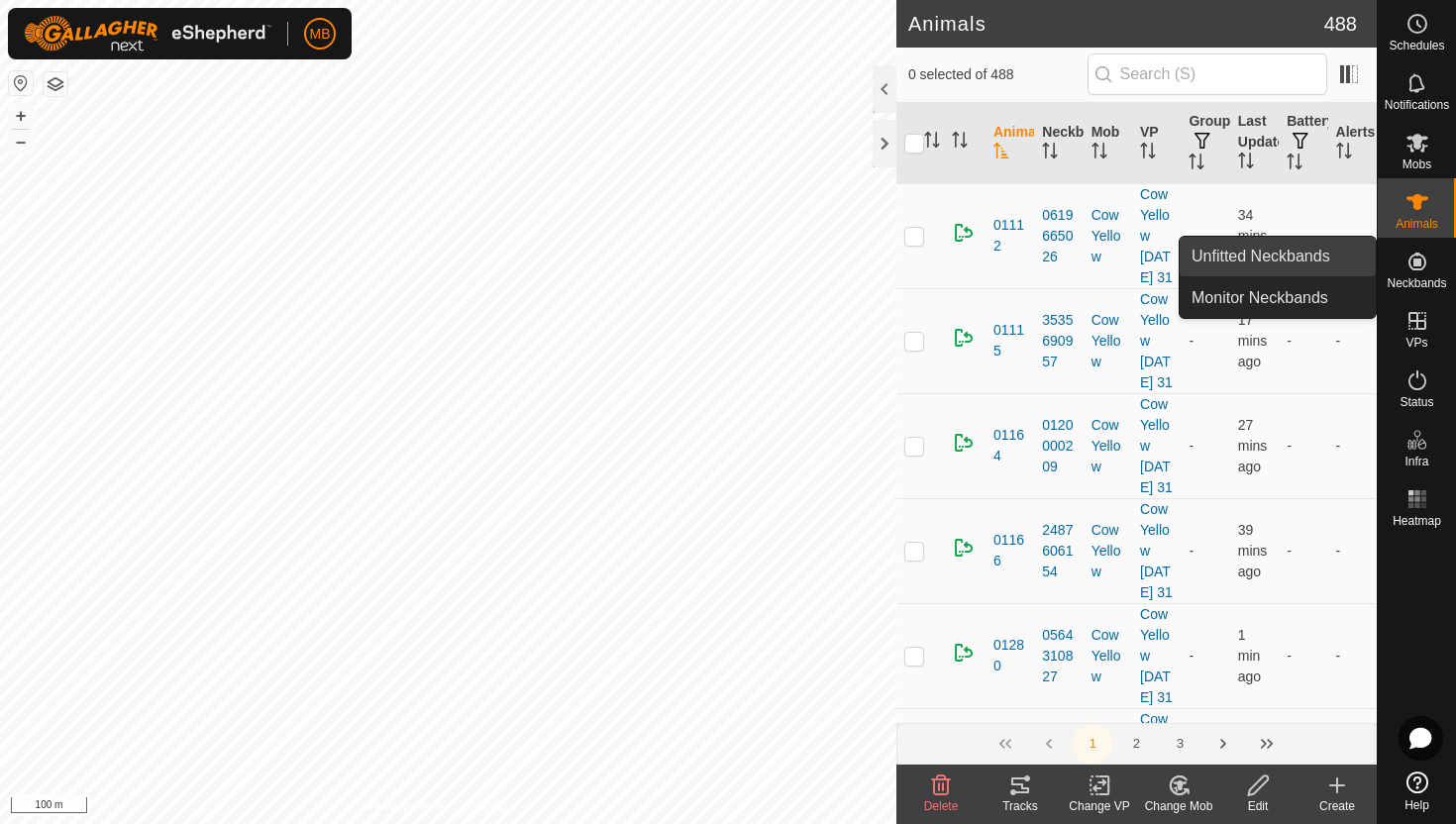 click on "Unfitted Neckbands" at bounding box center (1278, 257) 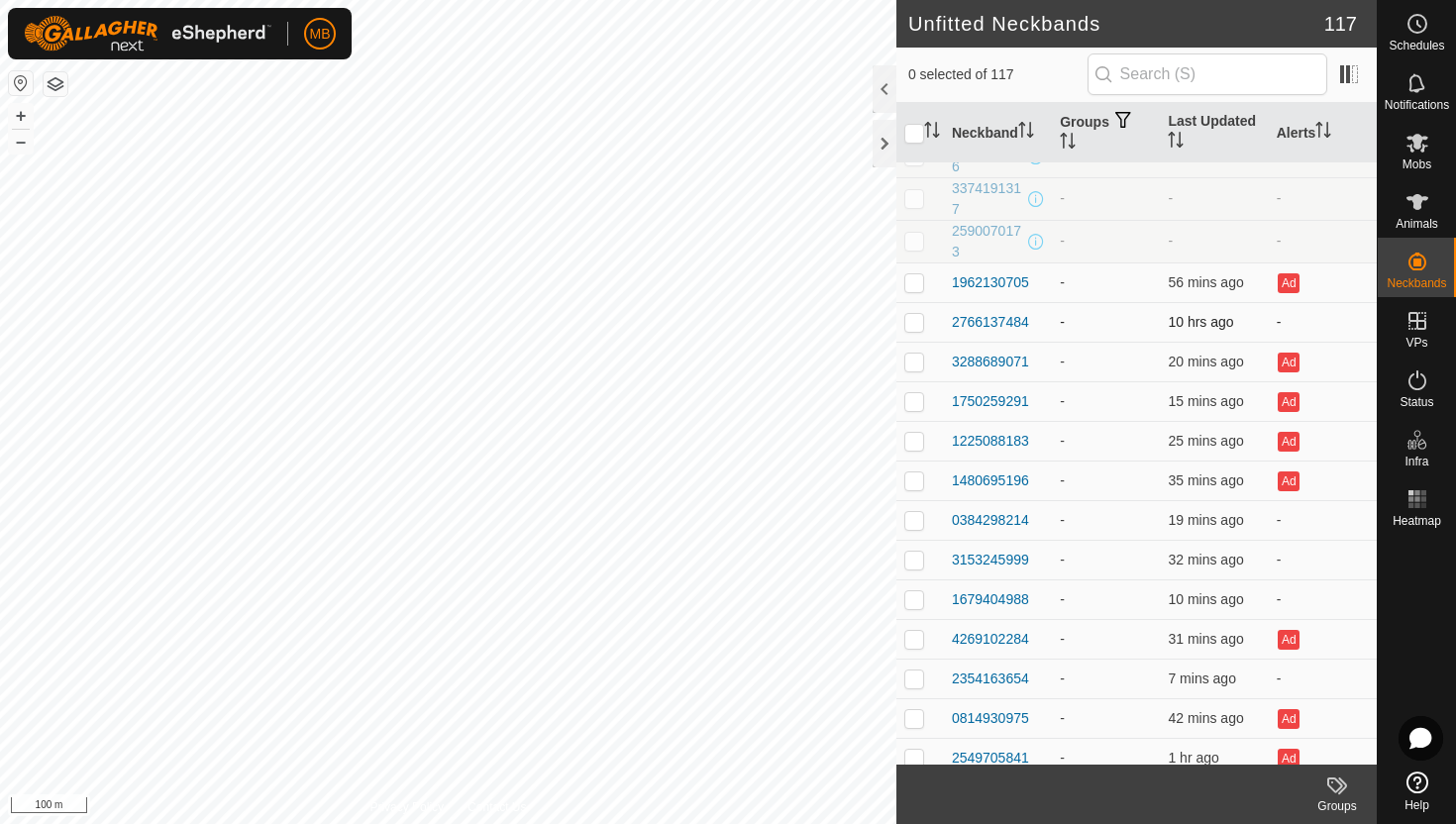 scroll, scrollTop: 0, scrollLeft: 0, axis: both 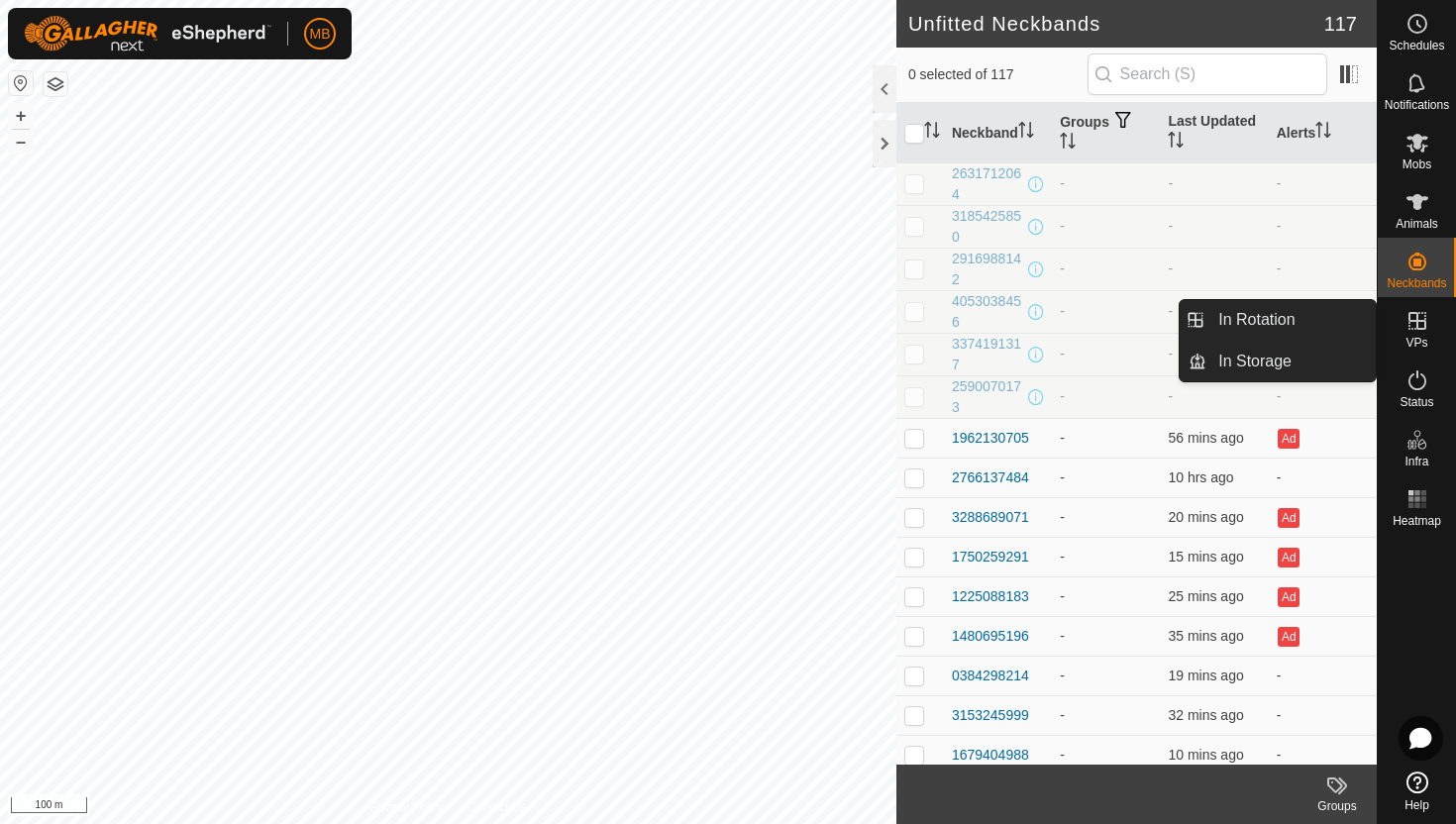 click 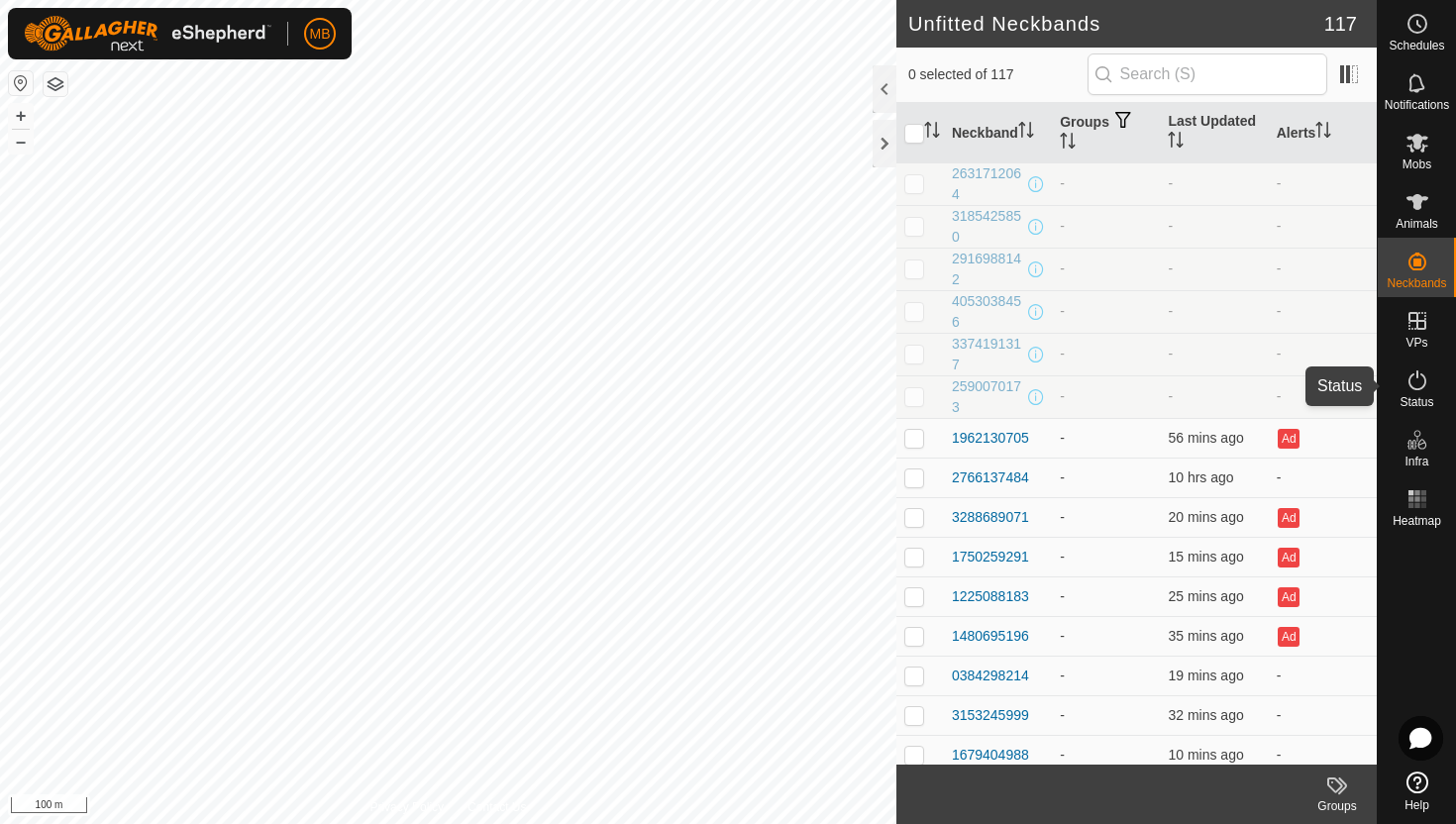 click 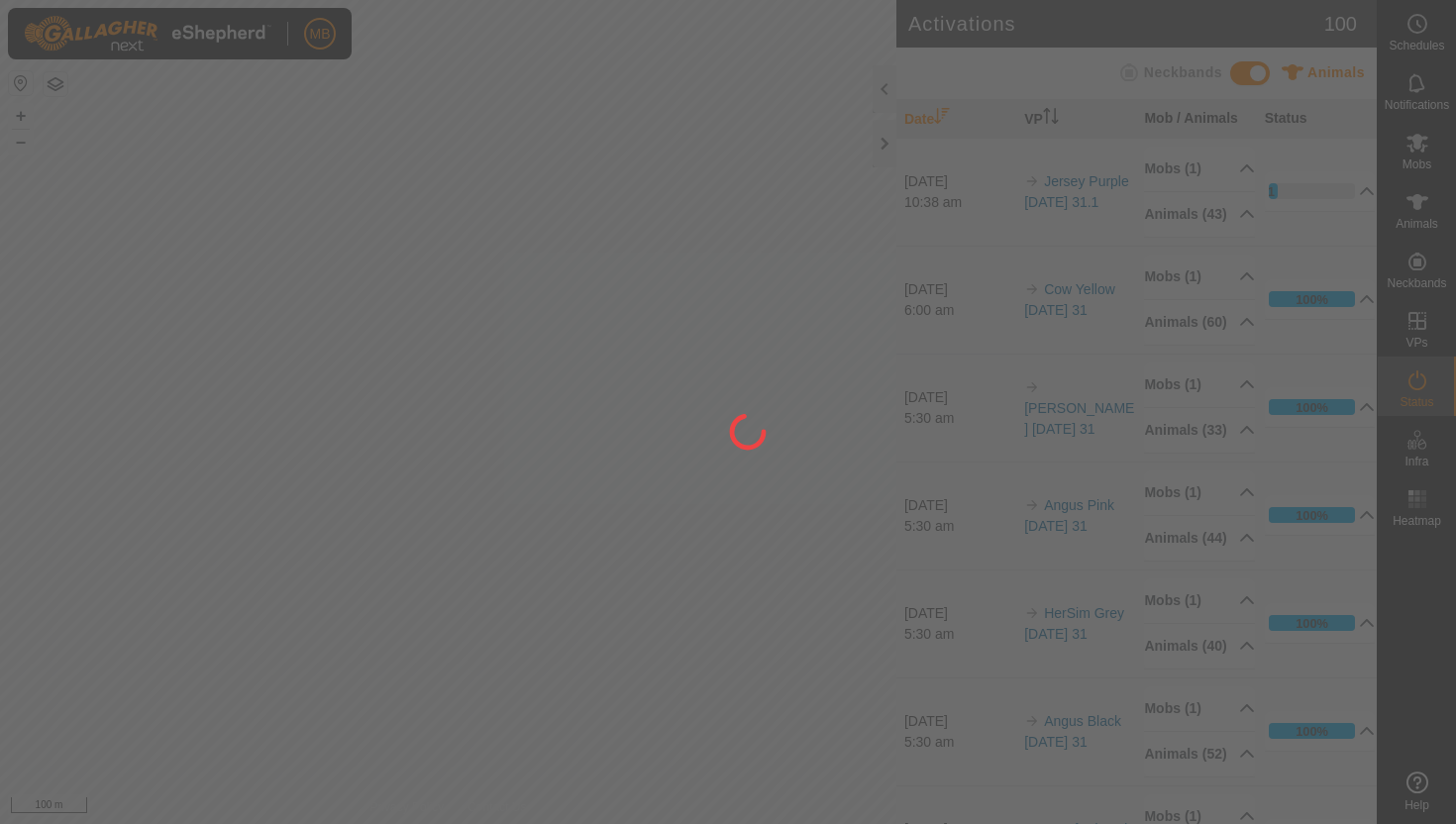 scroll, scrollTop: 0, scrollLeft: 0, axis: both 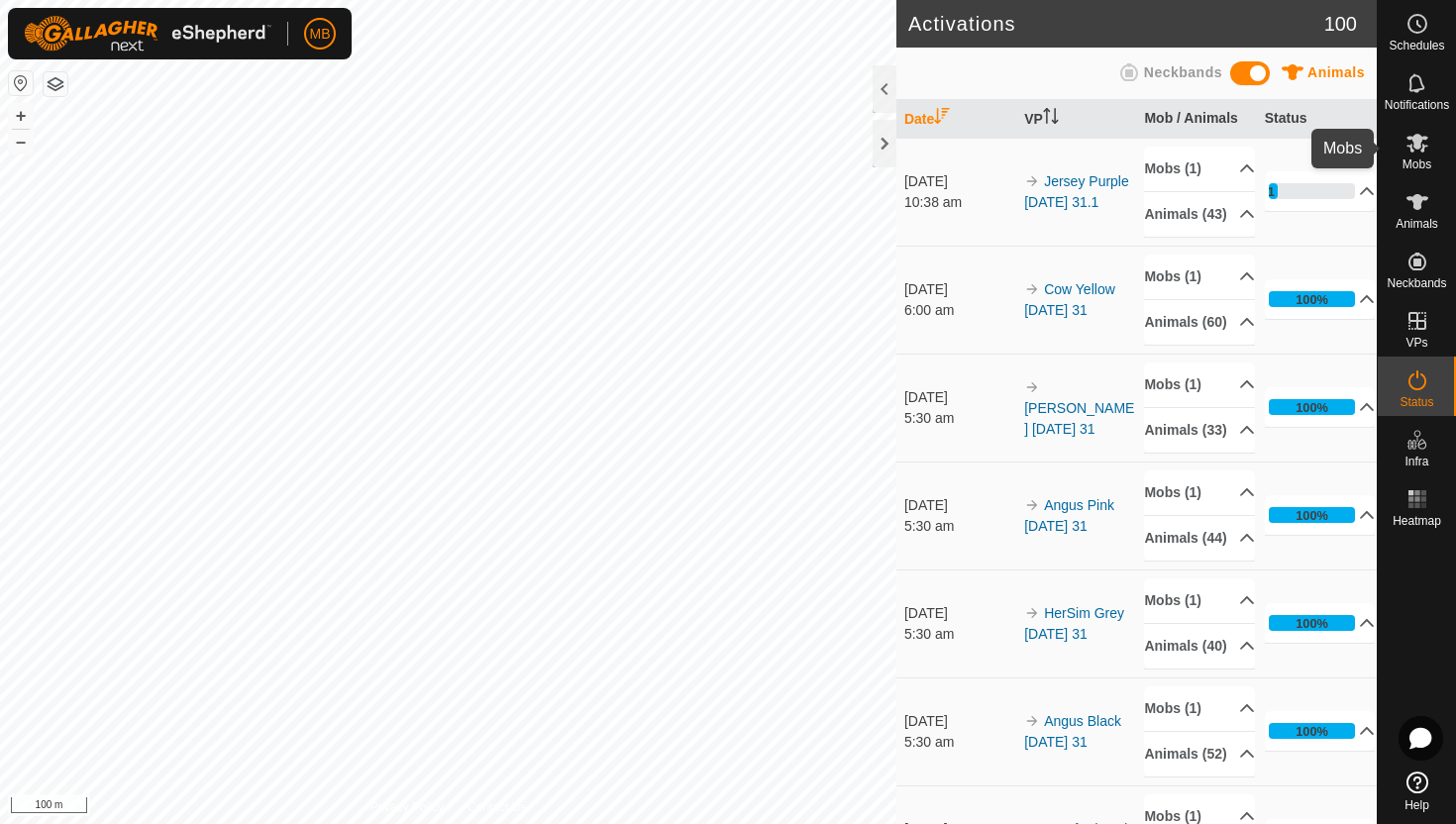 click 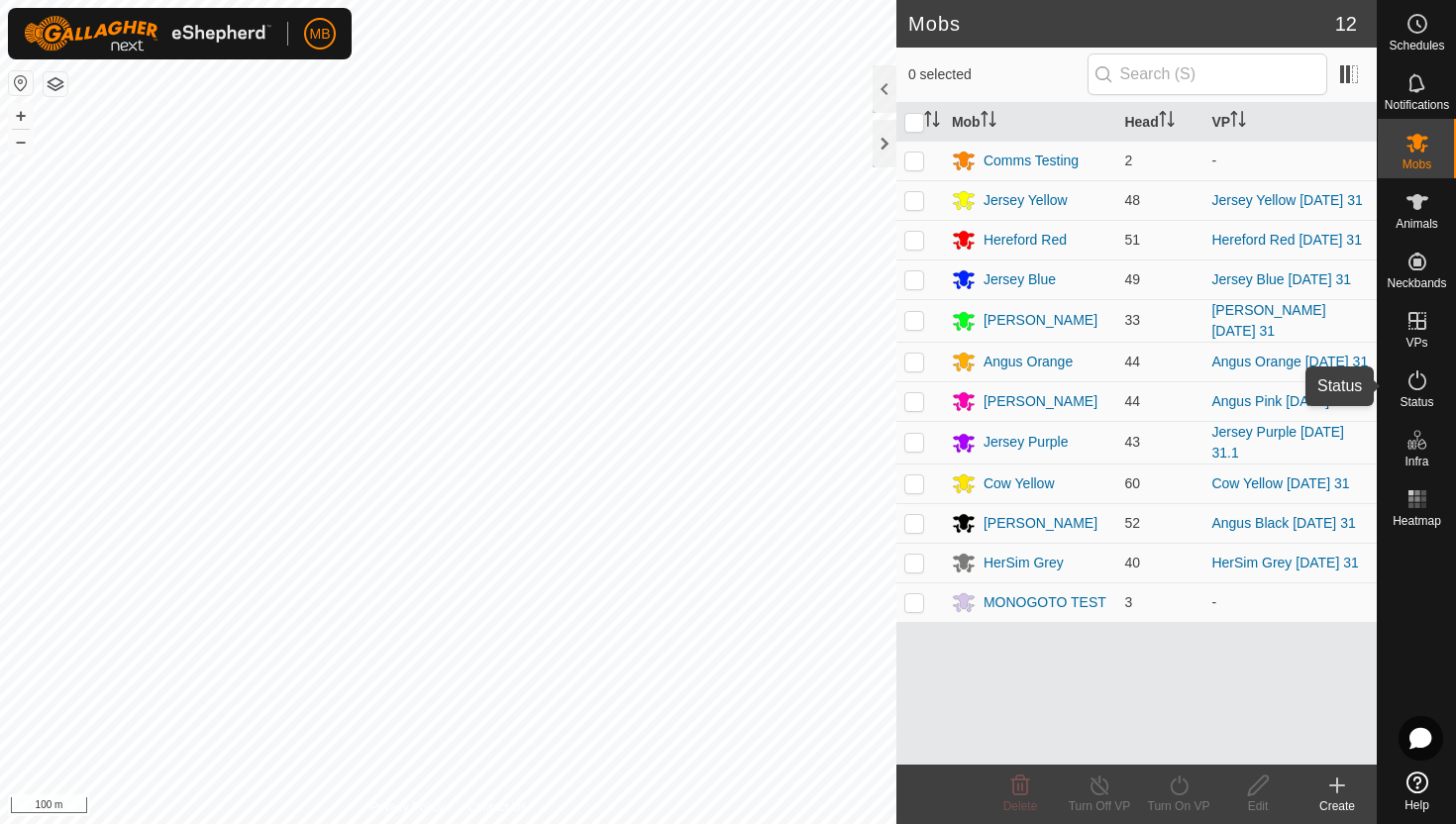 click 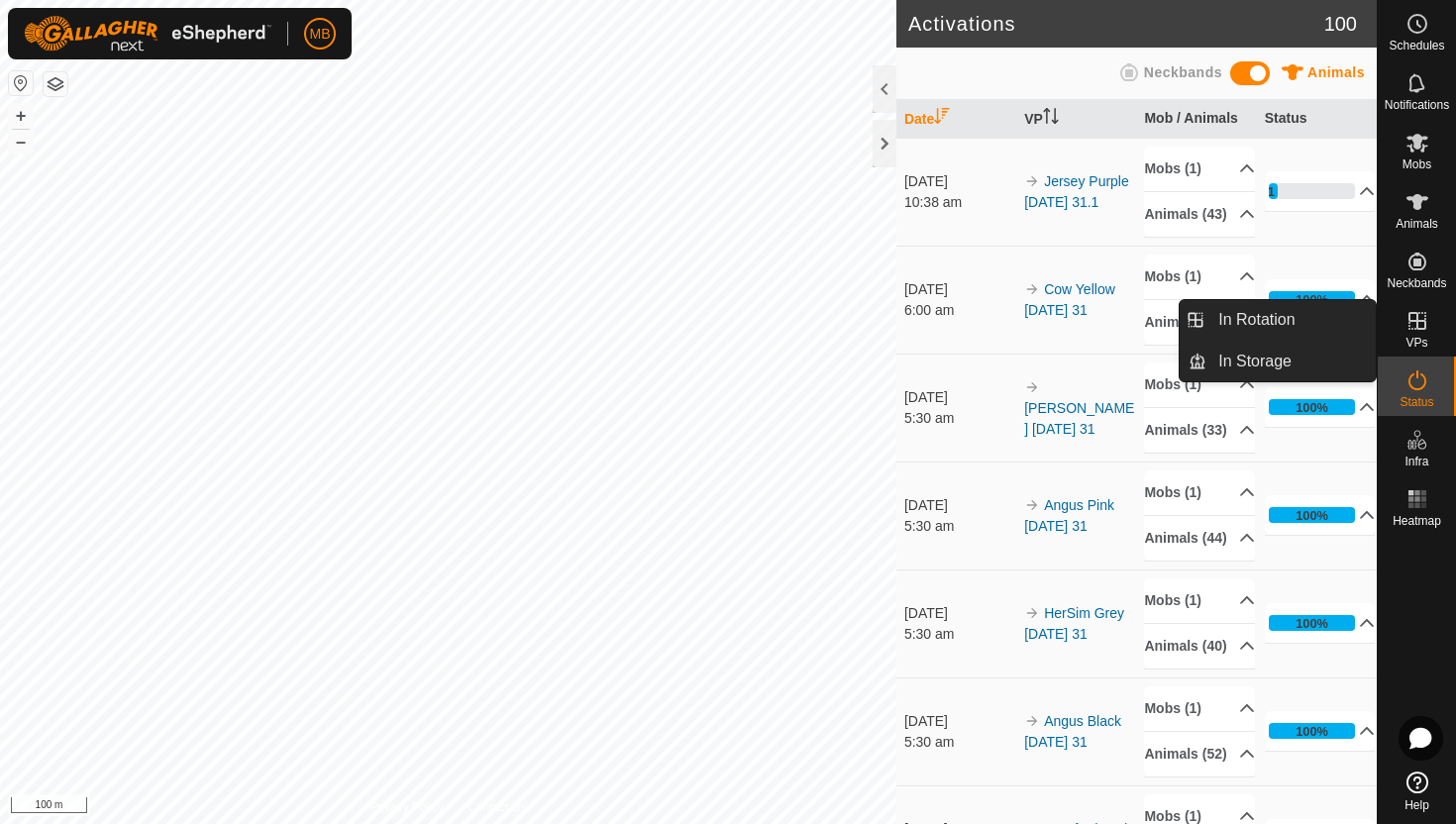 click 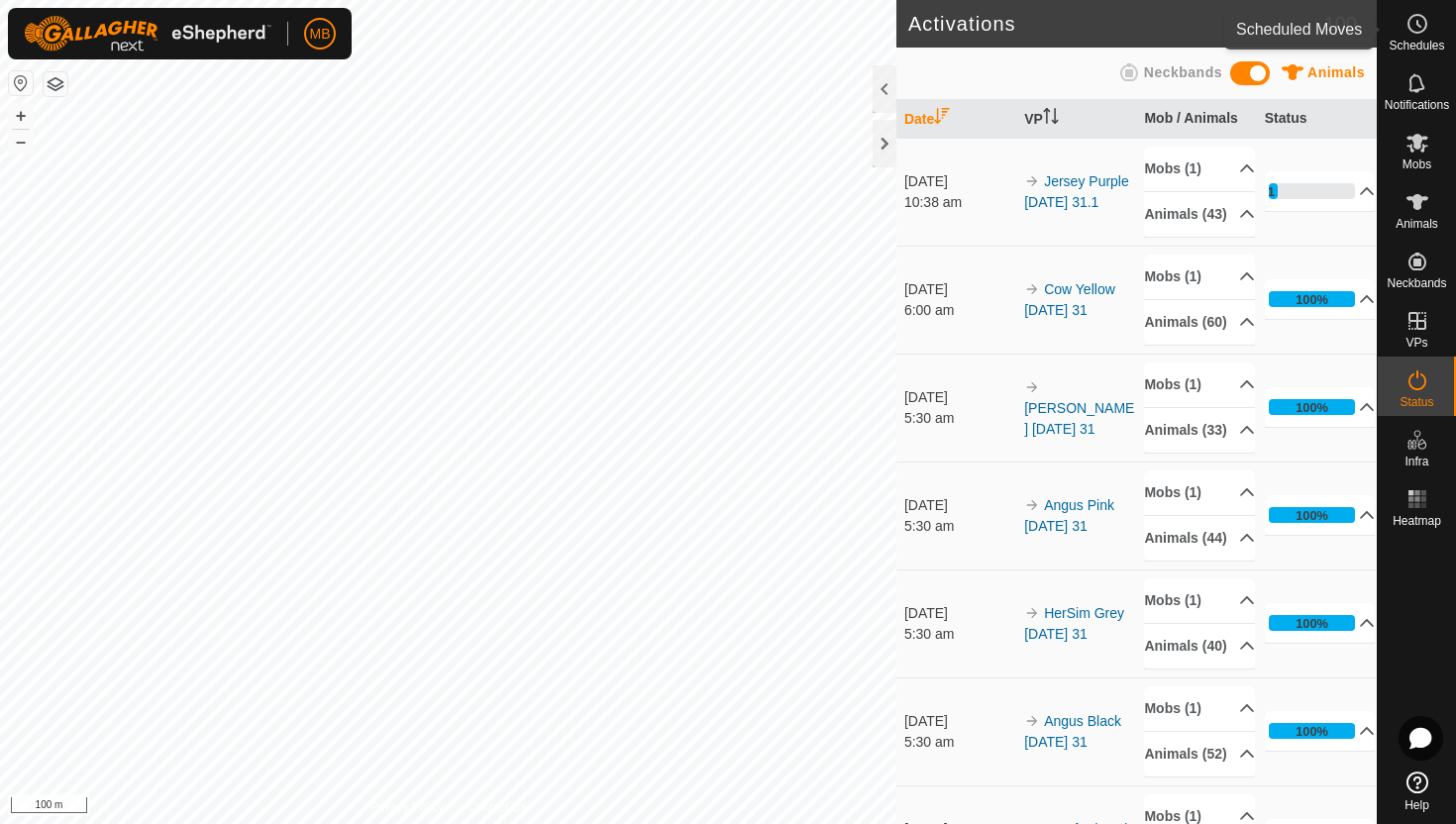 click 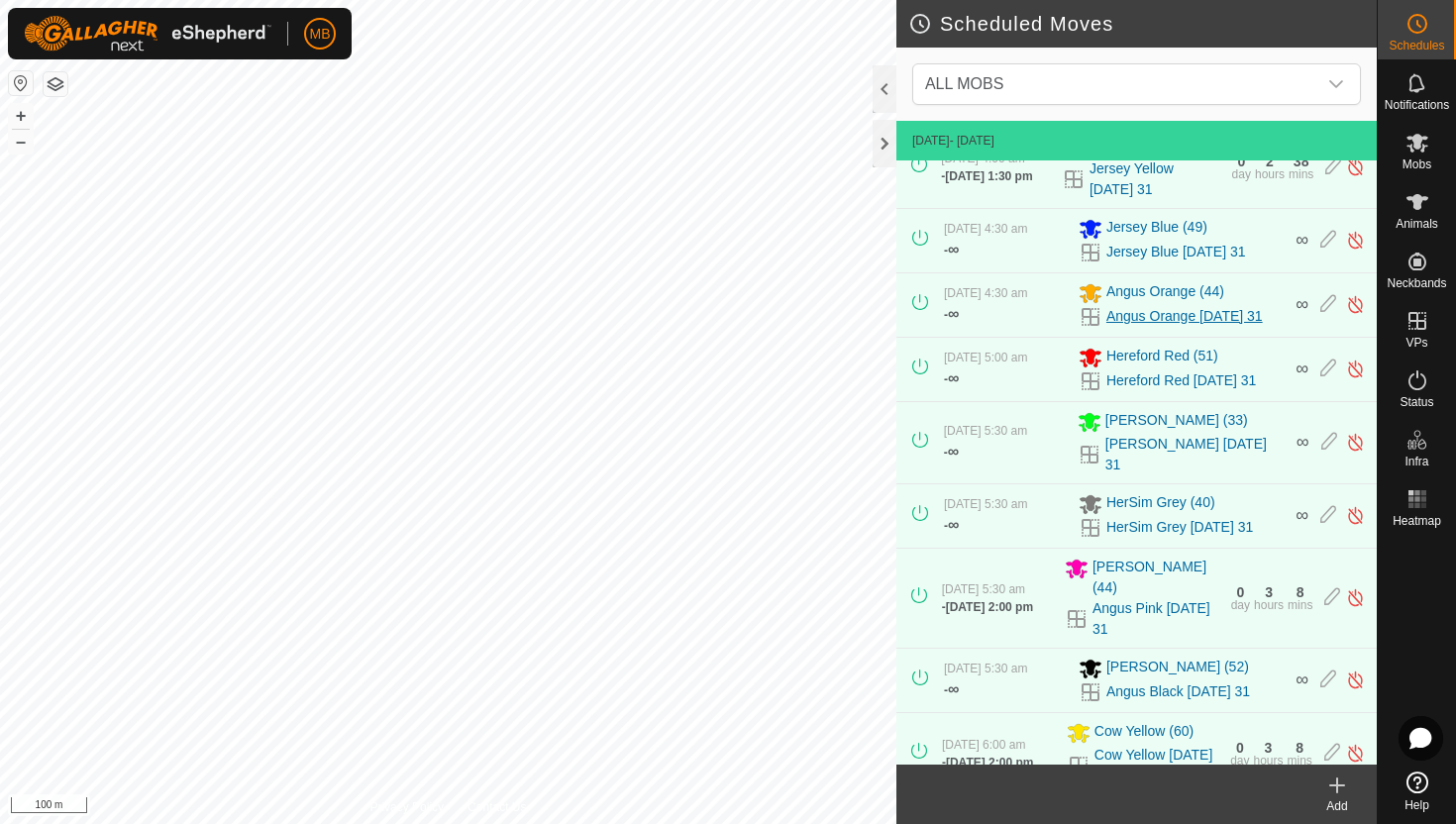 scroll, scrollTop: 0, scrollLeft: 0, axis: both 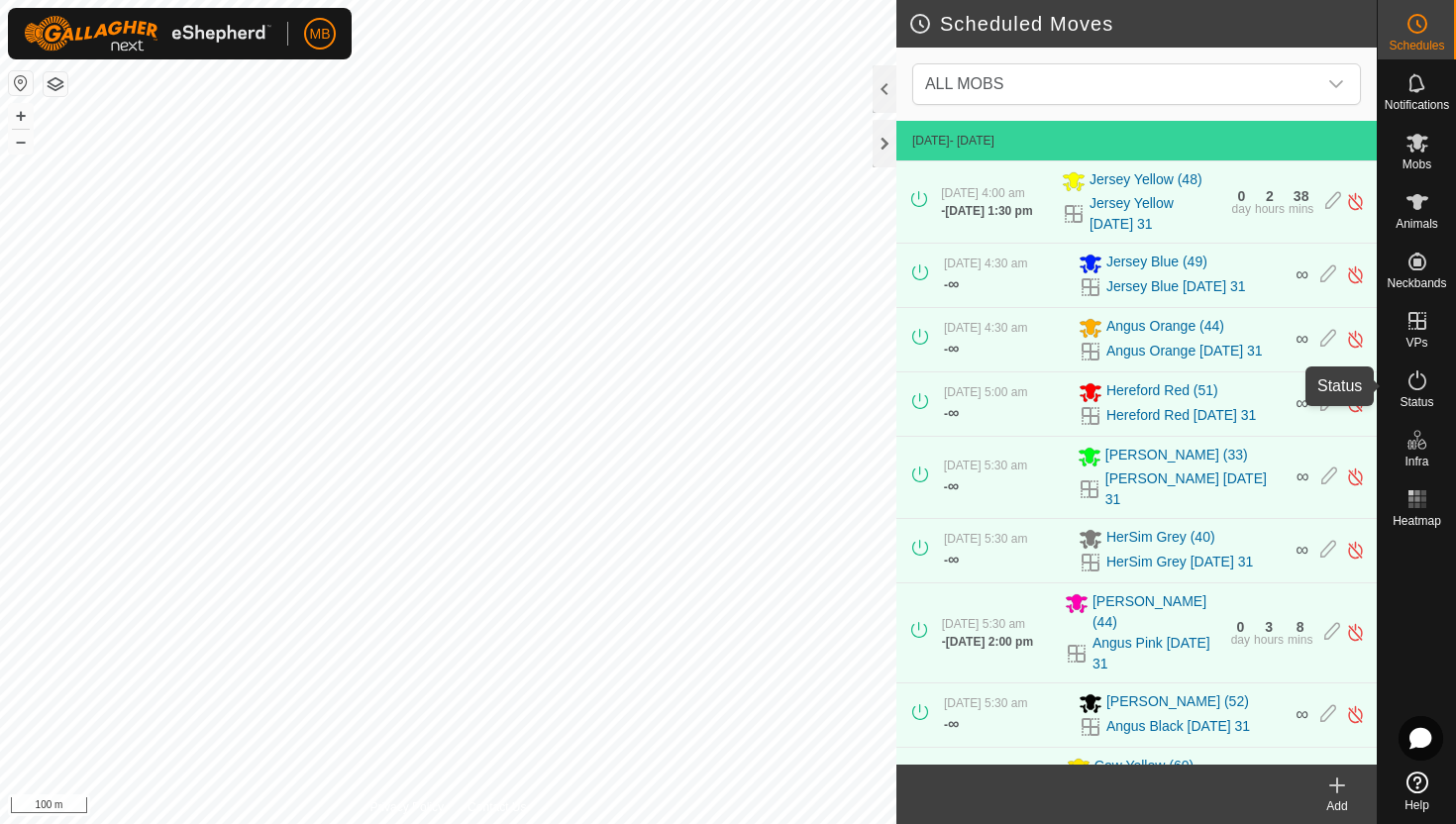 click 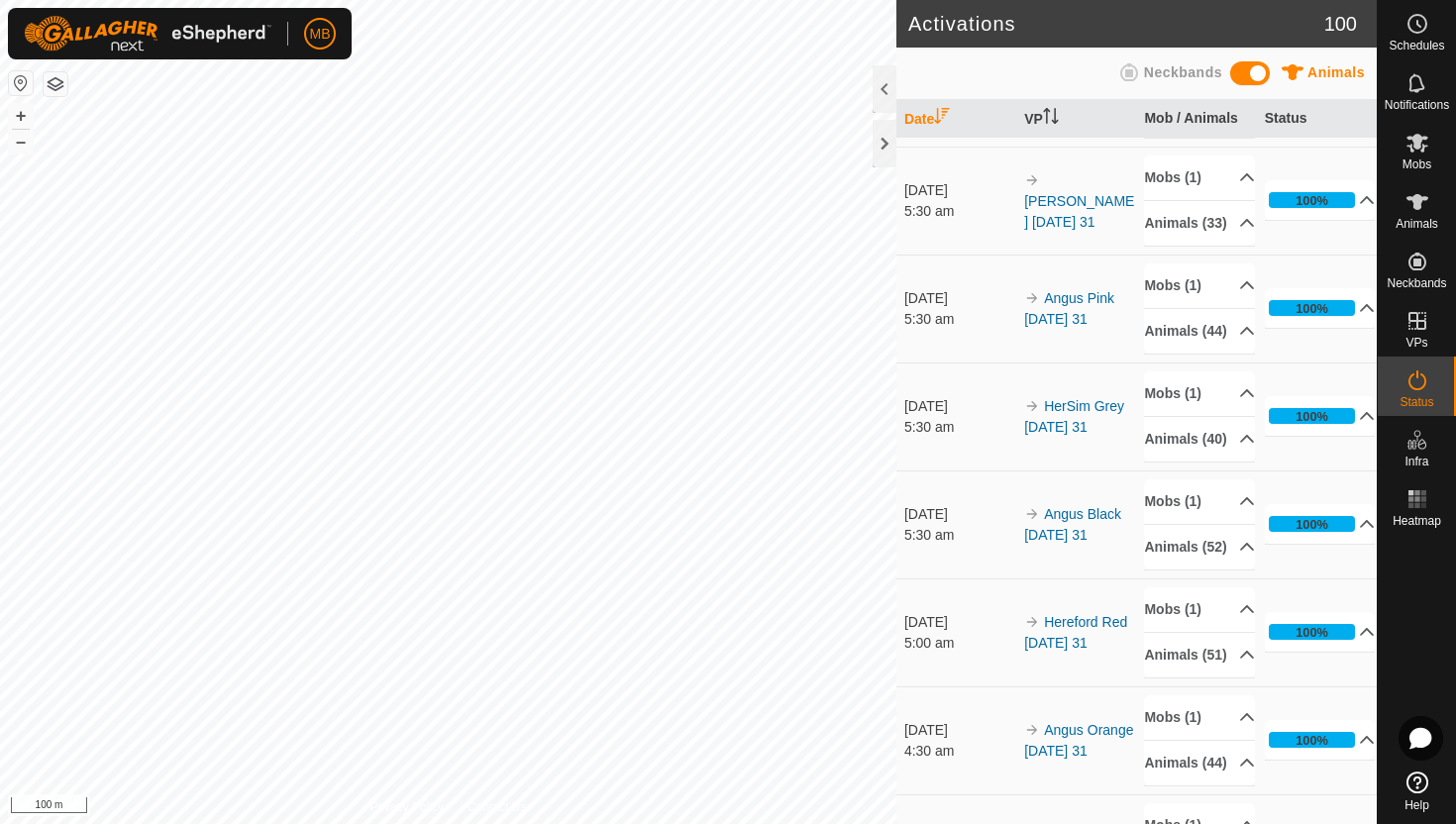 scroll, scrollTop: 18, scrollLeft: 0, axis: vertical 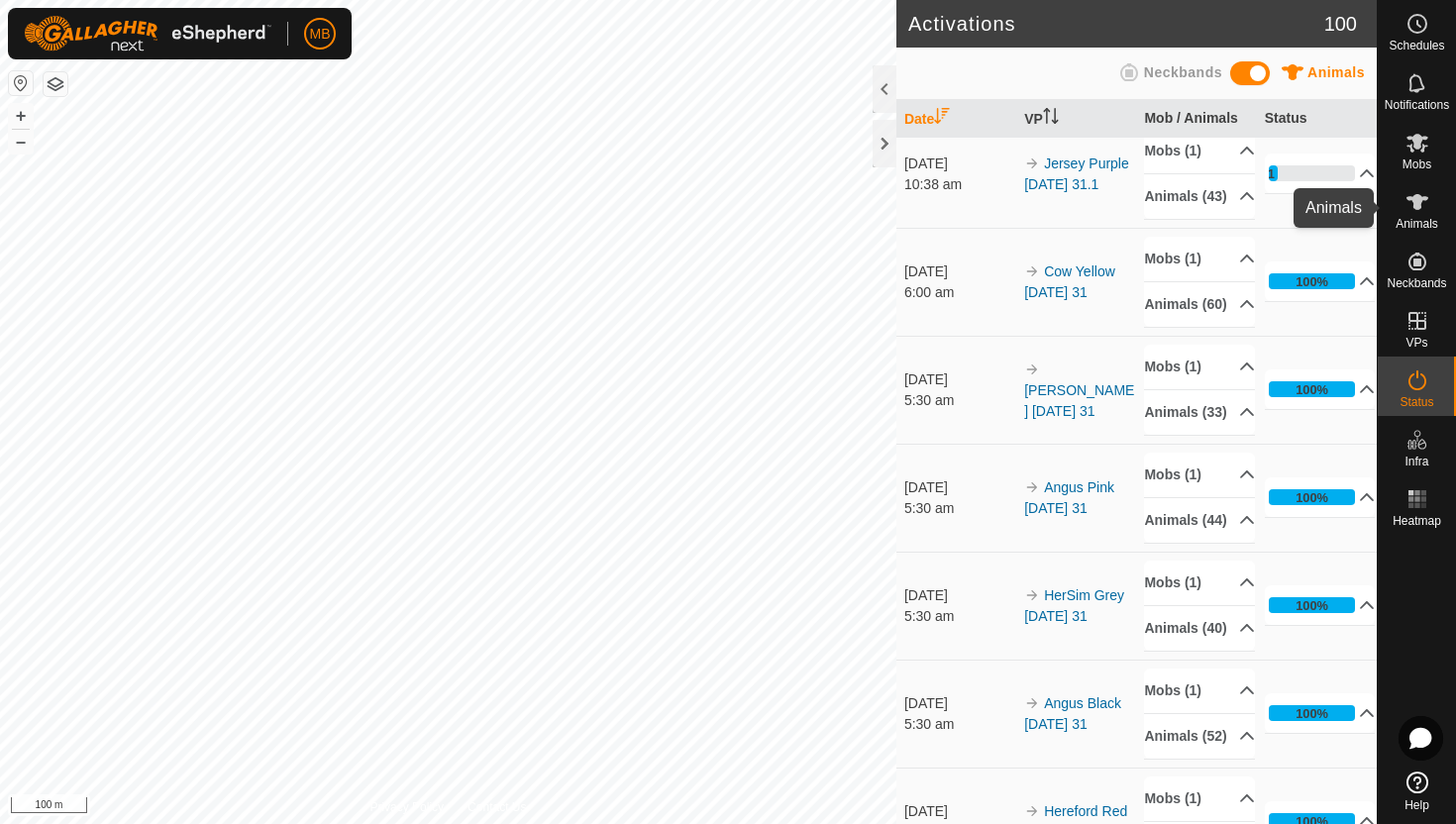 click 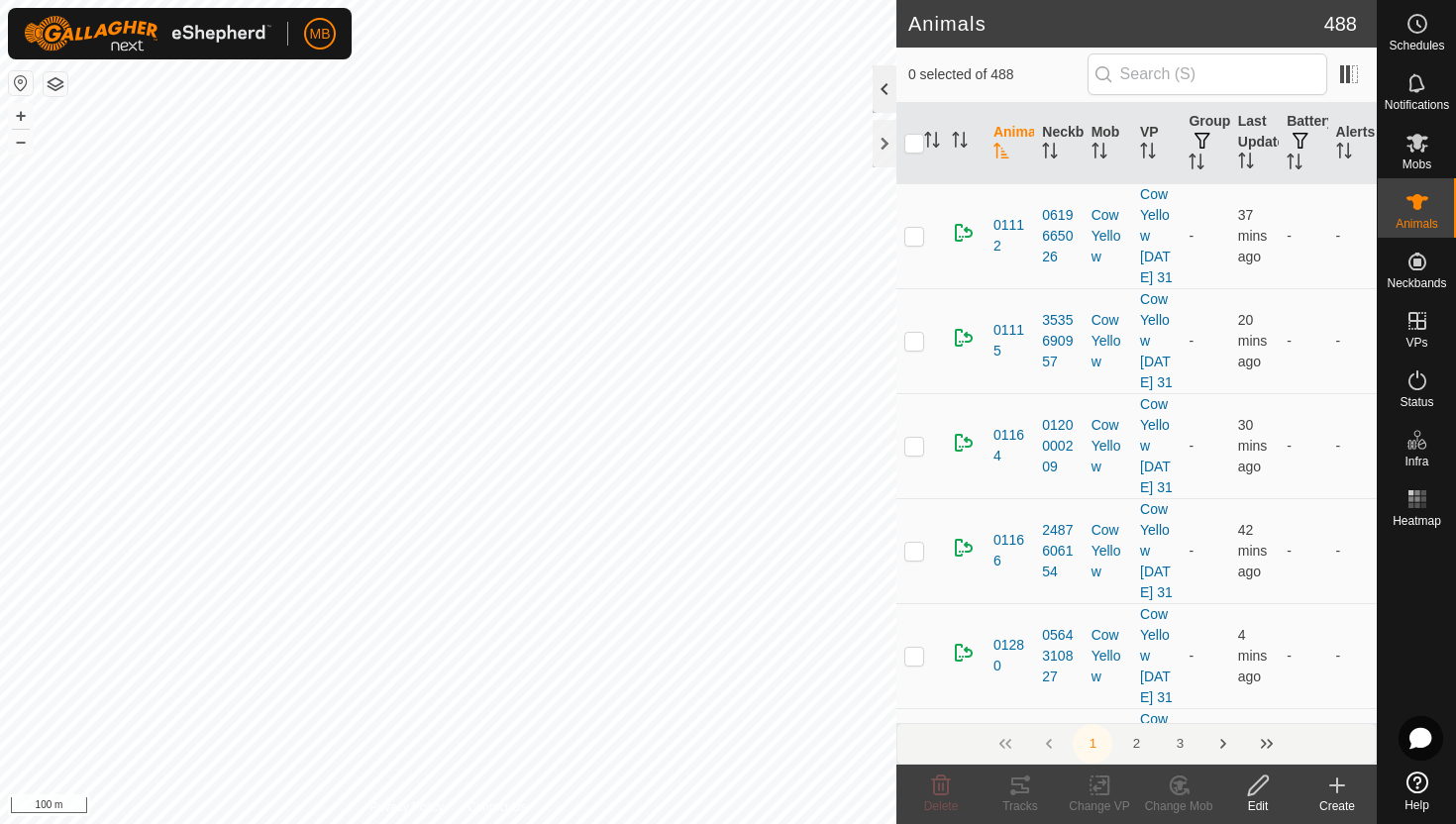 click 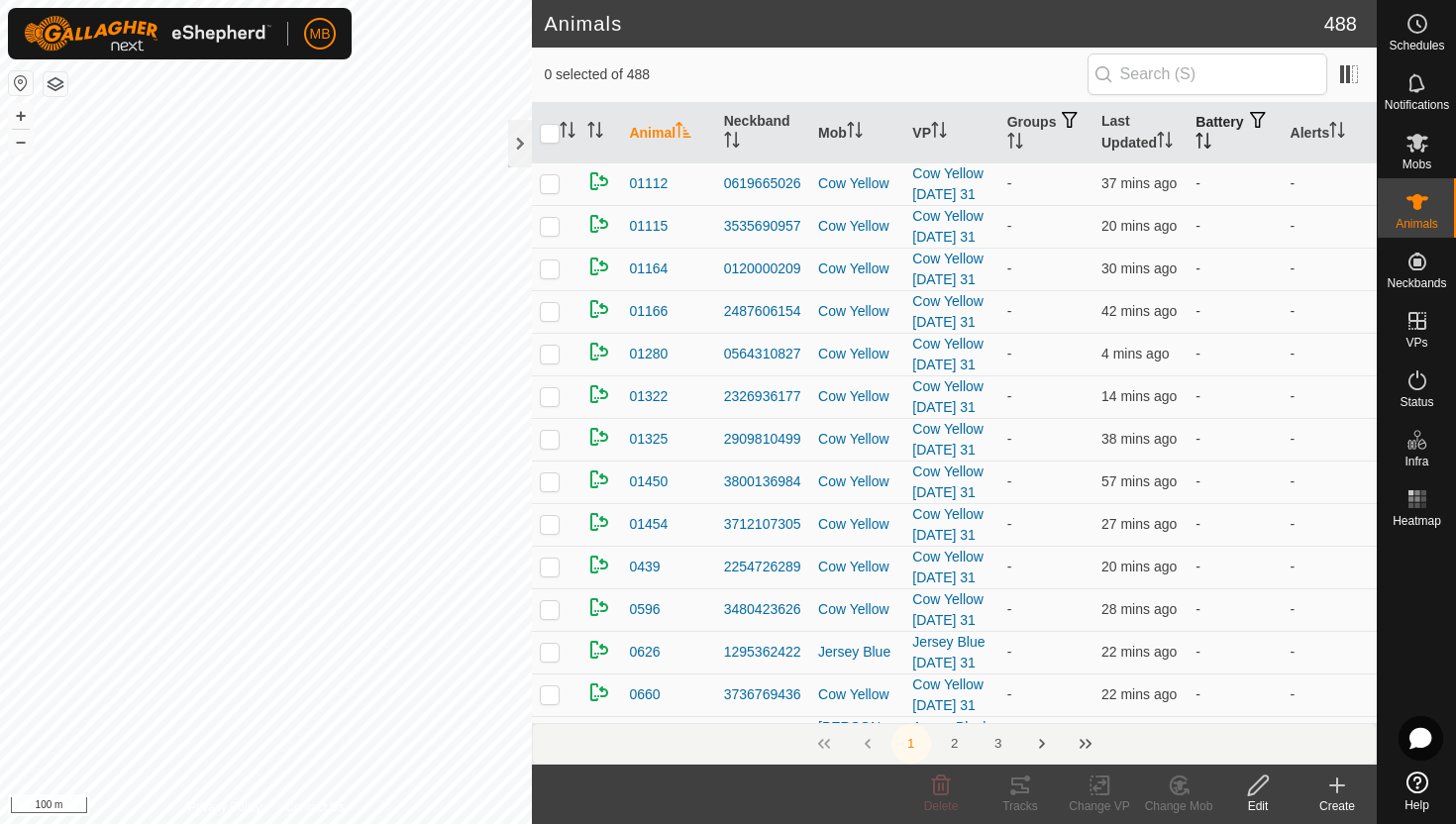 click 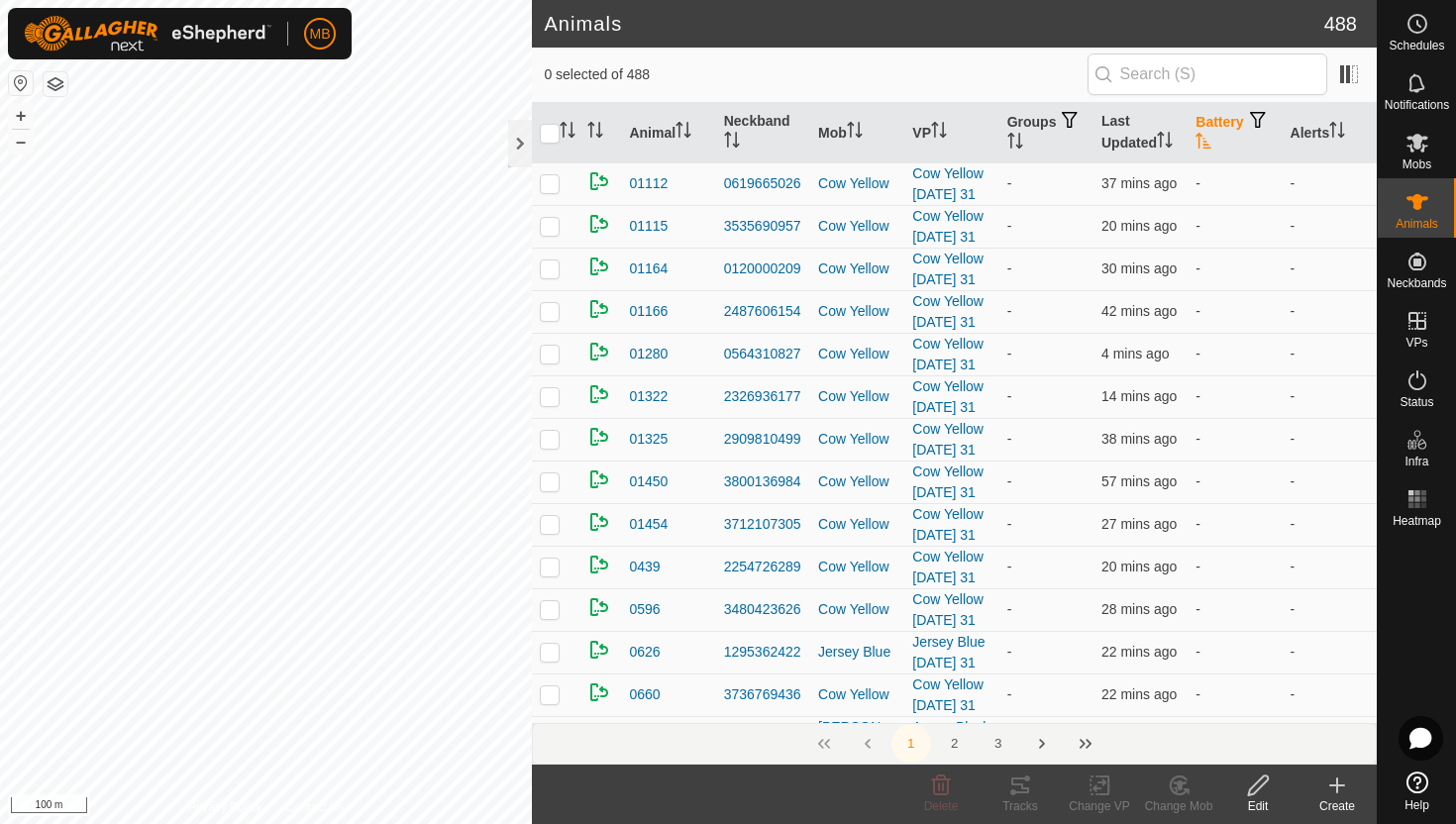 click 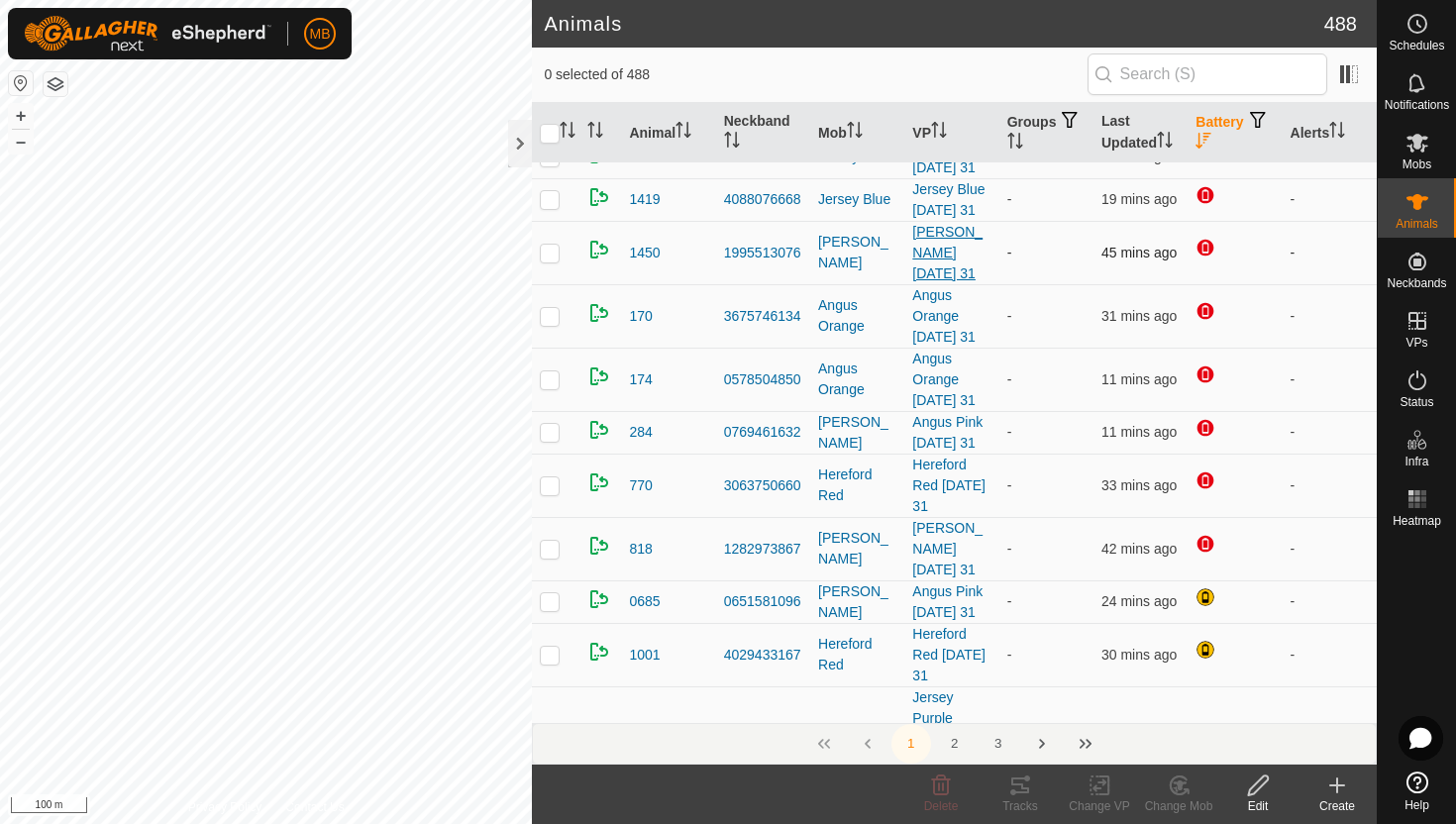 scroll, scrollTop: 195, scrollLeft: 0, axis: vertical 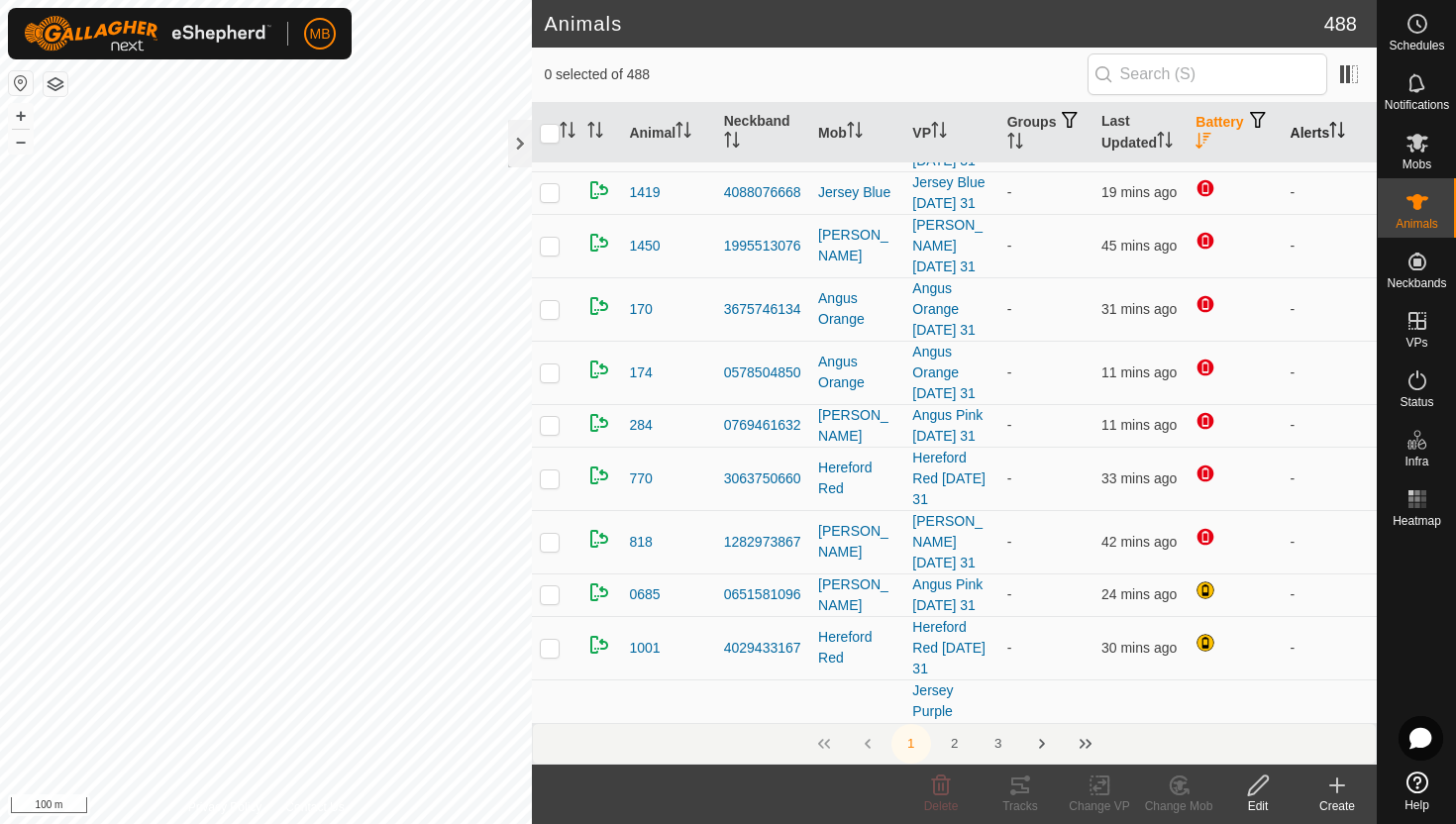 click 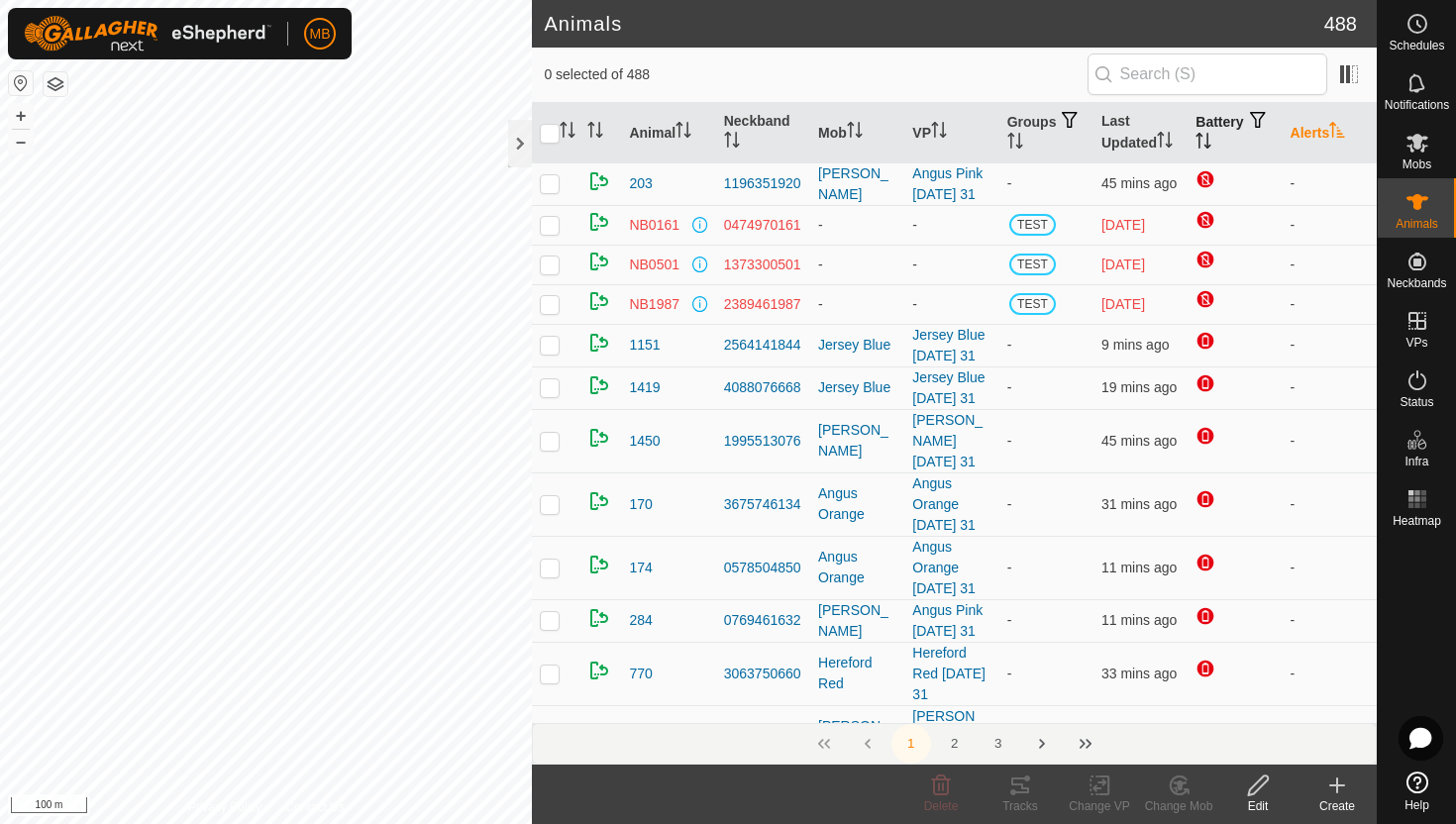 click 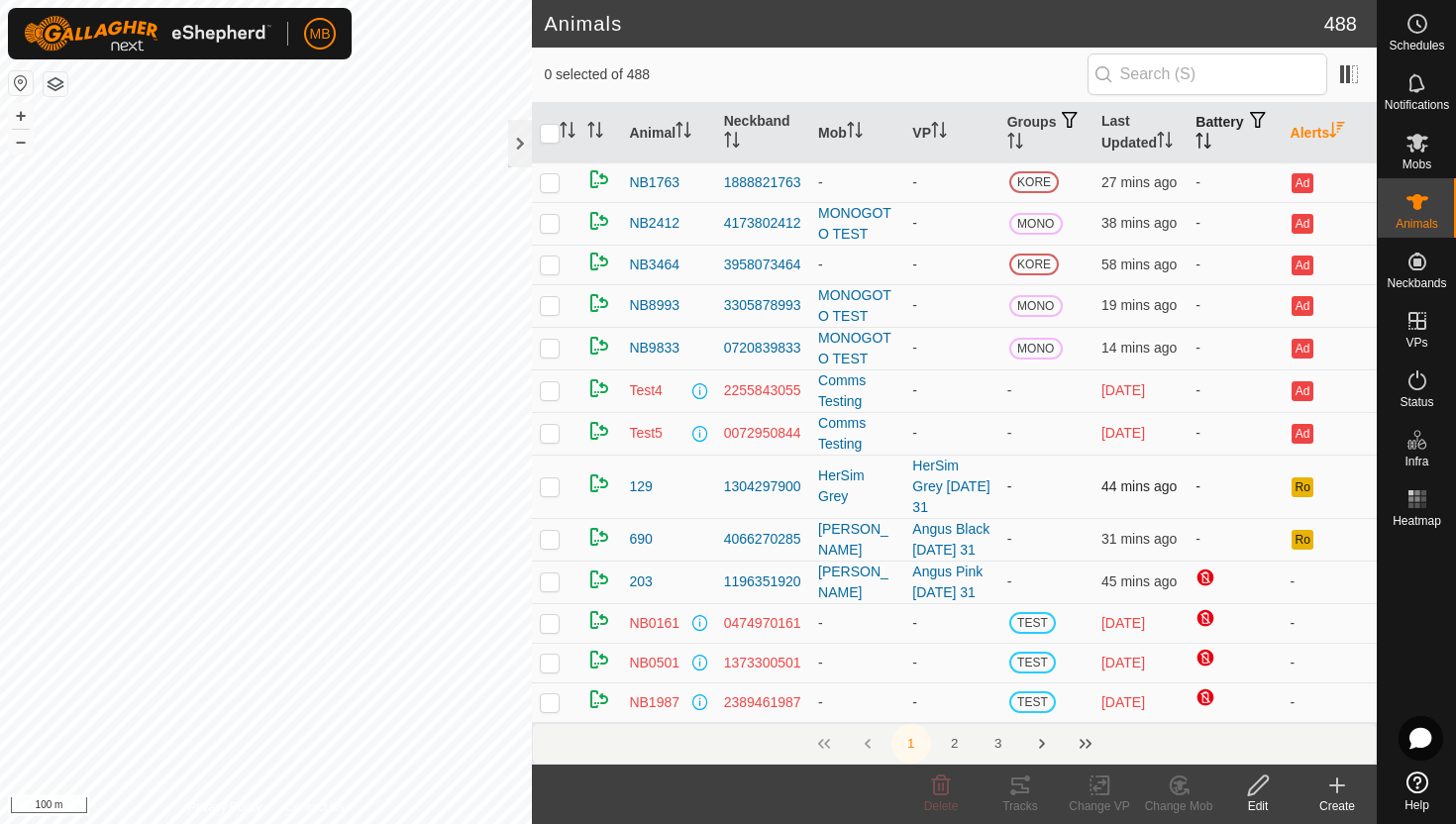 click at bounding box center (550, 486) 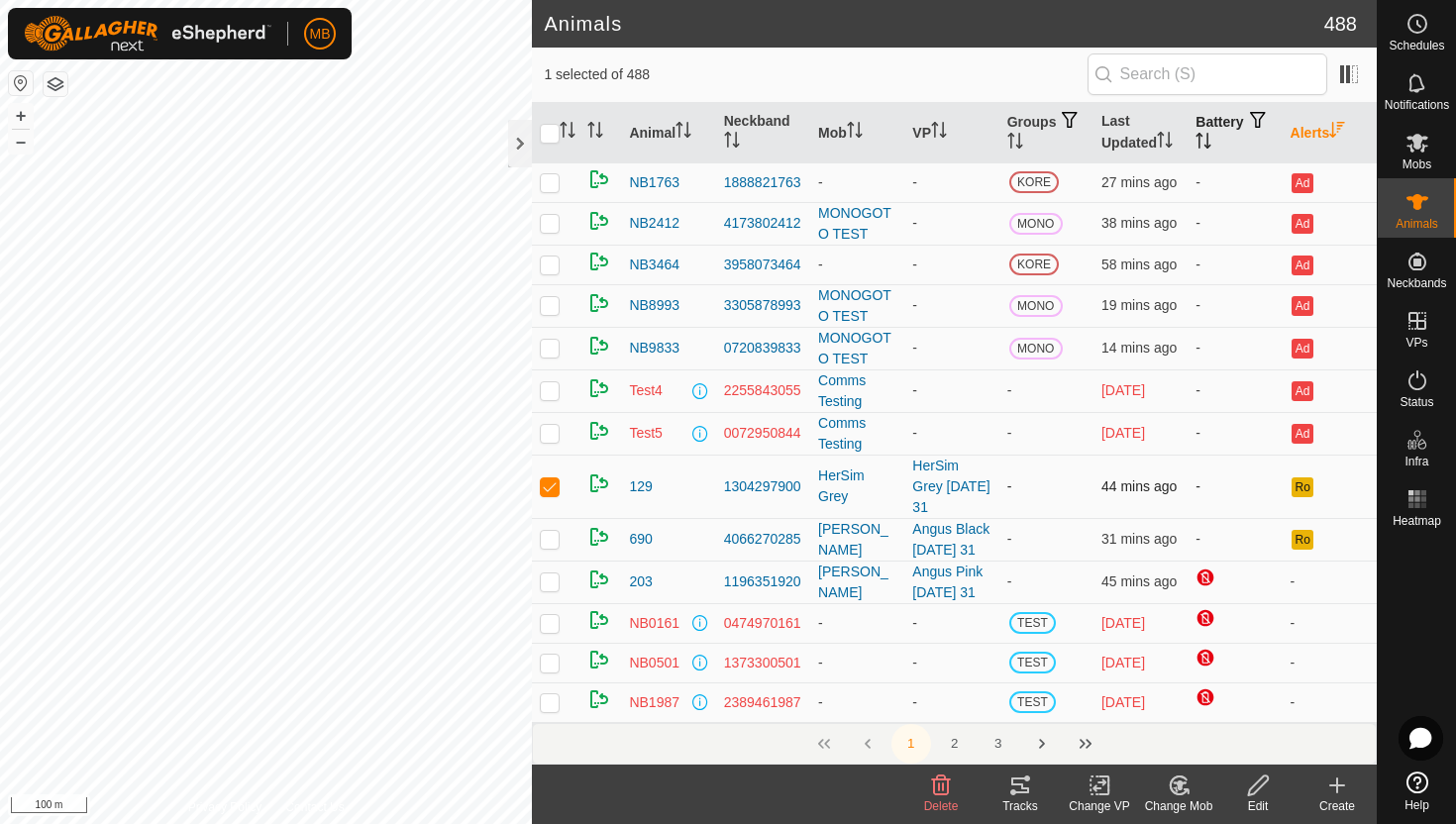 click at bounding box center (550, 486) 